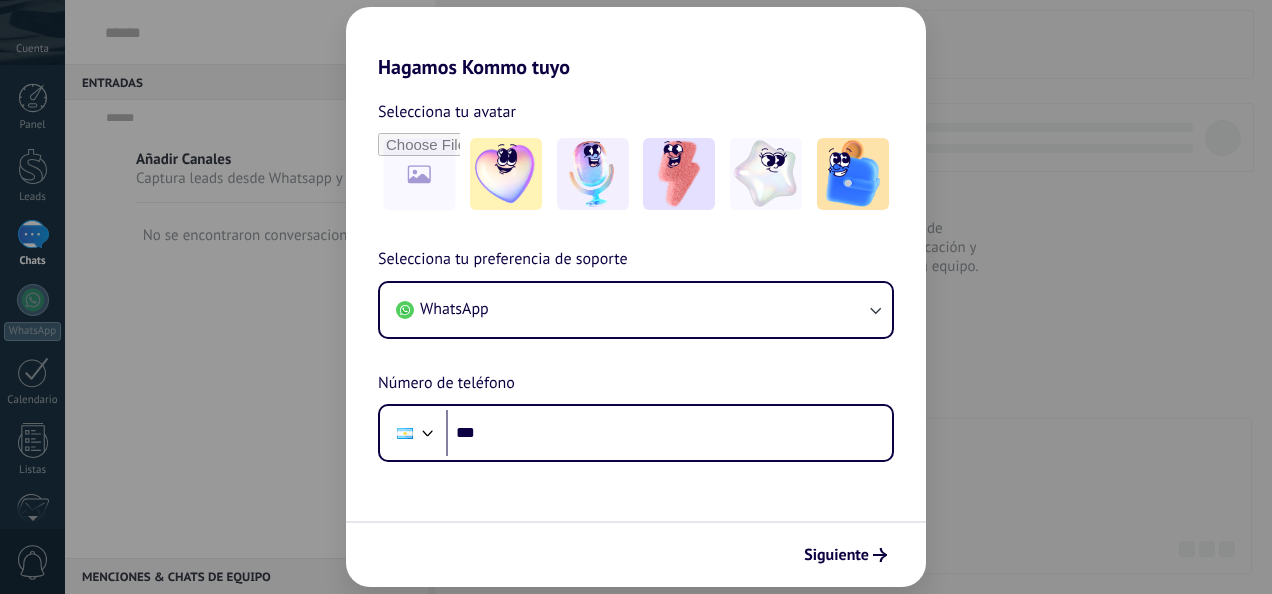 scroll, scrollTop: 0, scrollLeft: 0, axis: both 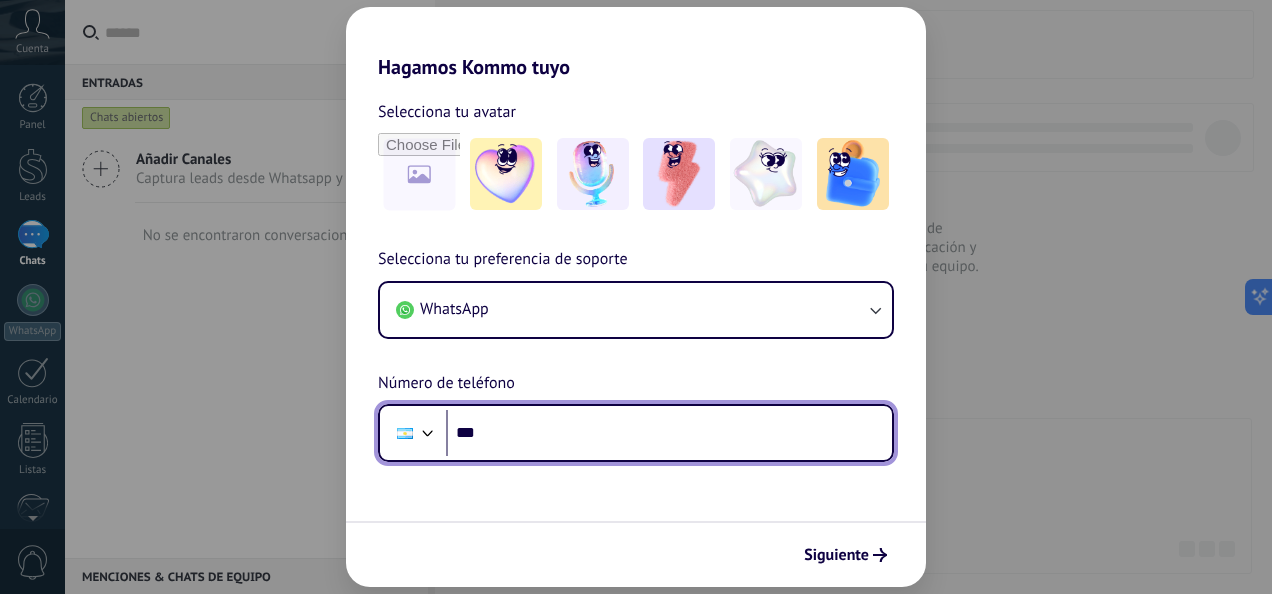 click on "***" at bounding box center (669, 433) 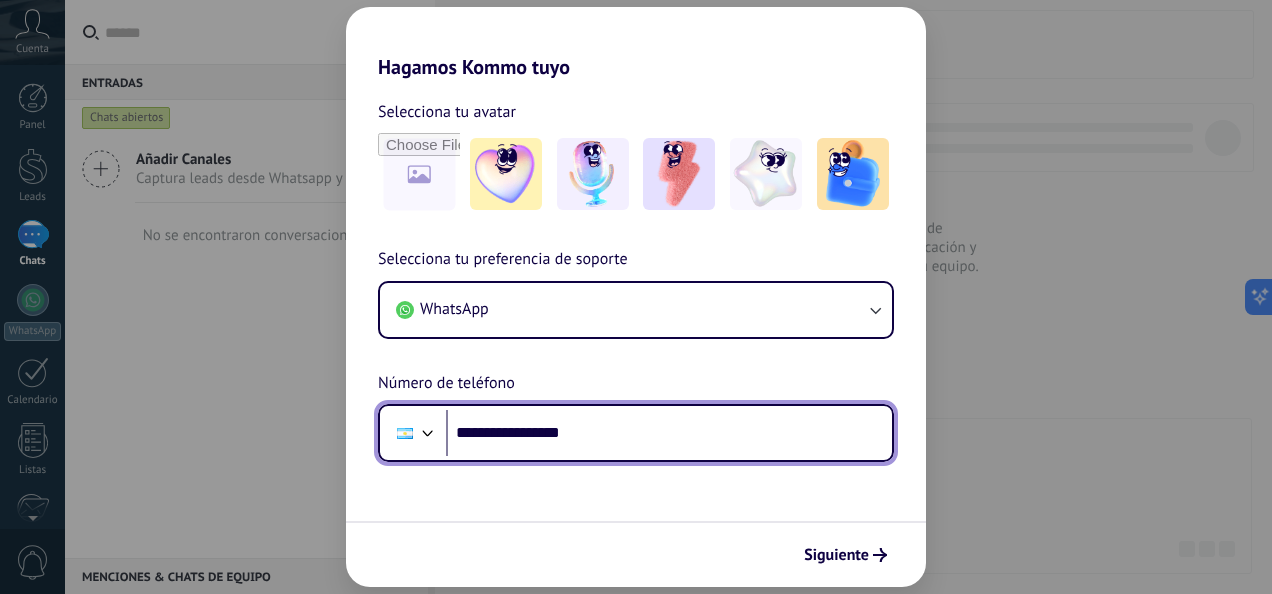 click on "**********" at bounding box center [669, 433] 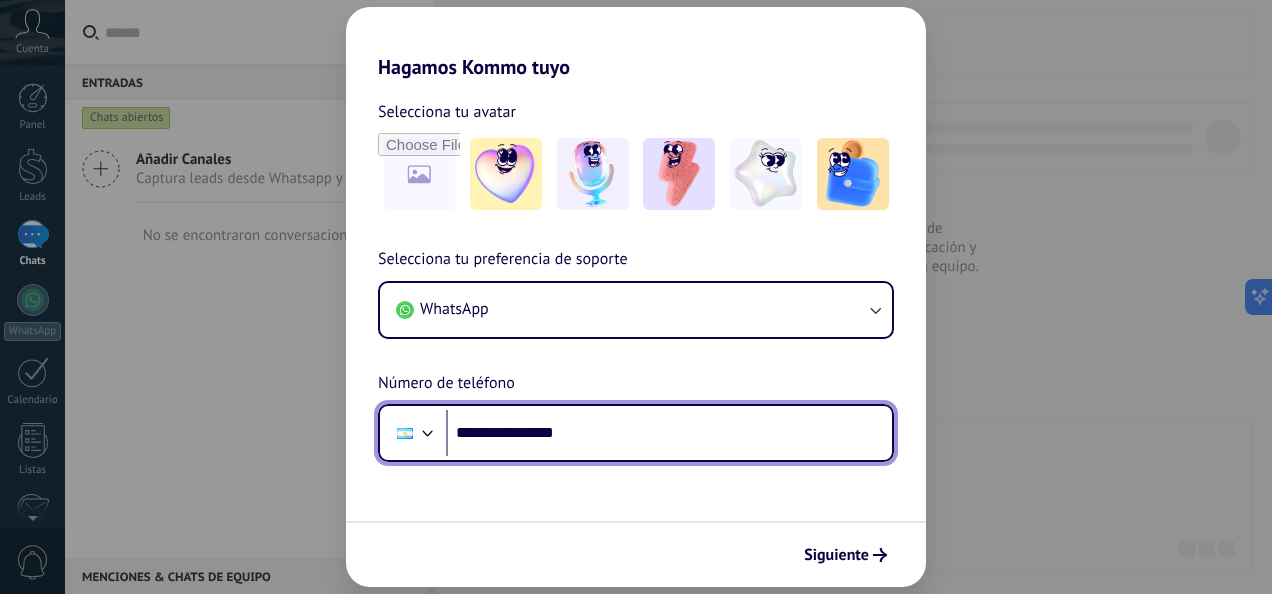 type on "**********" 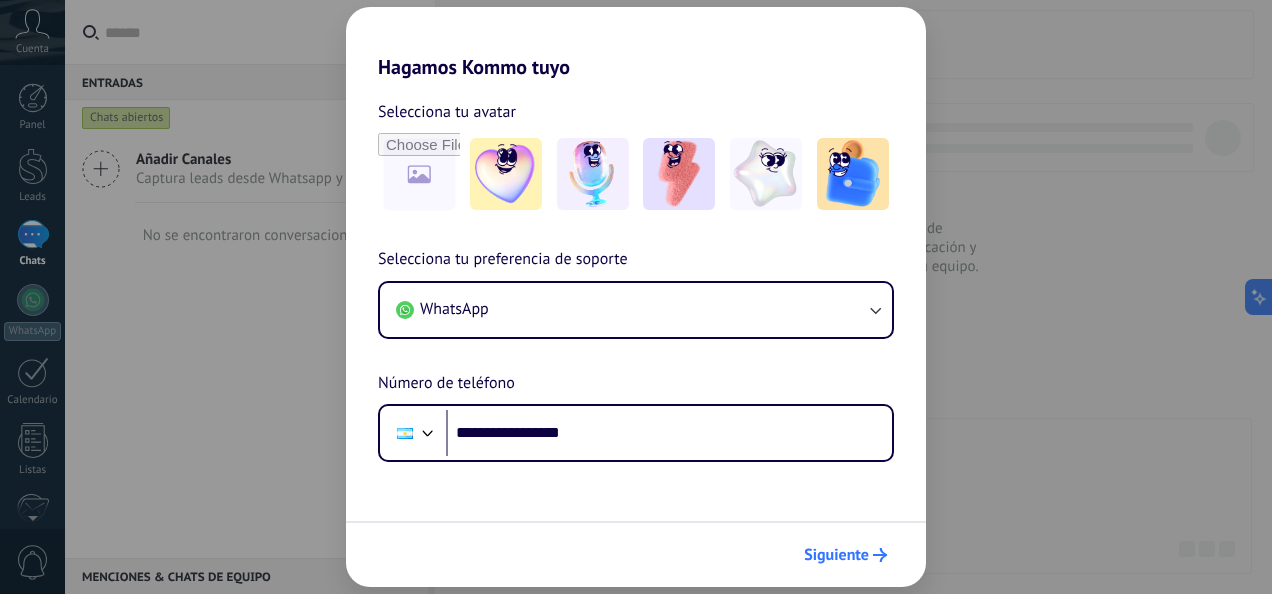 click 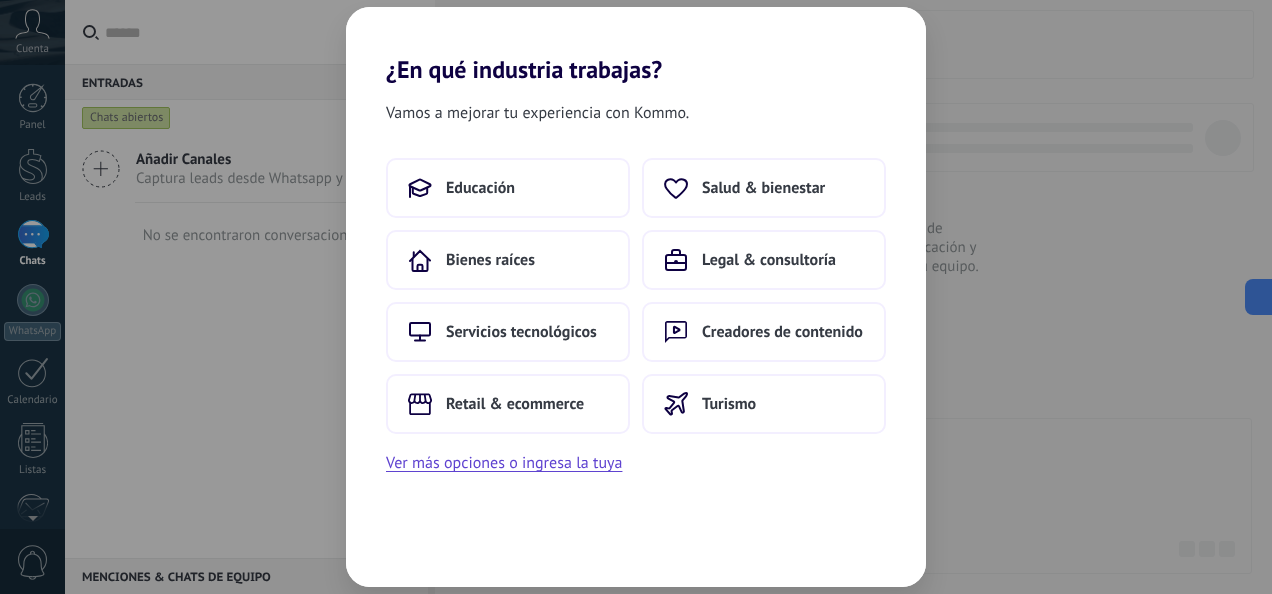 scroll, scrollTop: 0, scrollLeft: 0, axis: both 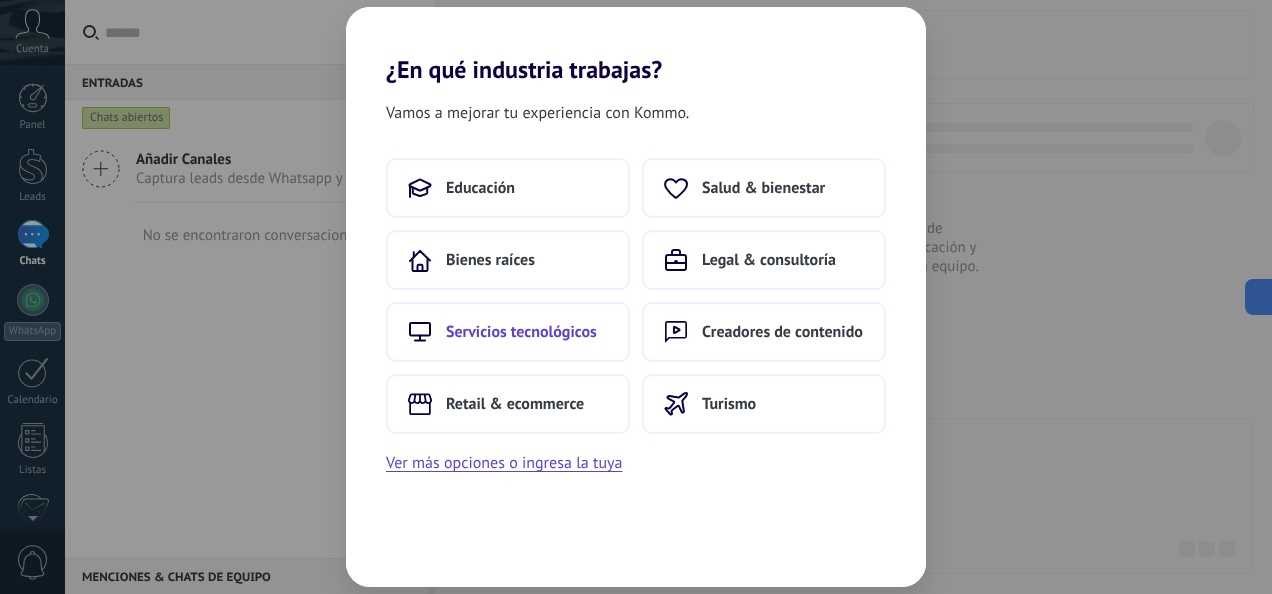 click on "Servicios tecnológicos" at bounding box center (521, 332) 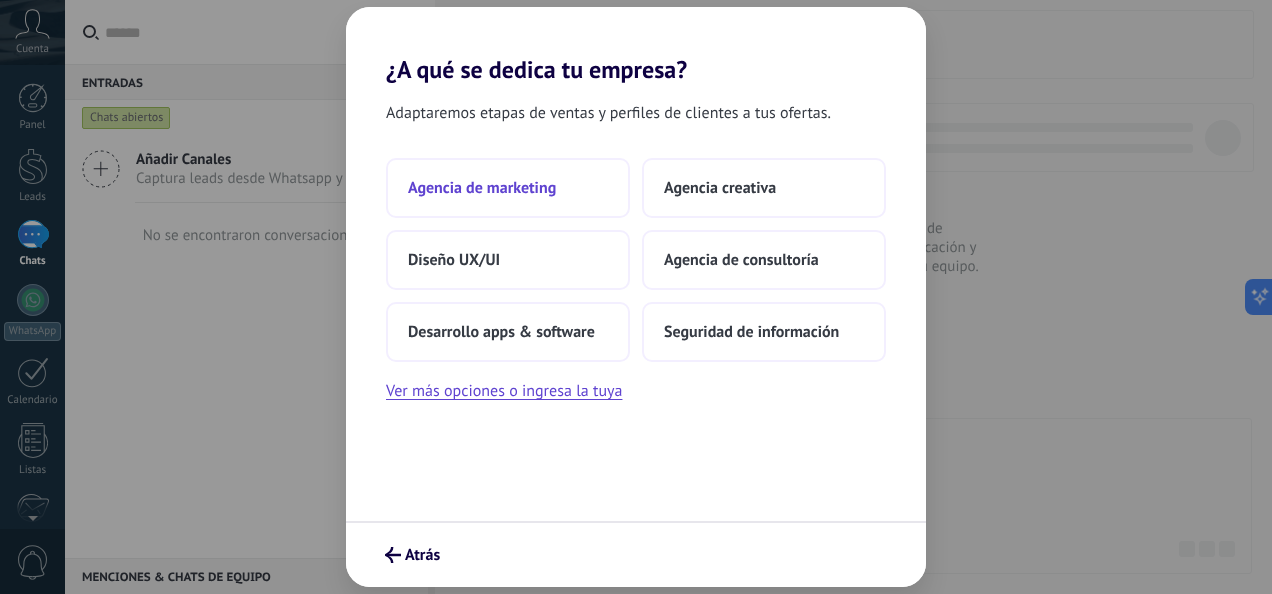 click on "Agencia de marketing" at bounding box center [482, 188] 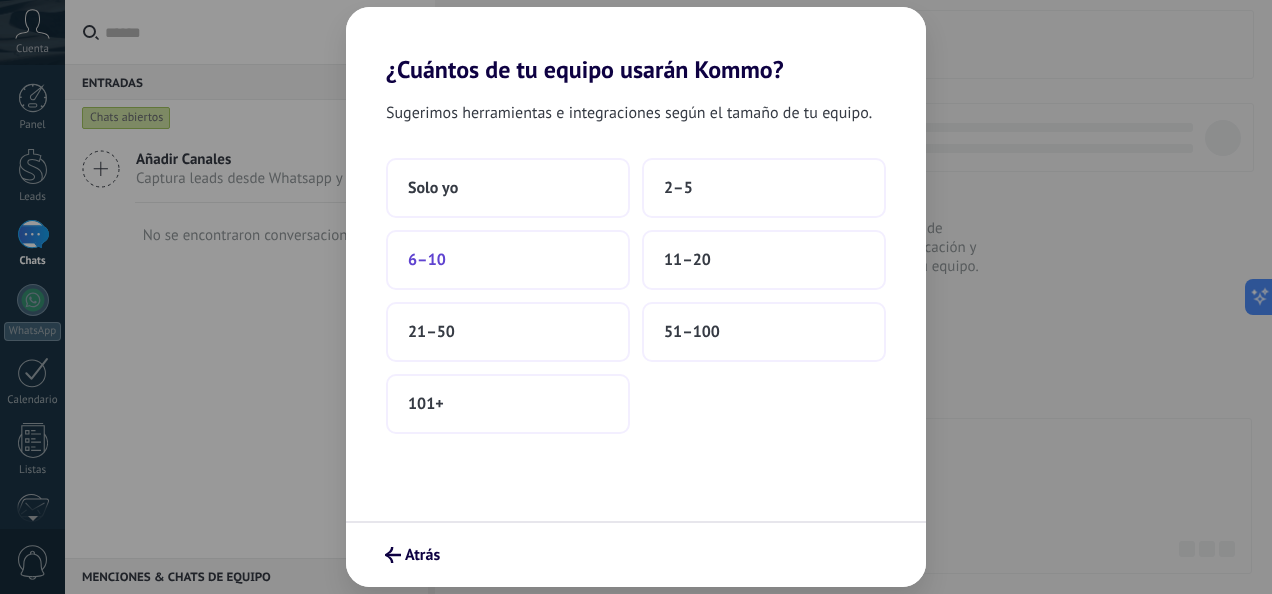 click on "6–10" at bounding box center [508, 260] 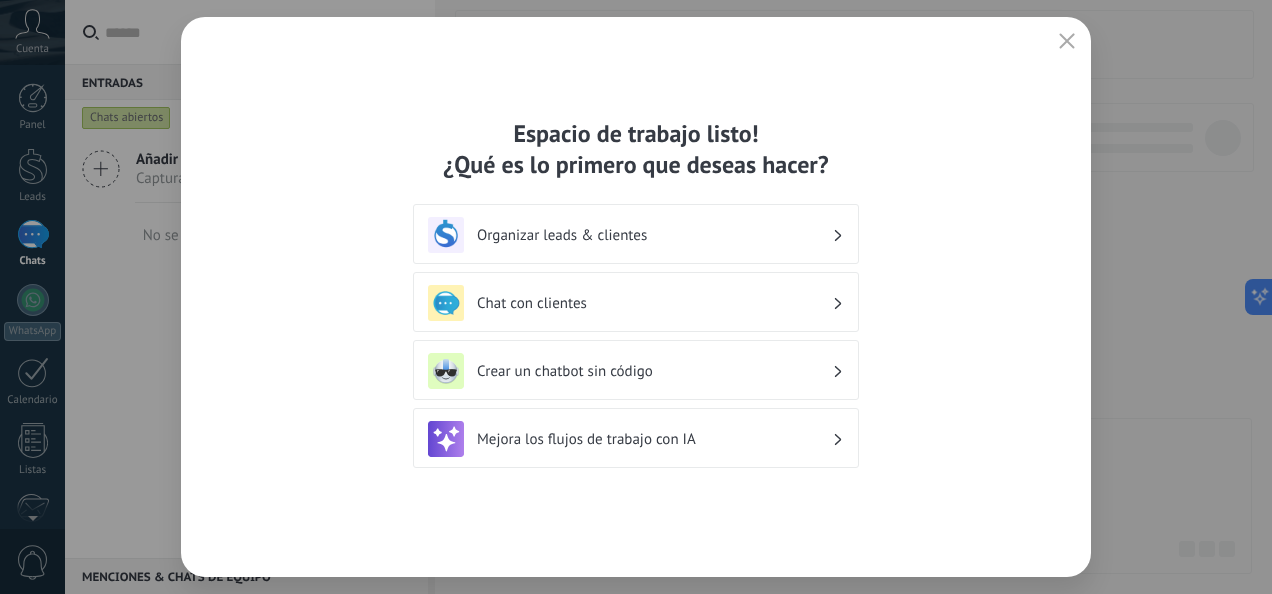 click on "Chat con clientes" at bounding box center [636, 303] 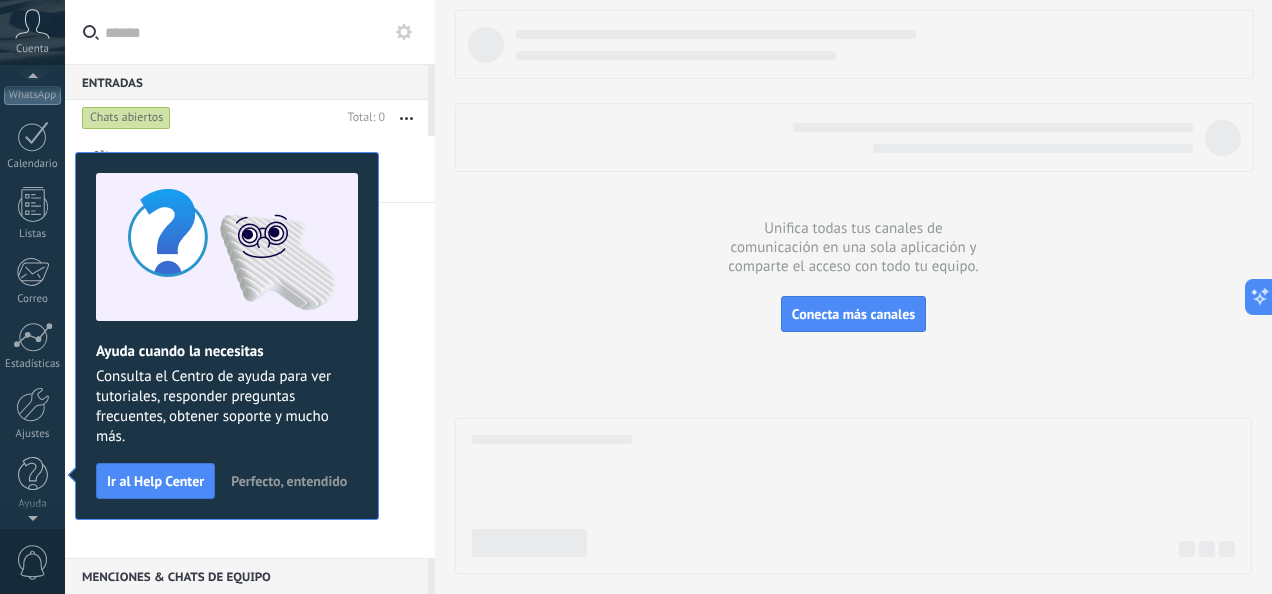 scroll, scrollTop: 0, scrollLeft: 0, axis: both 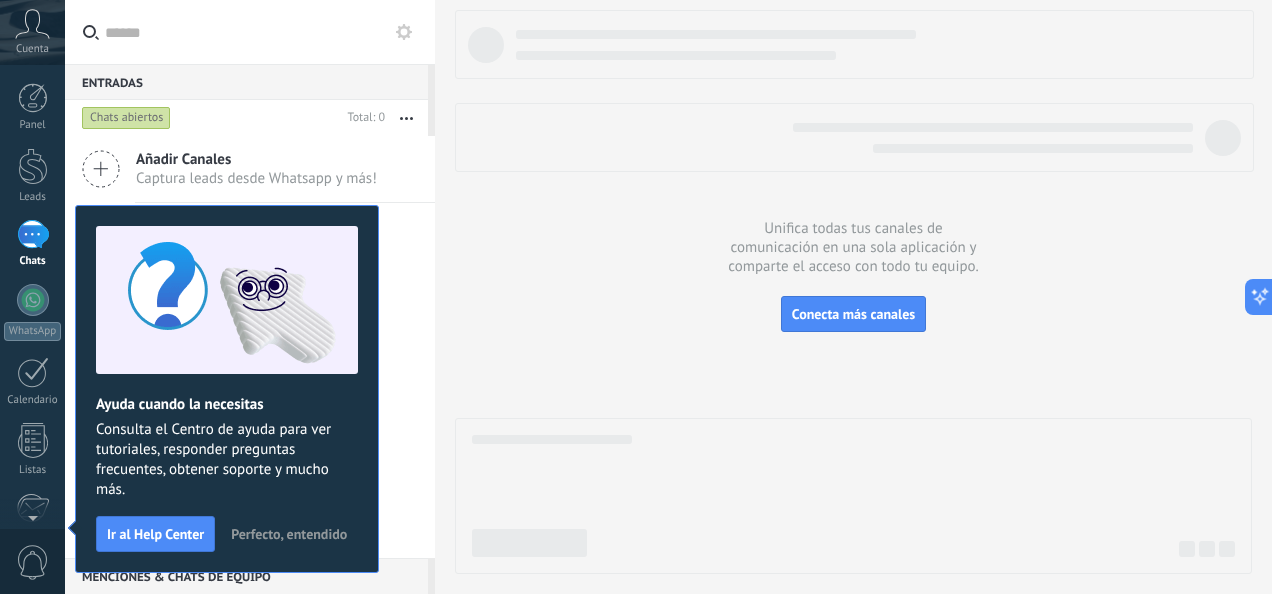 click on "Añadir Canales" at bounding box center (256, 159) 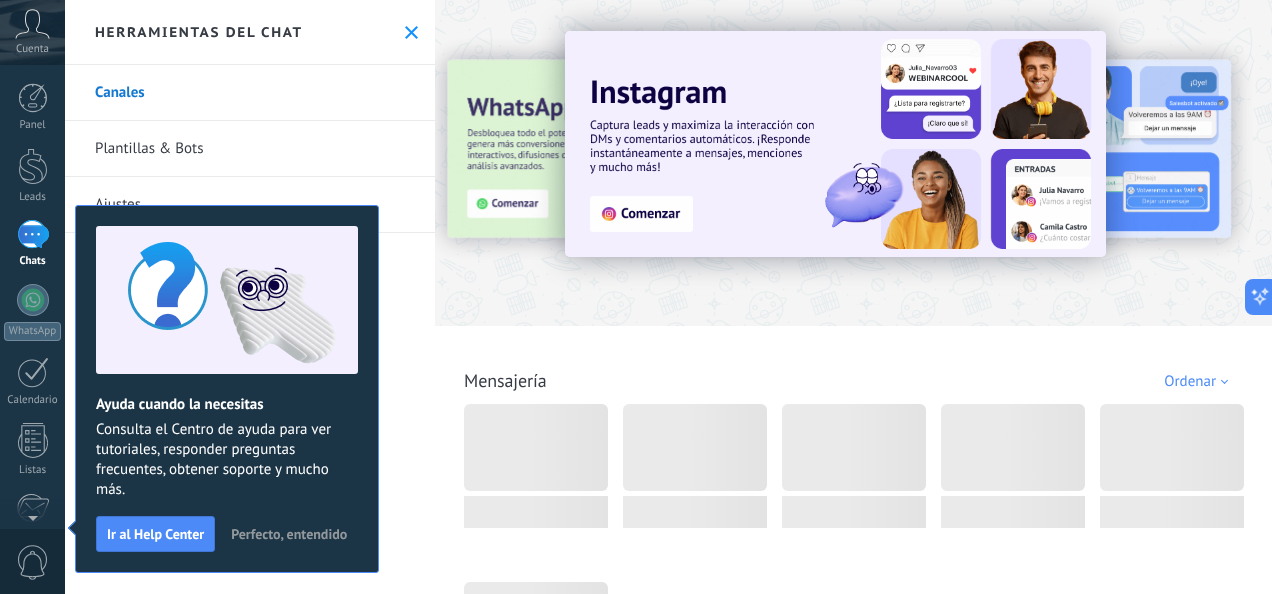 click 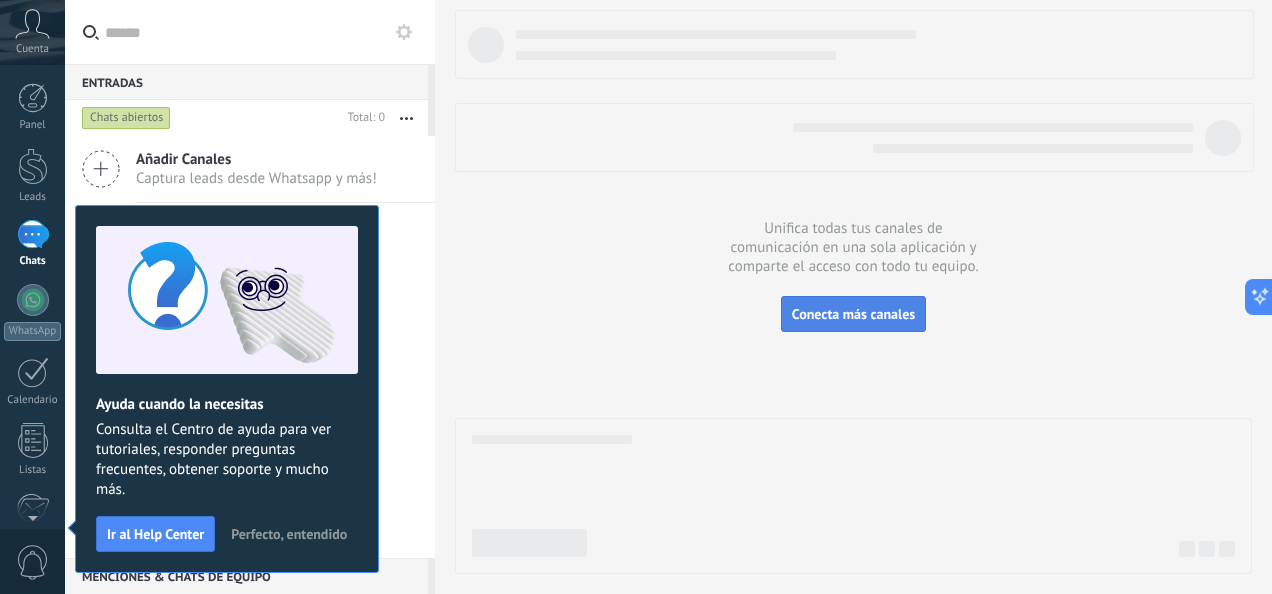 click on "Conecta más canales" at bounding box center [853, 314] 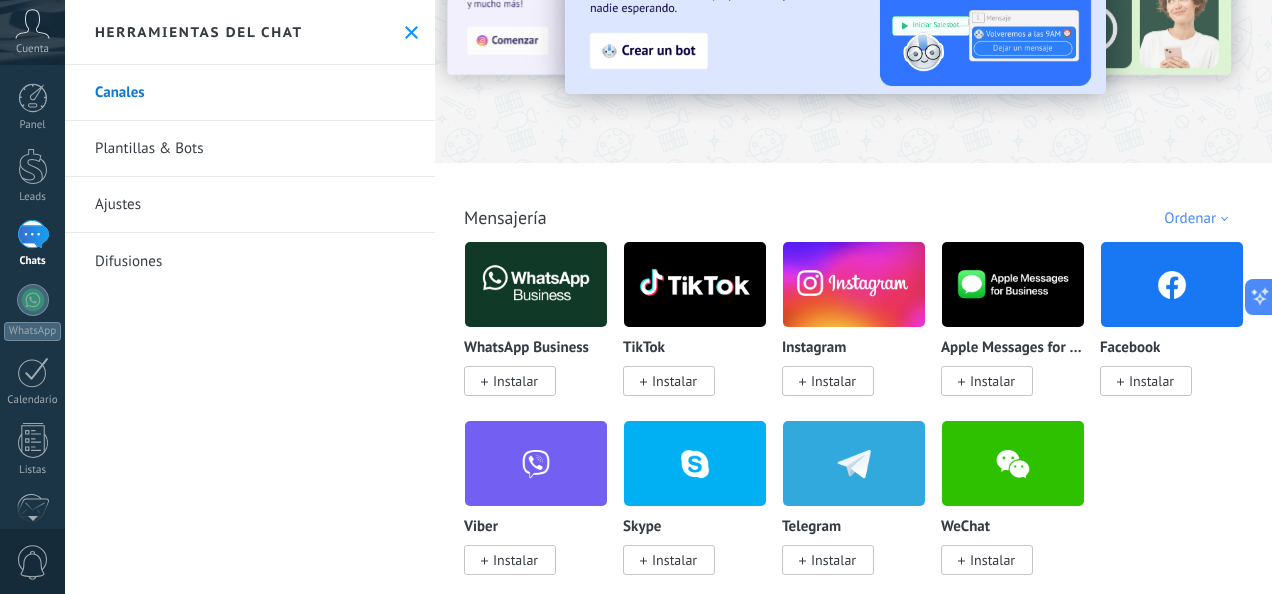 scroll, scrollTop: 266, scrollLeft: 0, axis: vertical 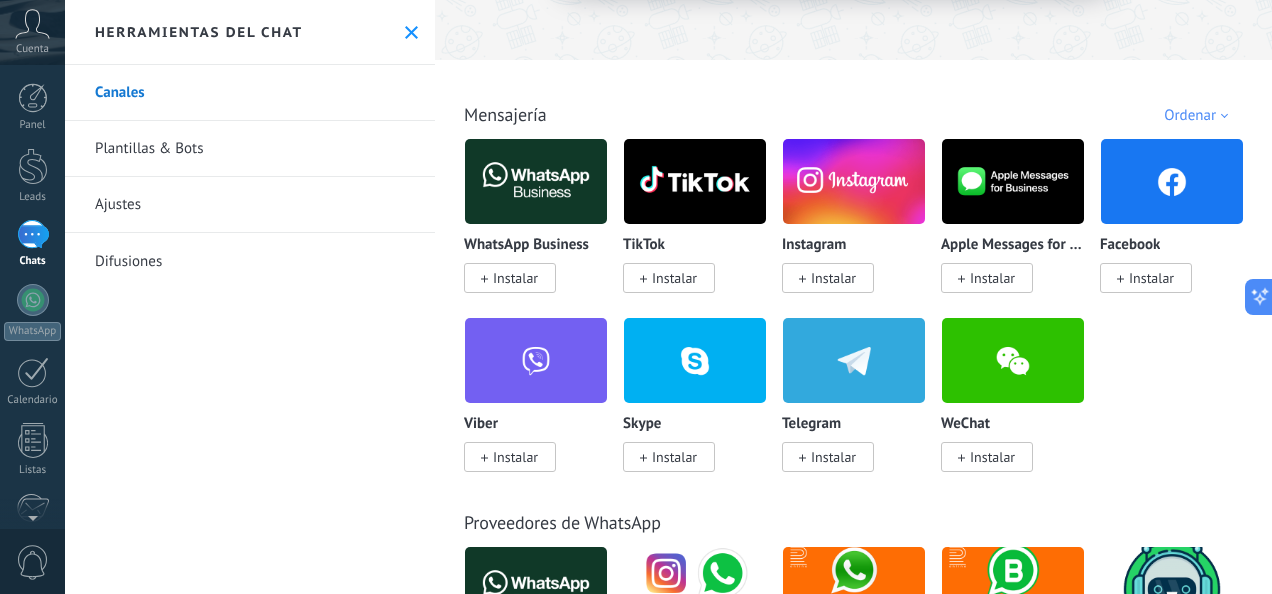 click on "Ajustes" at bounding box center (250, 205) 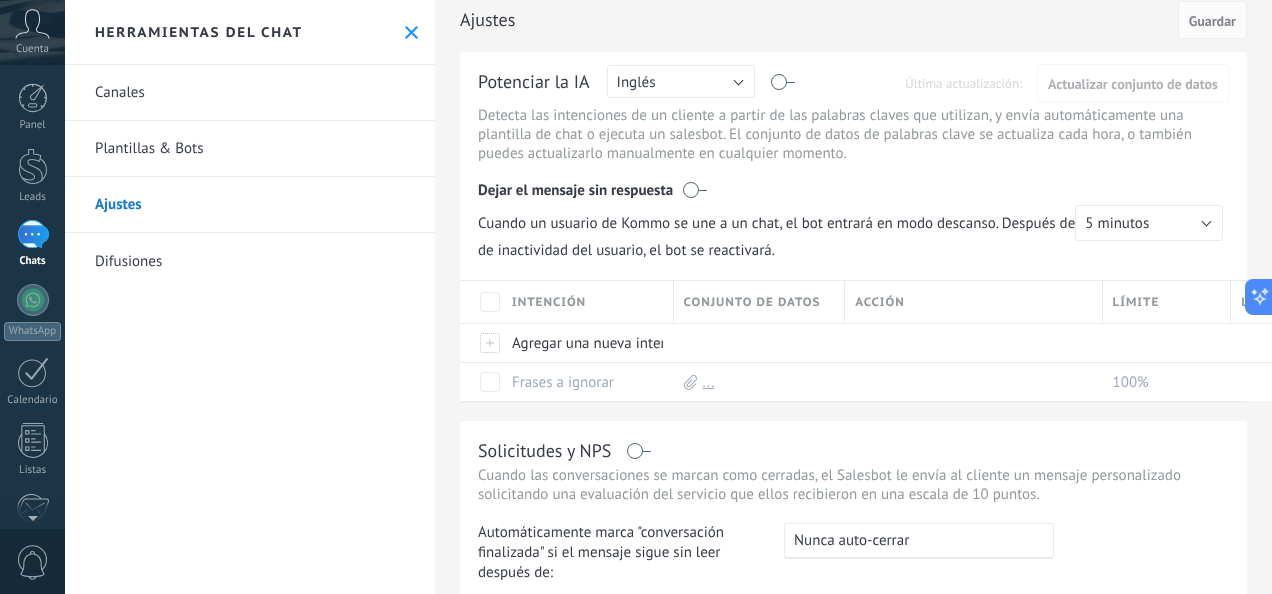 scroll, scrollTop: 0, scrollLeft: 0, axis: both 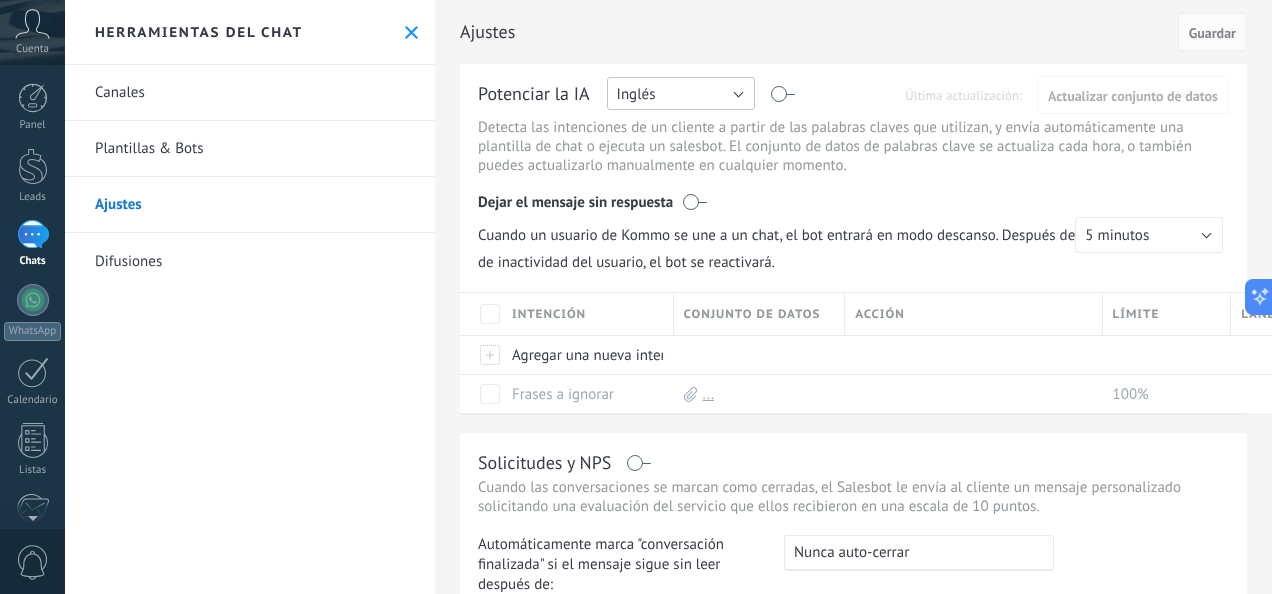 click on "Inglés" at bounding box center (681, 93) 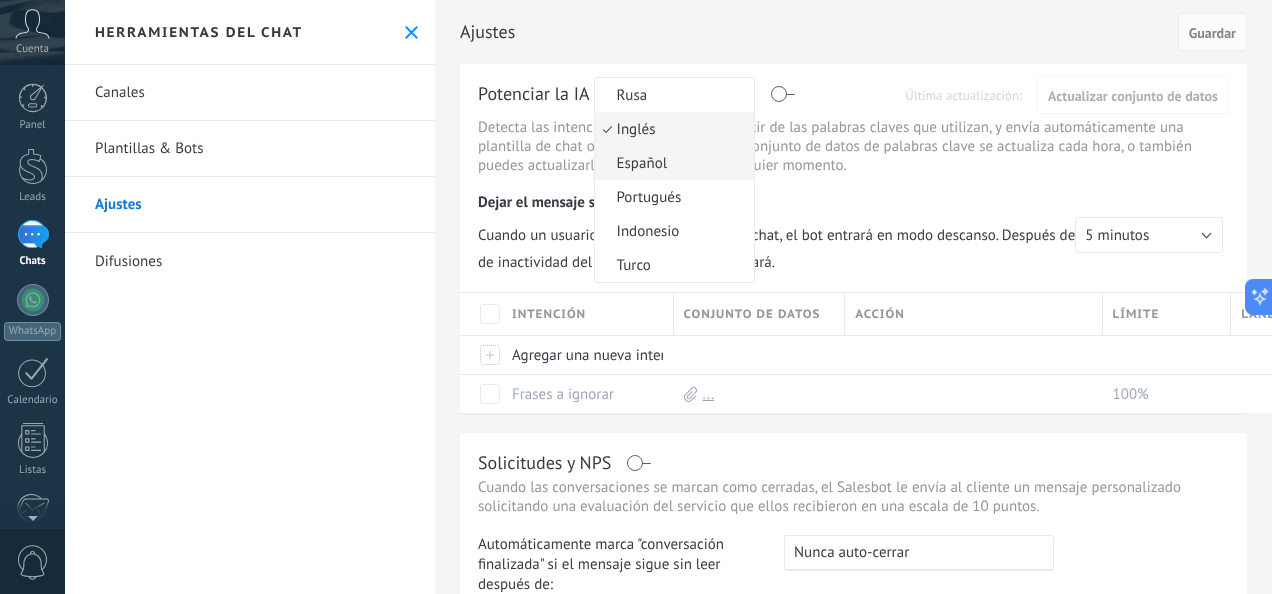 click on "Español" at bounding box center [671, 163] 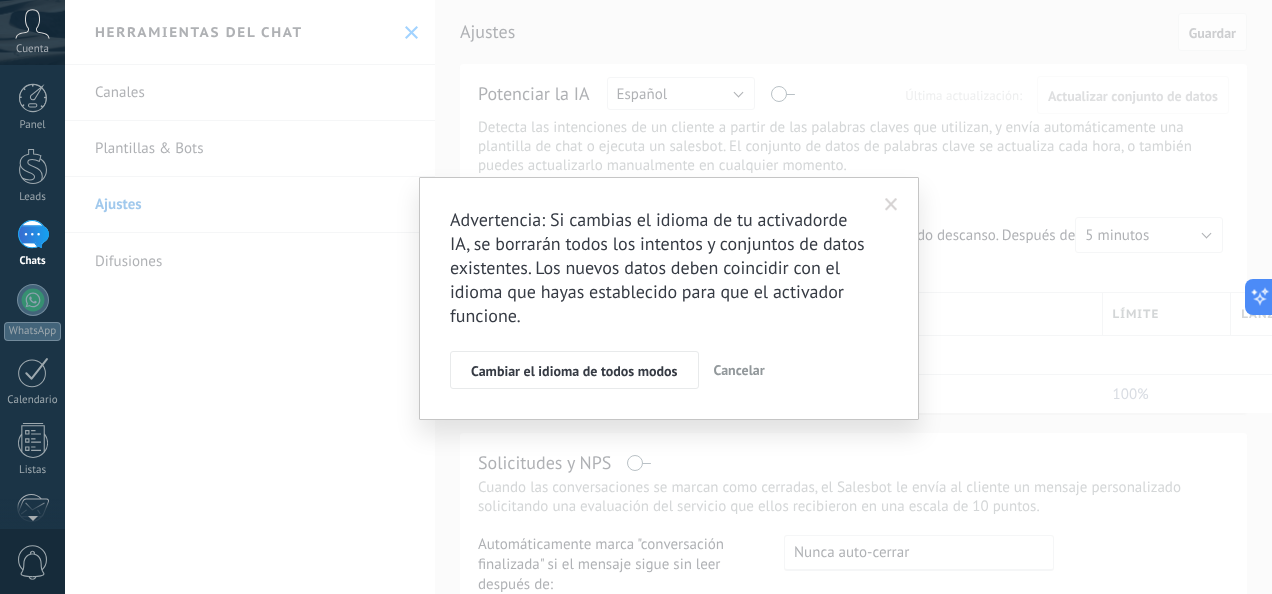 click on "Cancelar" at bounding box center [739, 370] 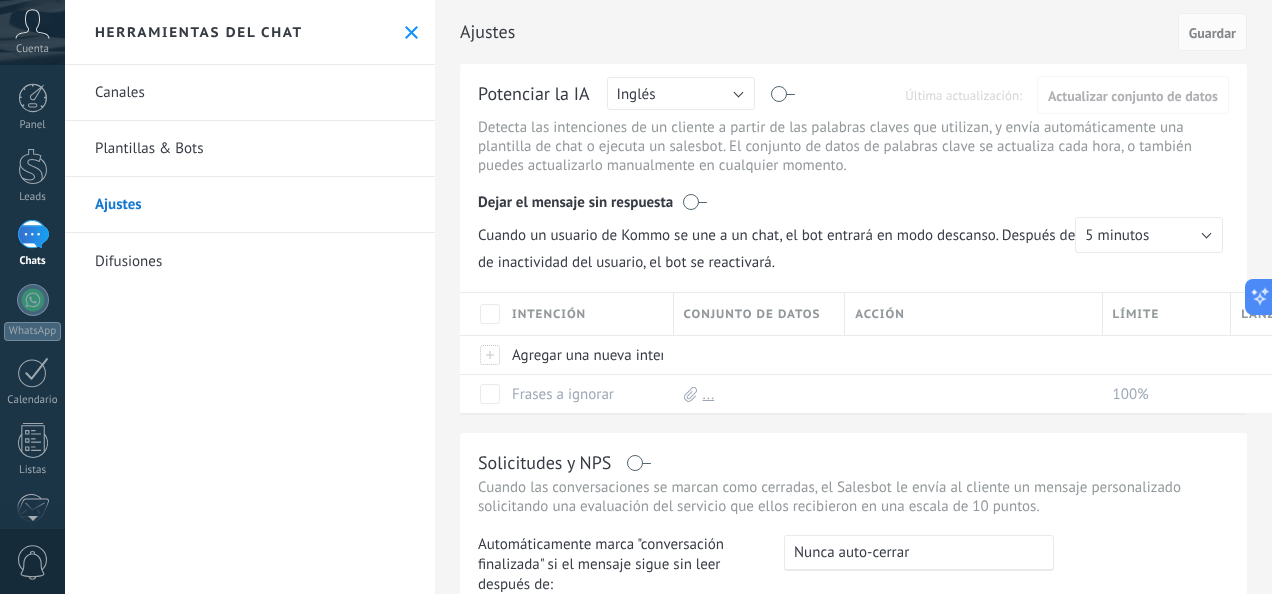 click on "Plantillas & Bots" at bounding box center (250, 149) 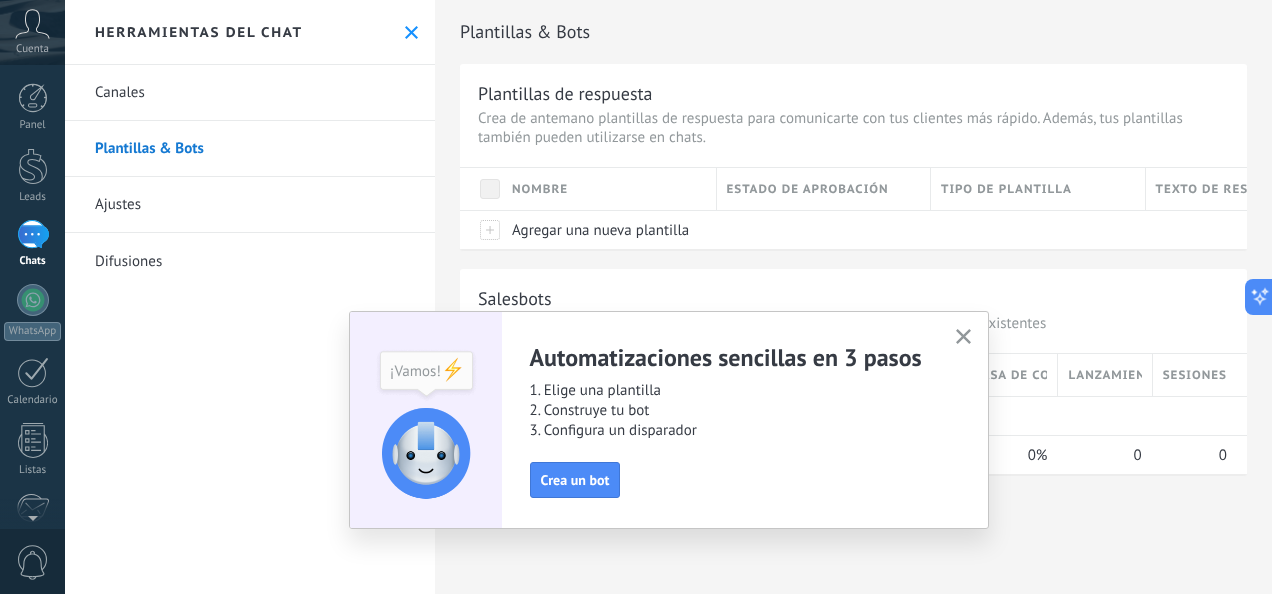 click 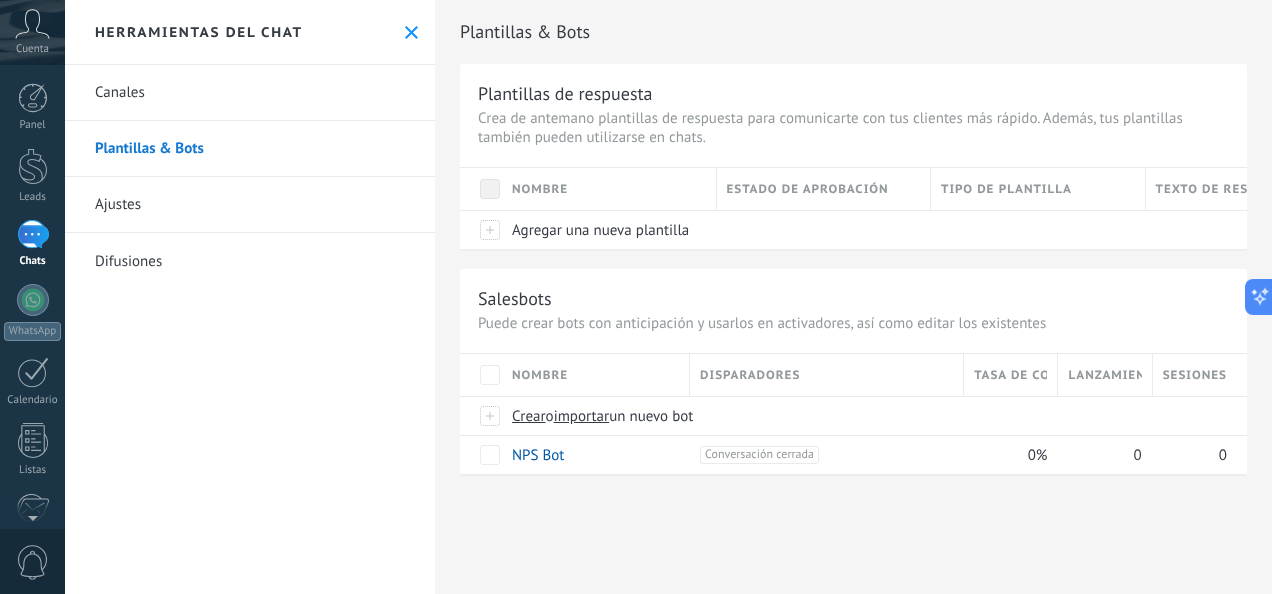 click 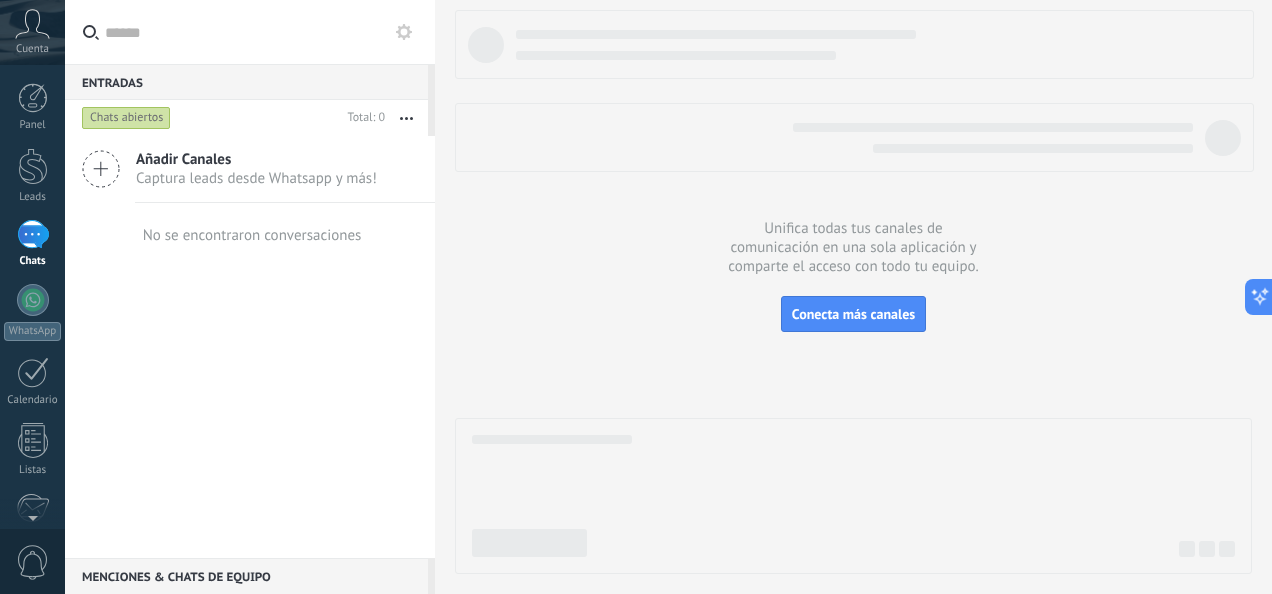 click 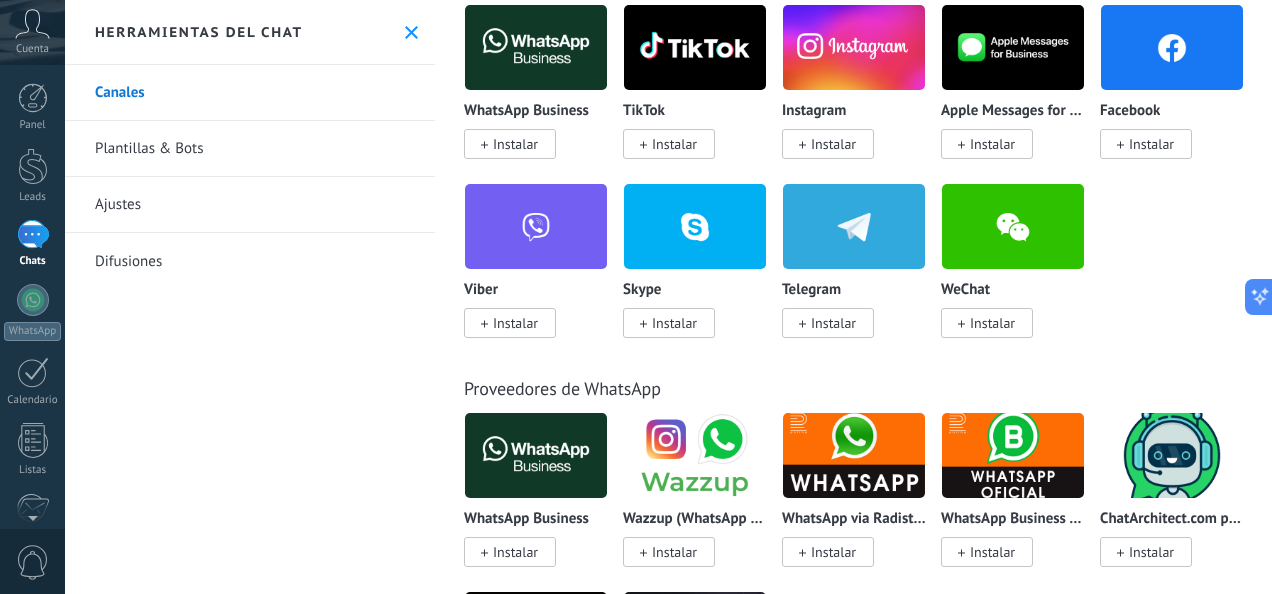 scroll, scrollTop: 233, scrollLeft: 0, axis: vertical 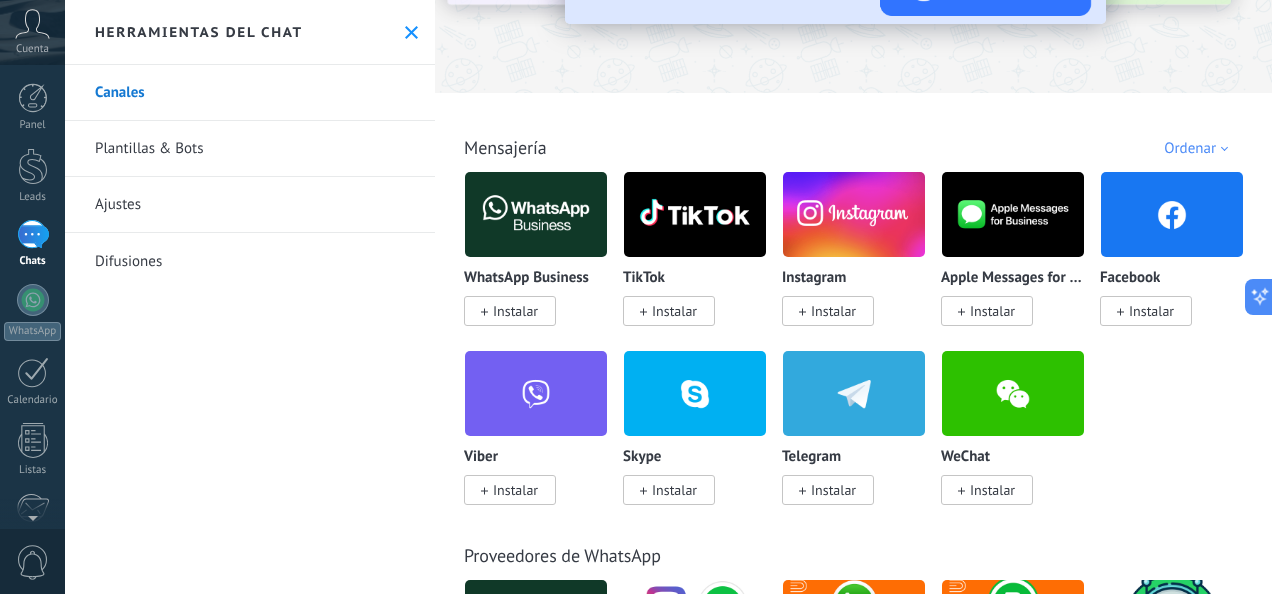 click on "Cuenta" at bounding box center (32, 49) 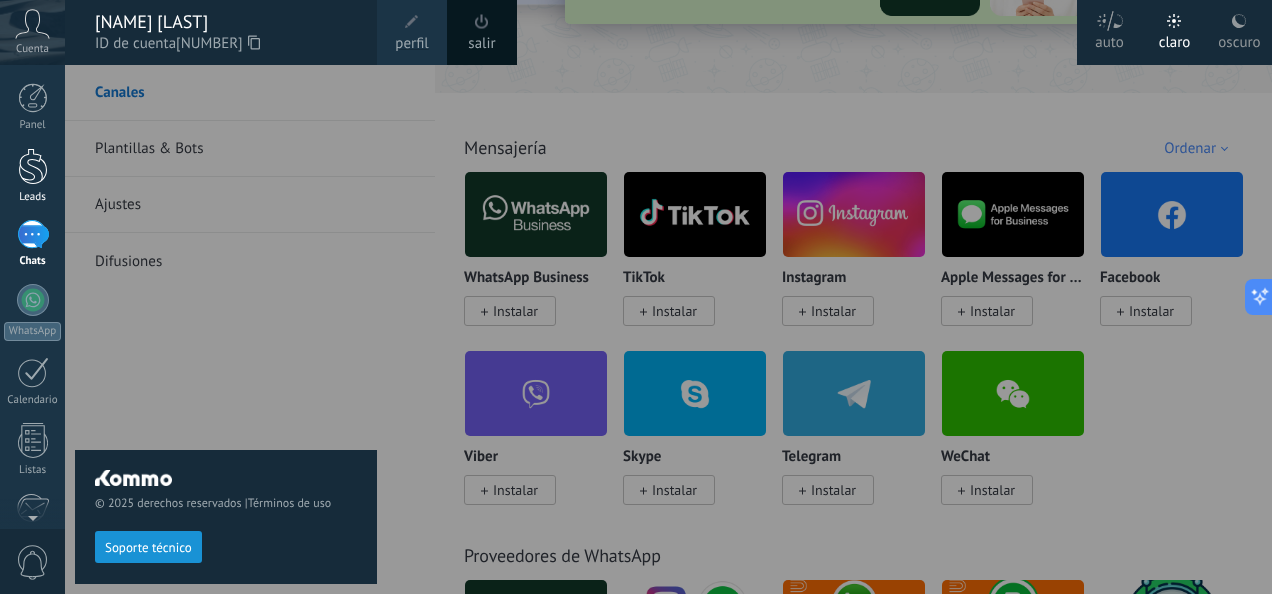 click at bounding box center (33, 166) 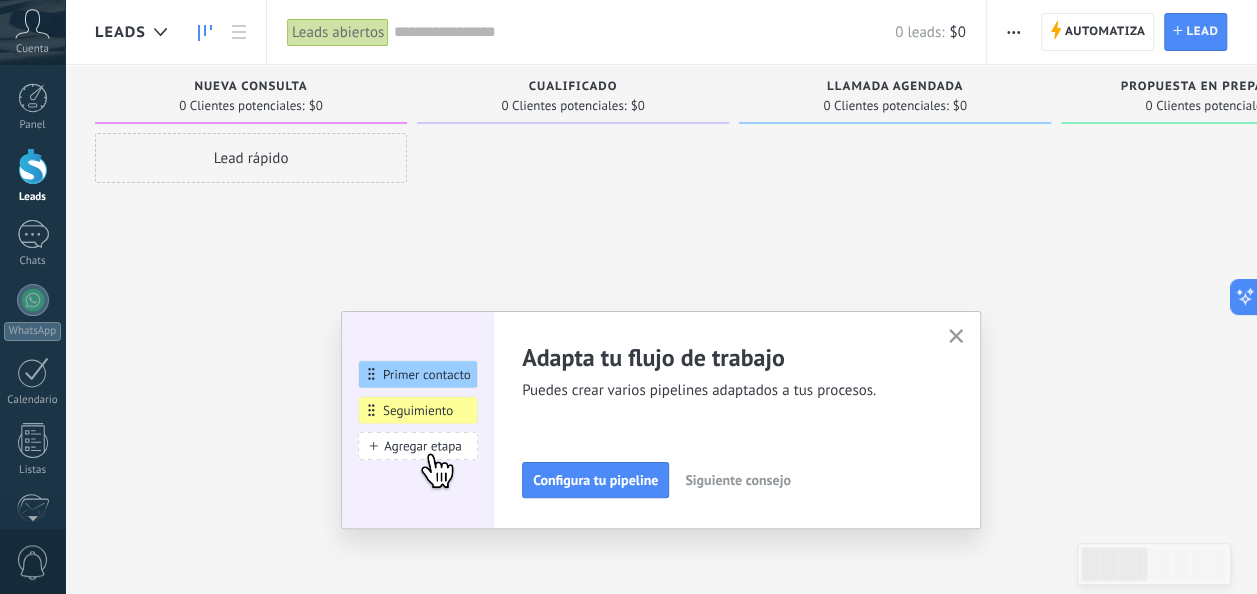 click 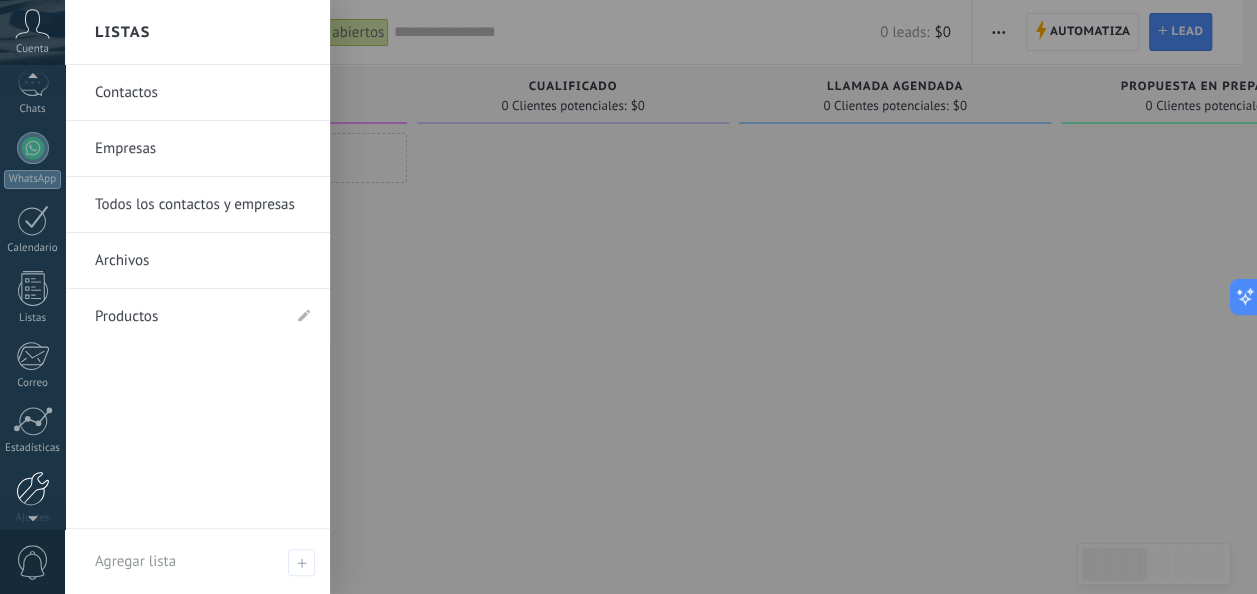 scroll, scrollTop: 166, scrollLeft: 0, axis: vertical 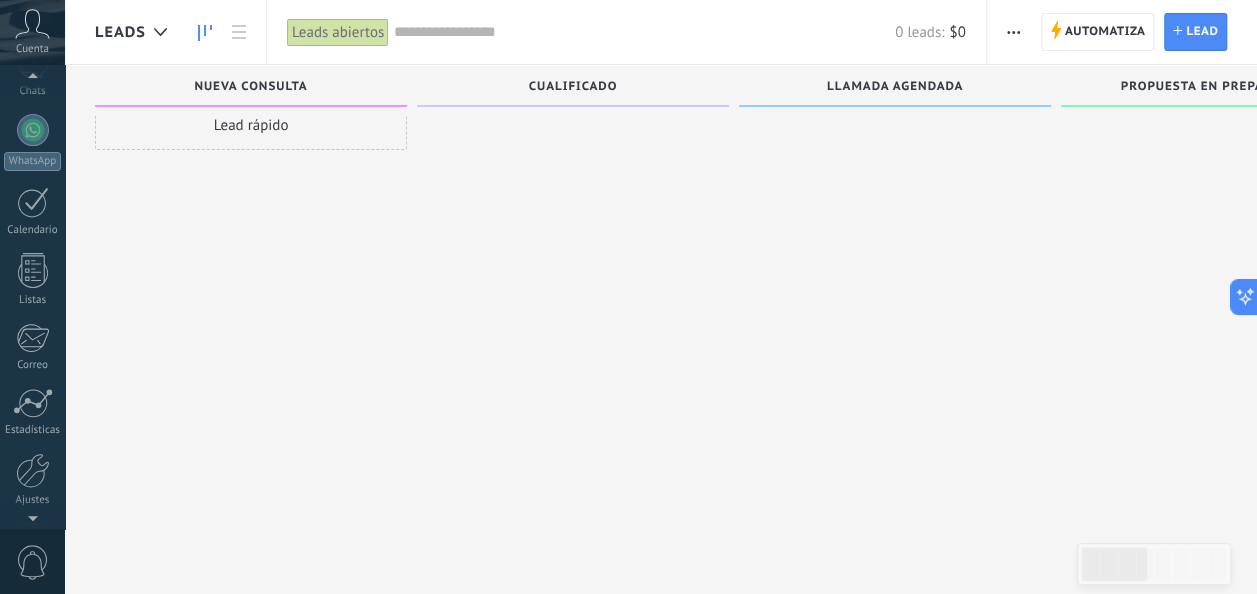click on "0" at bounding box center [33, 562] 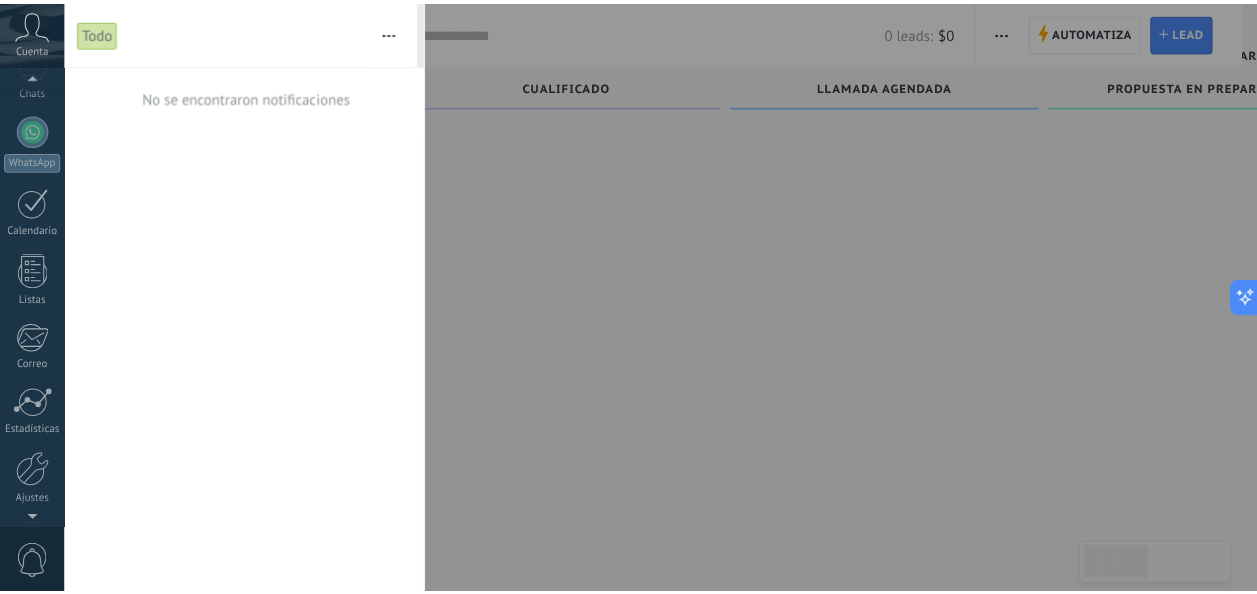 scroll, scrollTop: 0, scrollLeft: 0, axis: both 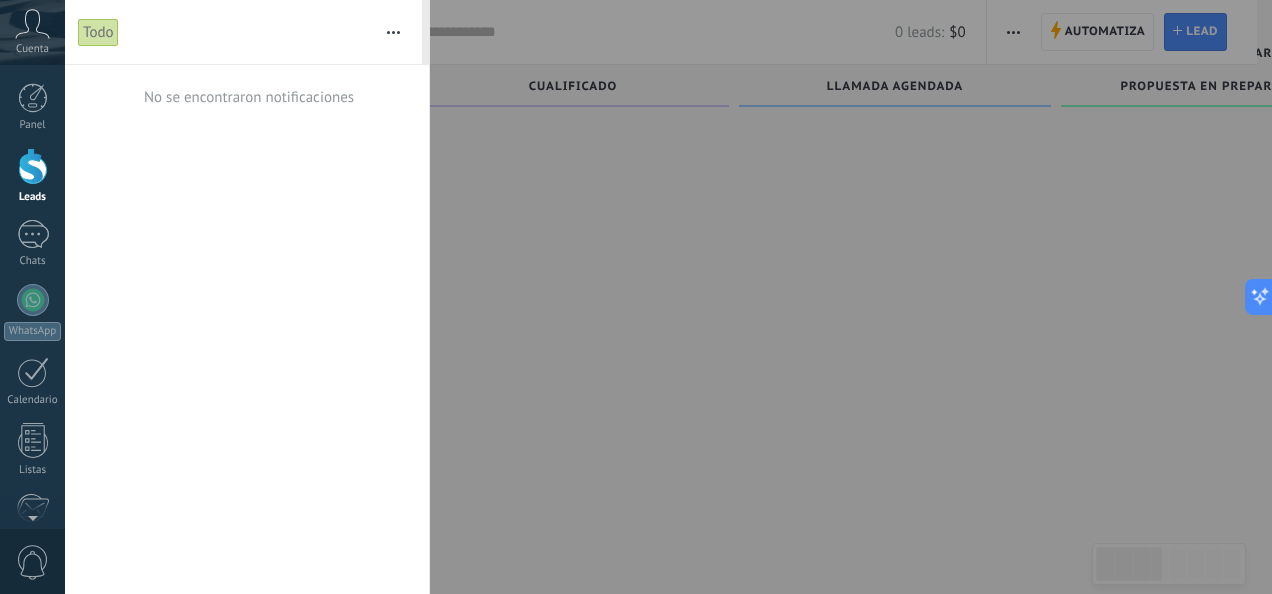 click at bounding box center (393, 32) 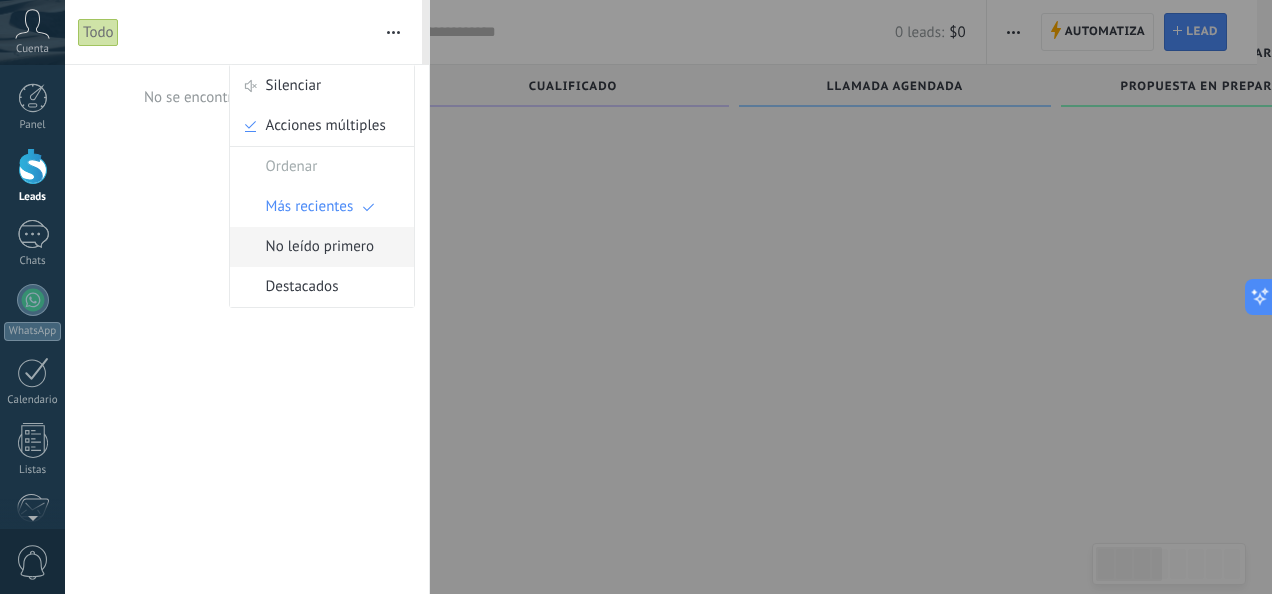 click on "No leído primero" at bounding box center [320, 247] 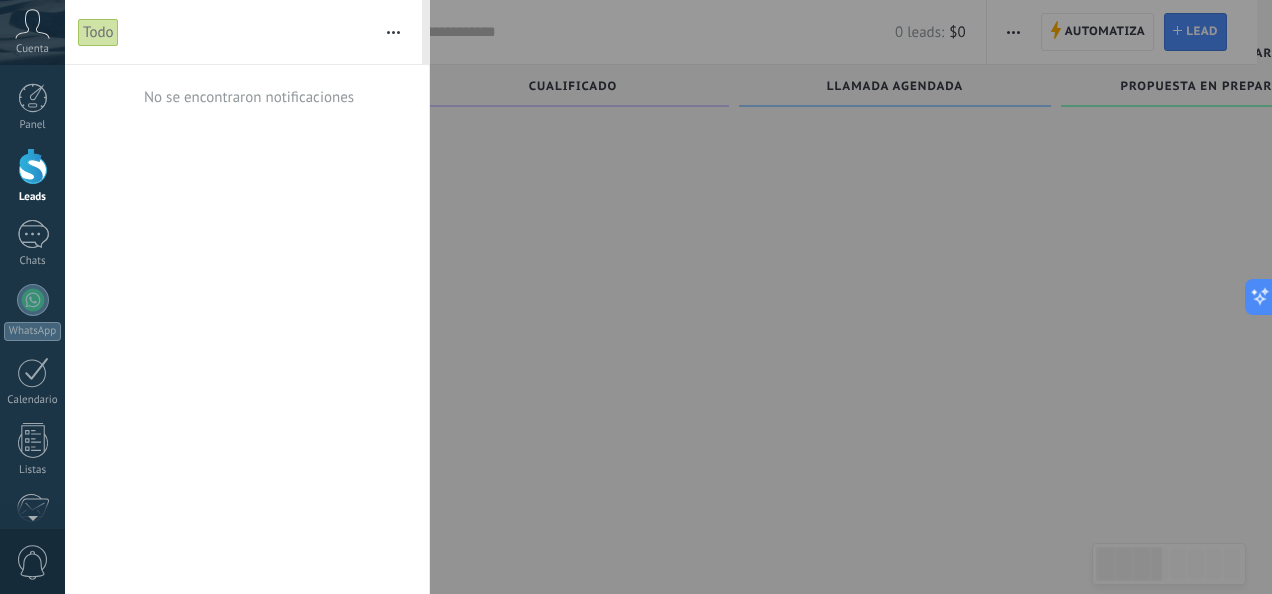 click at bounding box center [393, 32] 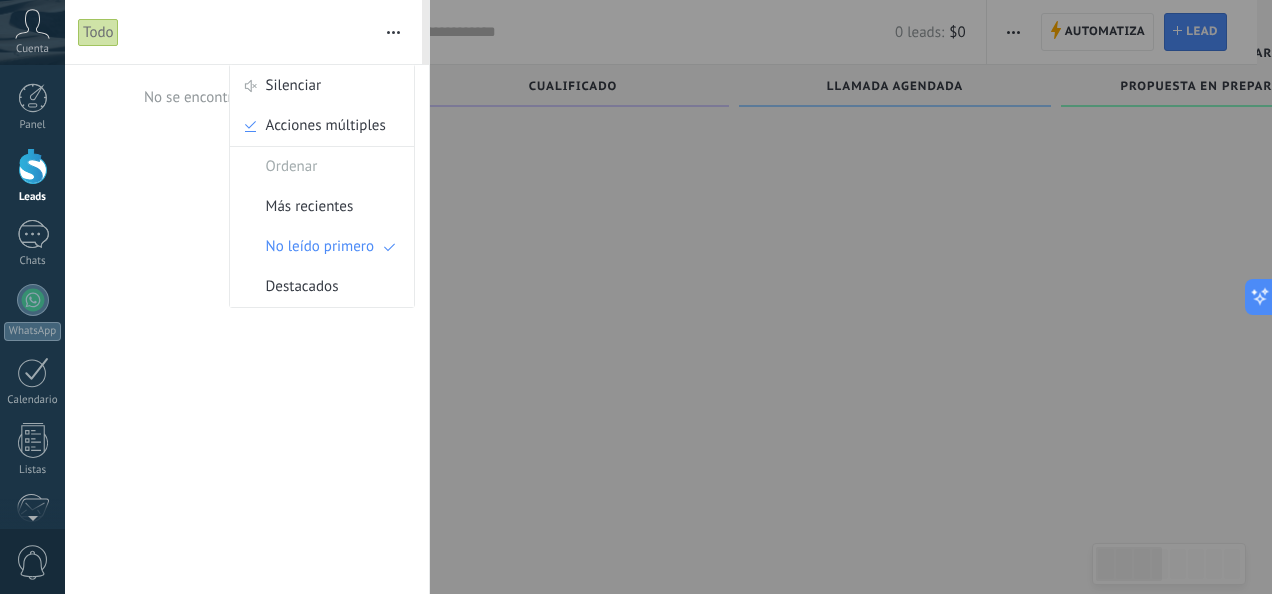 click at bounding box center (636, 297) 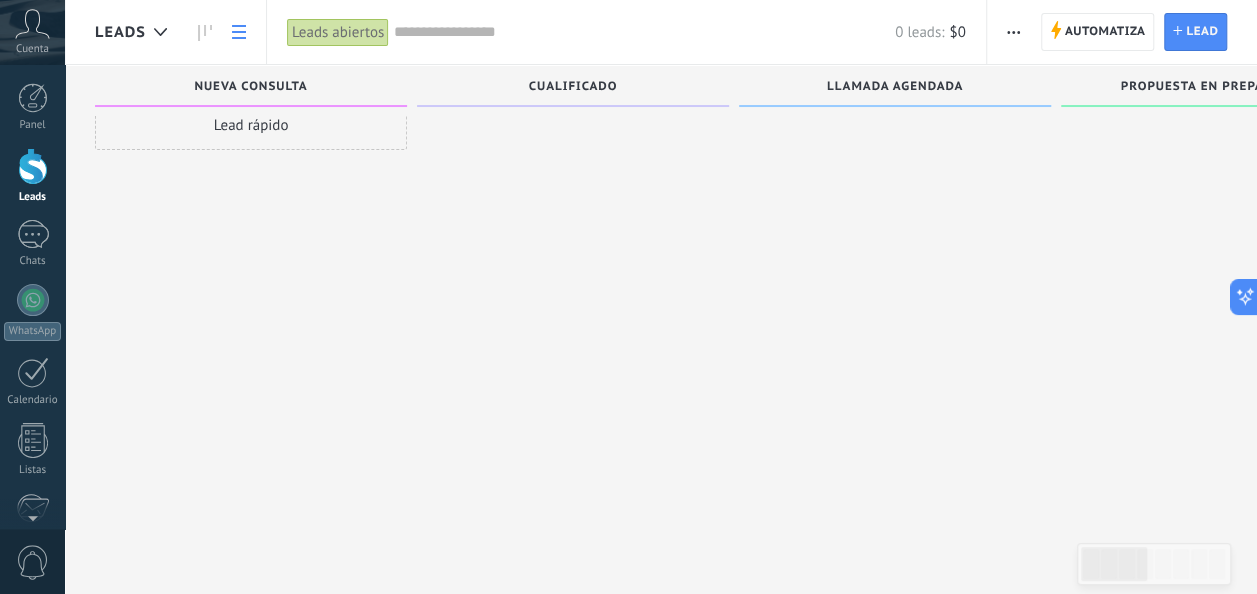 click 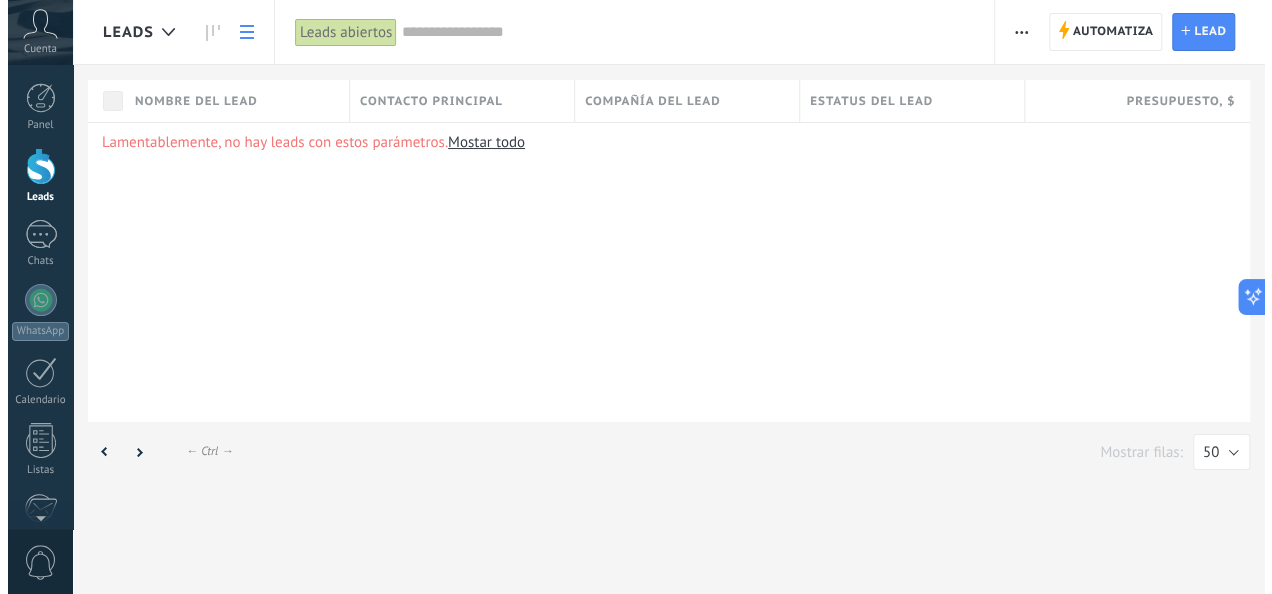 scroll, scrollTop: 0, scrollLeft: 0, axis: both 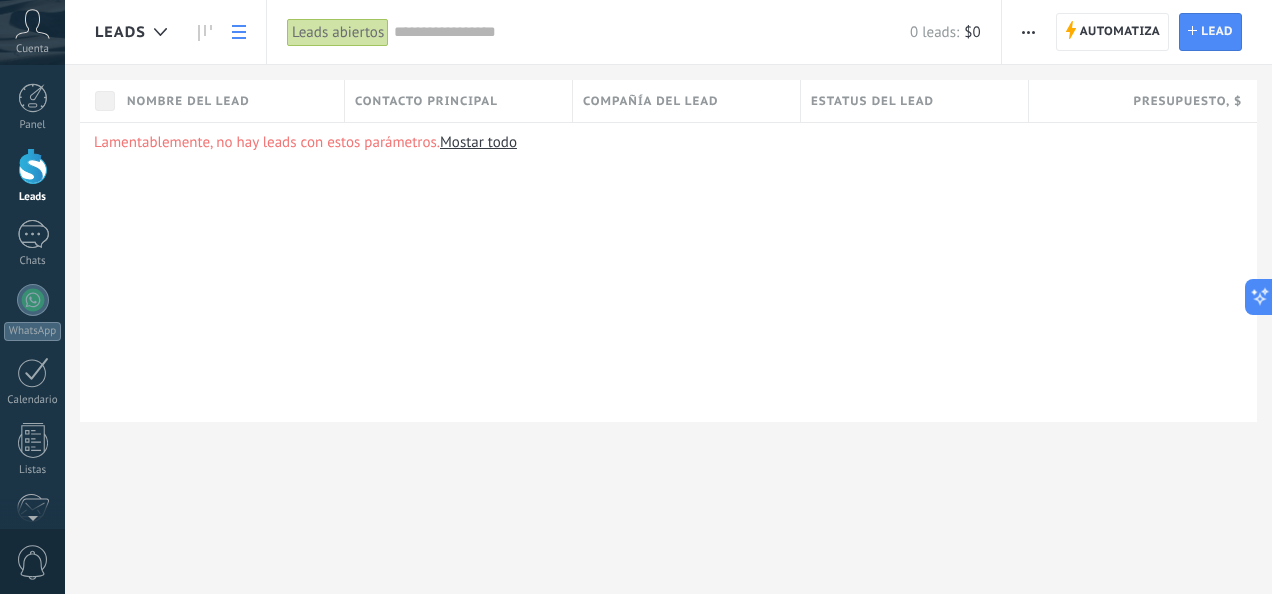 click on "Compañía del lead" at bounding box center (651, 101) 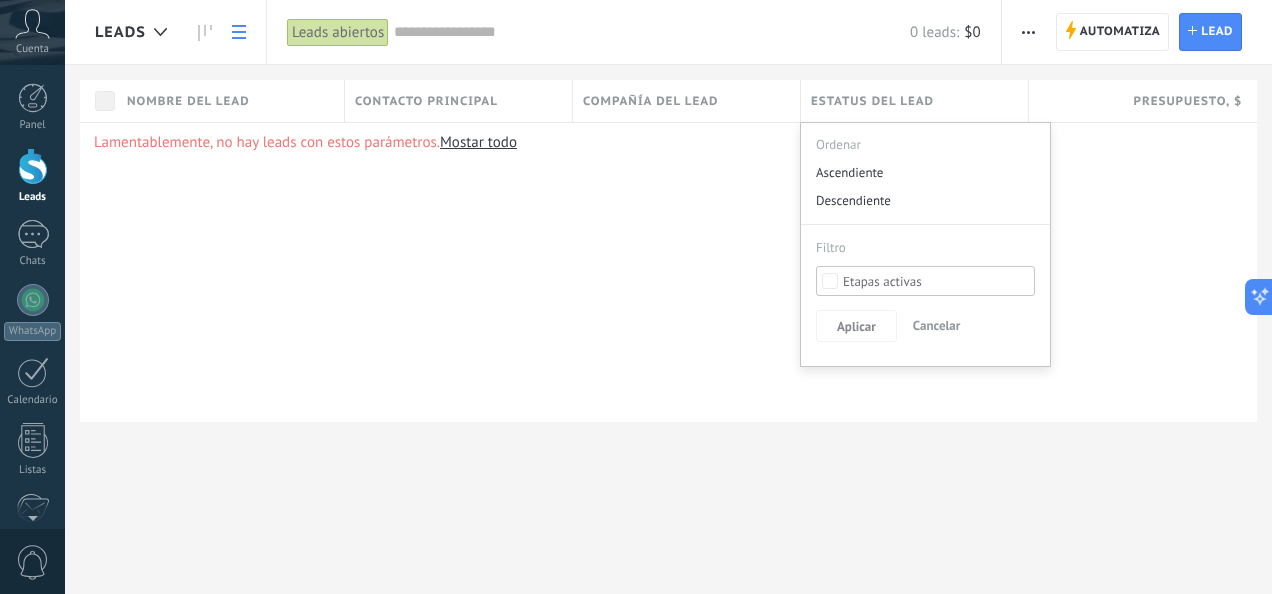click on "Presupuesto , $" at bounding box center (1143, 101) 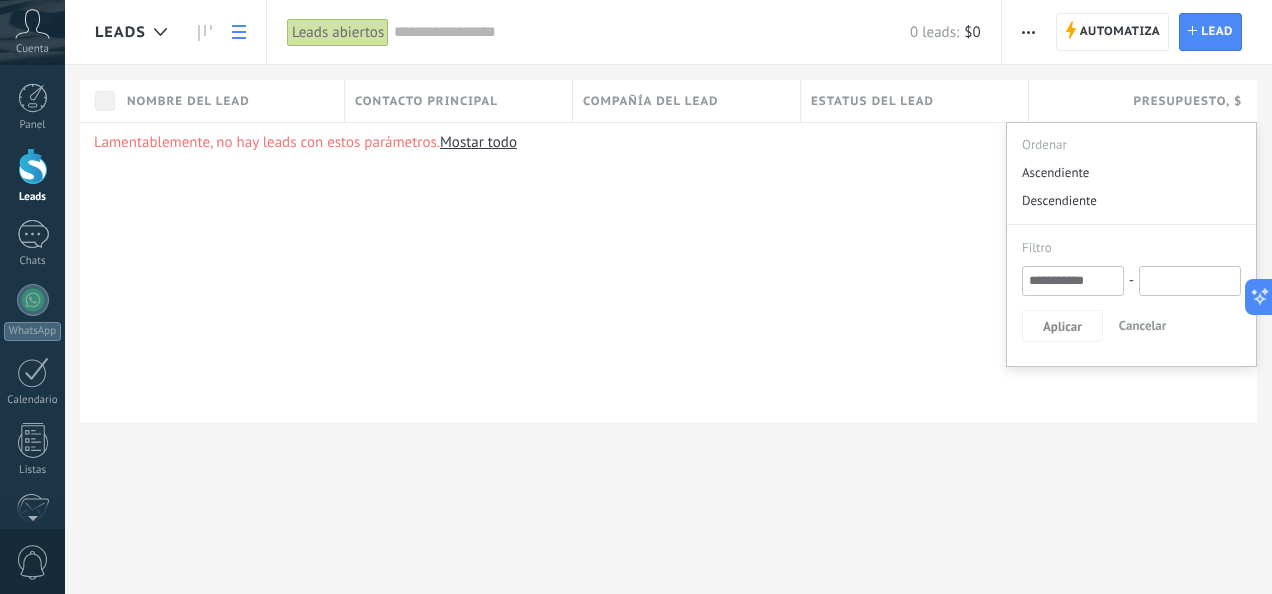 click on "Lamentablemente, no hay leads con estos parámetros.  Mostar todo" at bounding box center [668, 272] 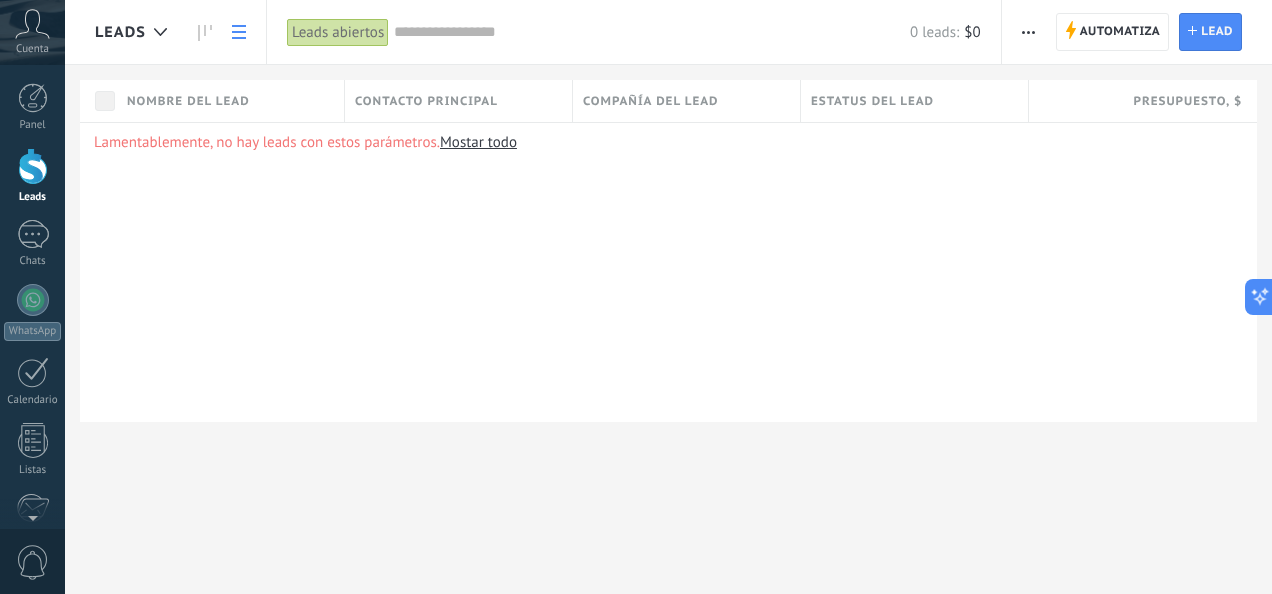 click 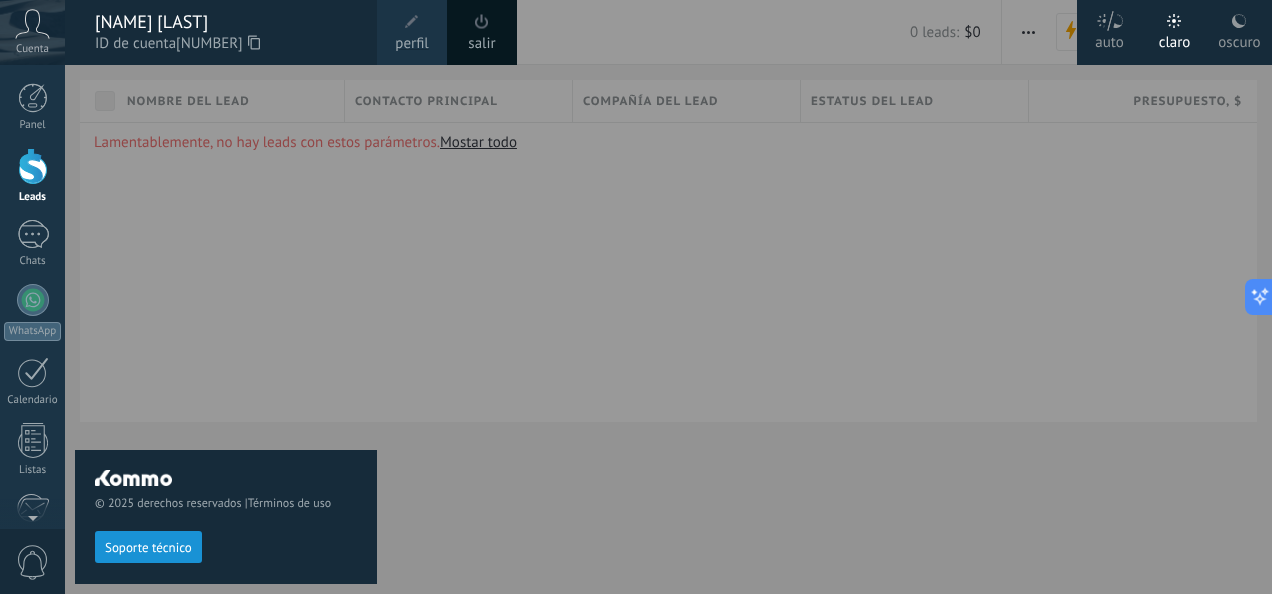 click at bounding box center (701, 297) 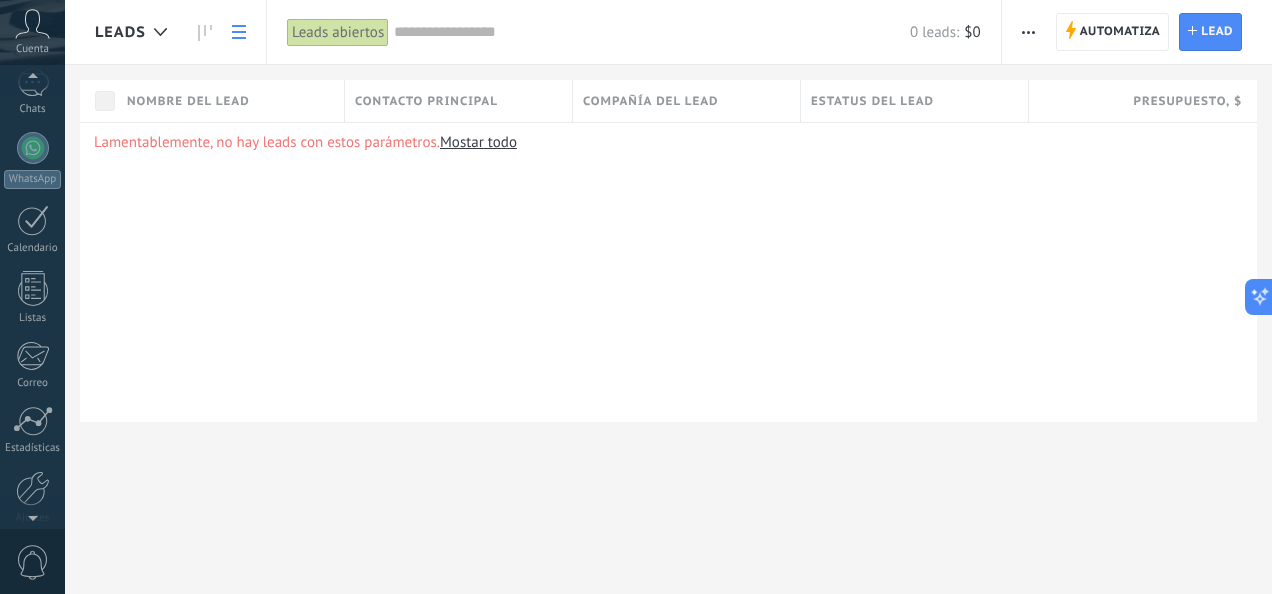scroll, scrollTop: 0, scrollLeft: 0, axis: both 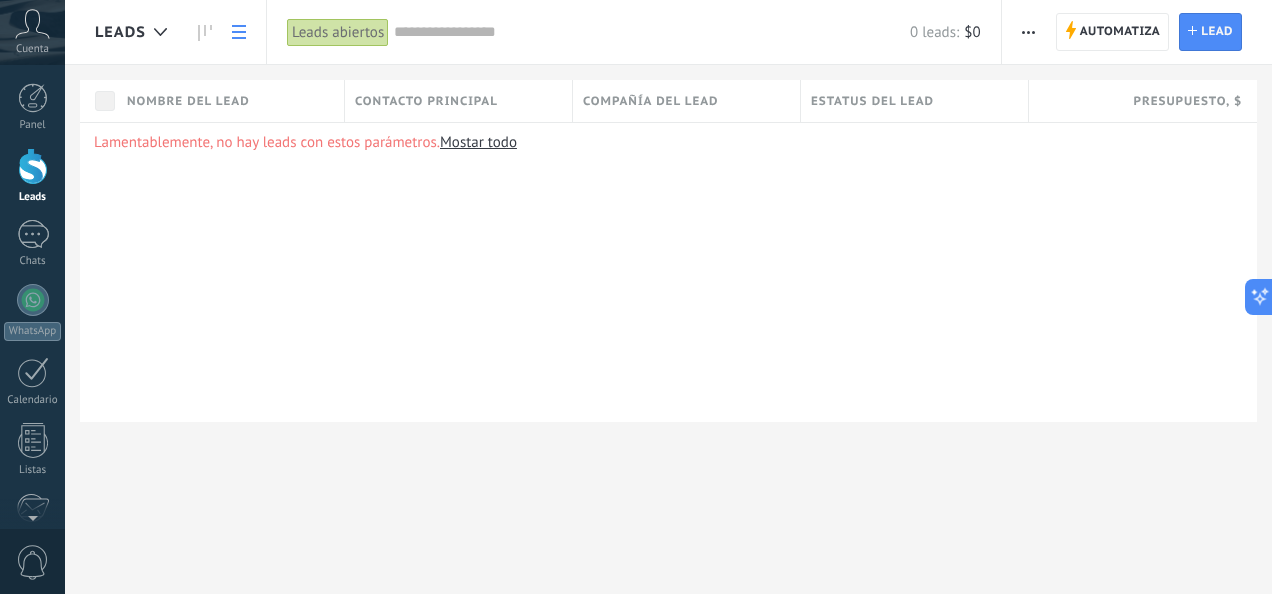 click 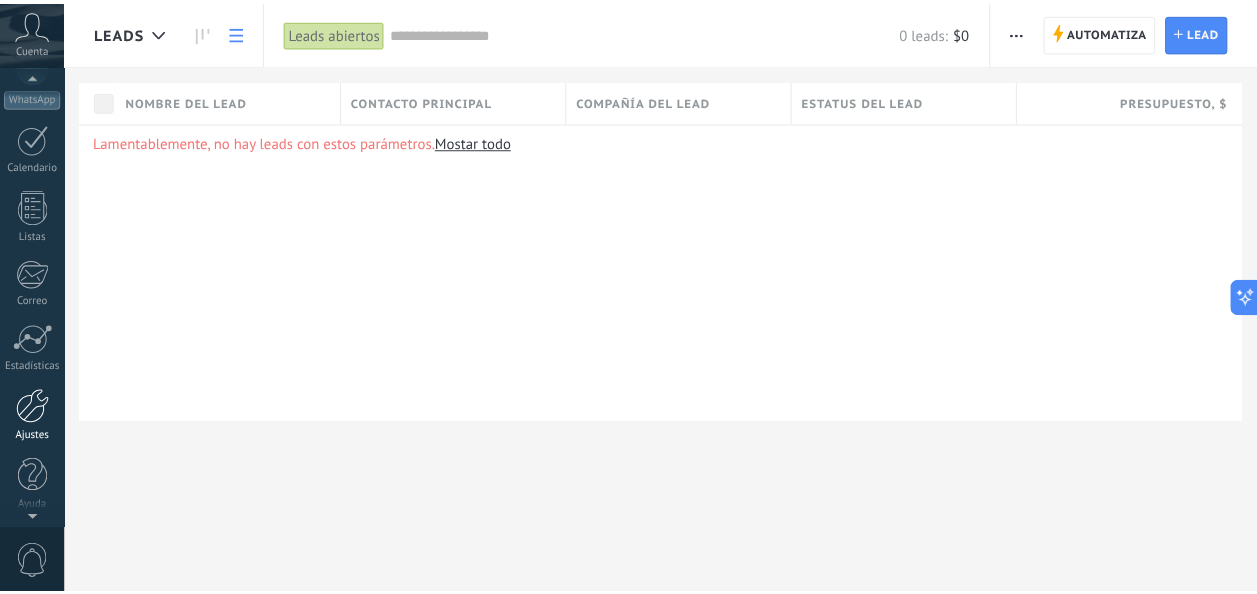 scroll, scrollTop: 236, scrollLeft: 0, axis: vertical 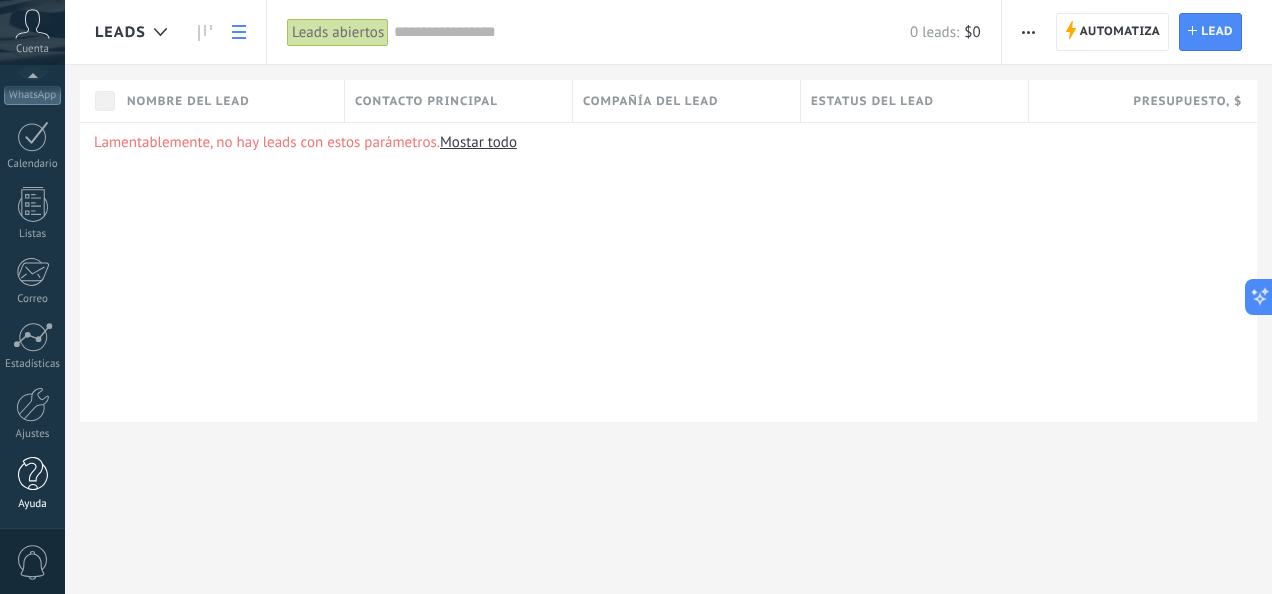 click at bounding box center (33, 474) 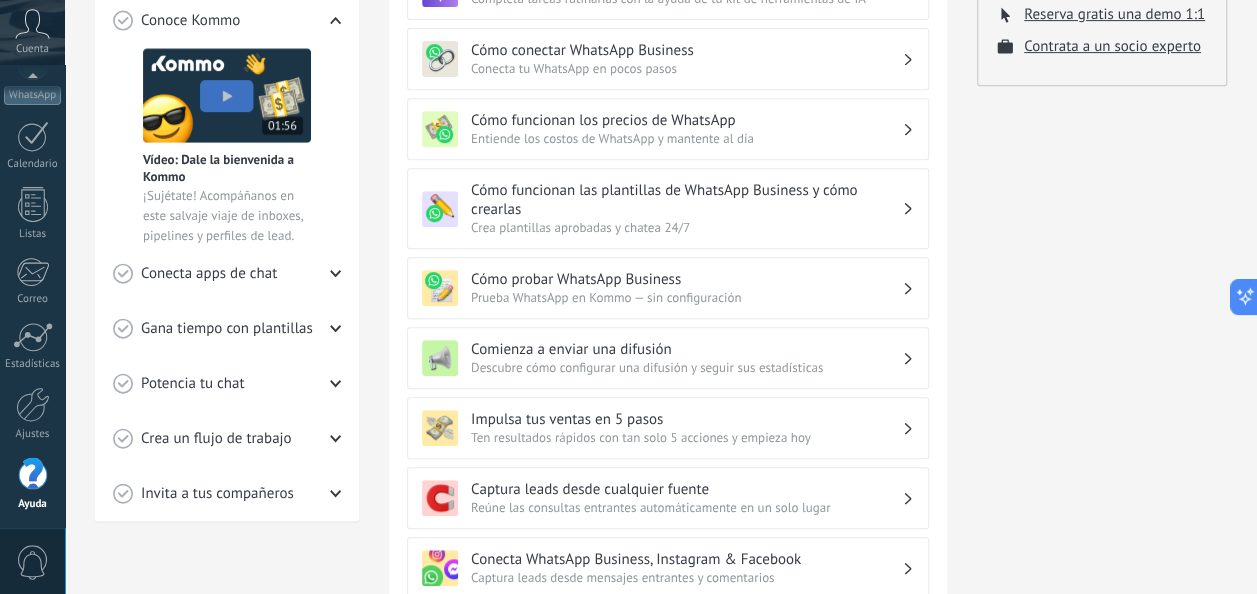 scroll, scrollTop: 400, scrollLeft: 0, axis: vertical 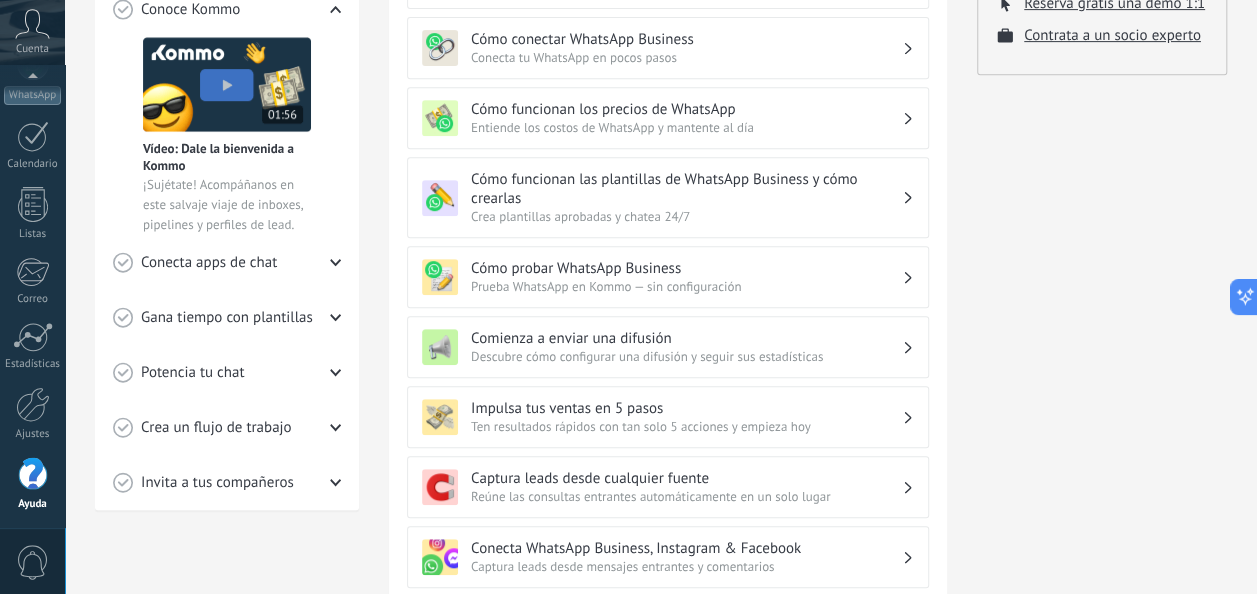 click on "Cómo probar WhatsApp Business Prueba WhatsApp en Kommo — sin configuración" at bounding box center (668, 277) 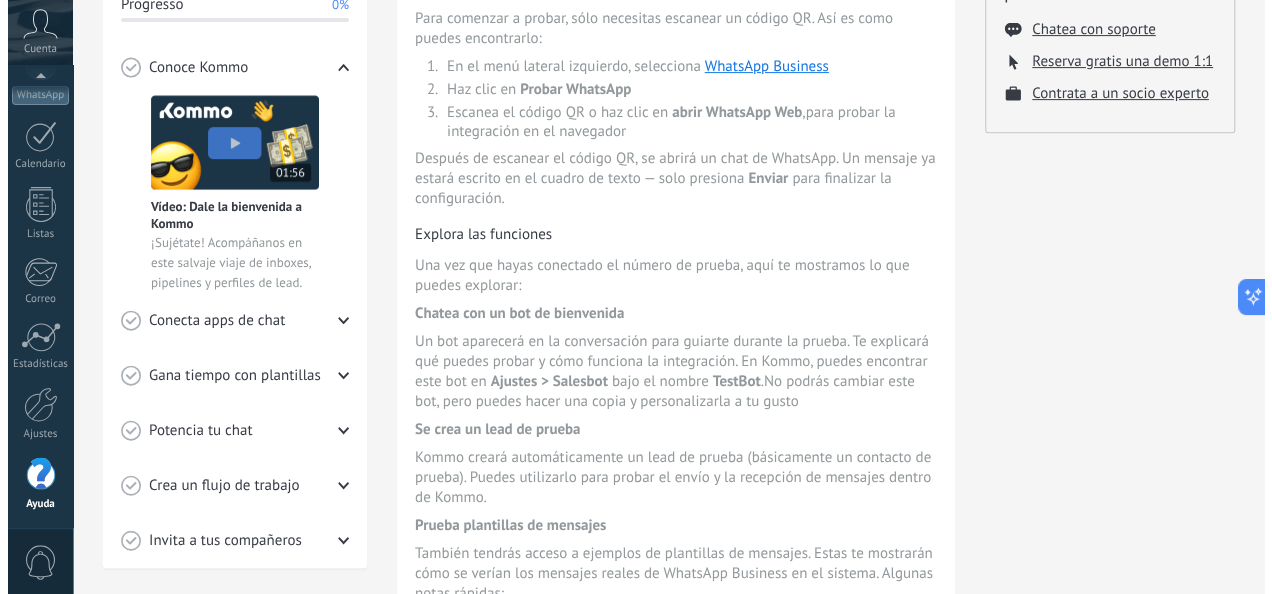 scroll, scrollTop: 366, scrollLeft: 0, axis: vertical 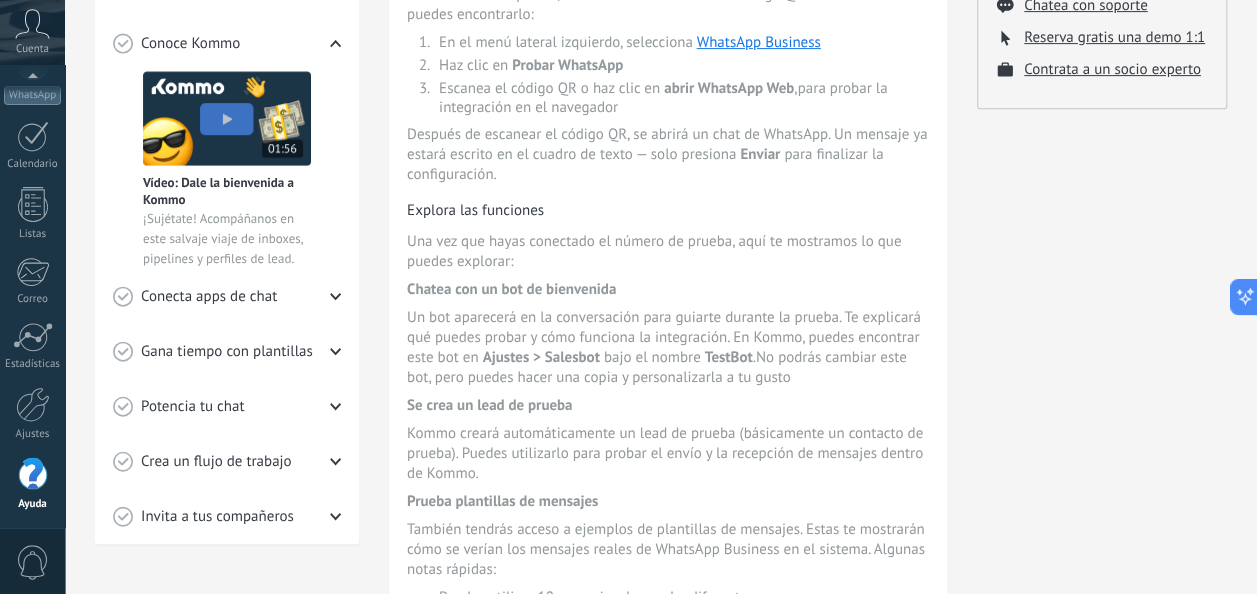 click 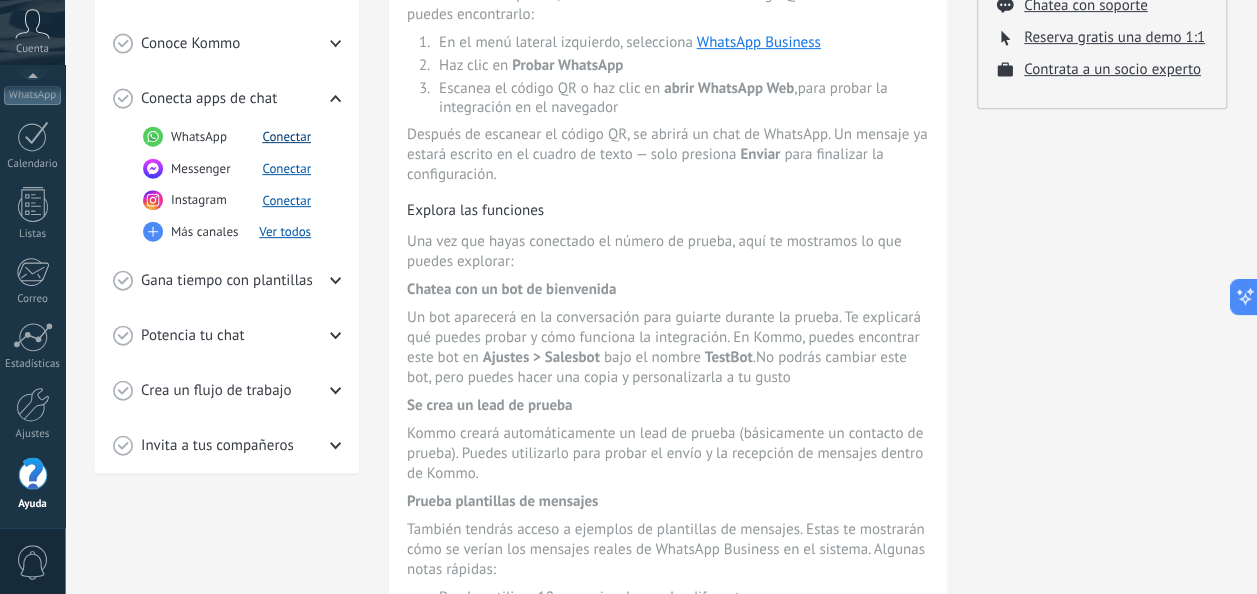 click on "Conectar" at bounding box center (286, 136) 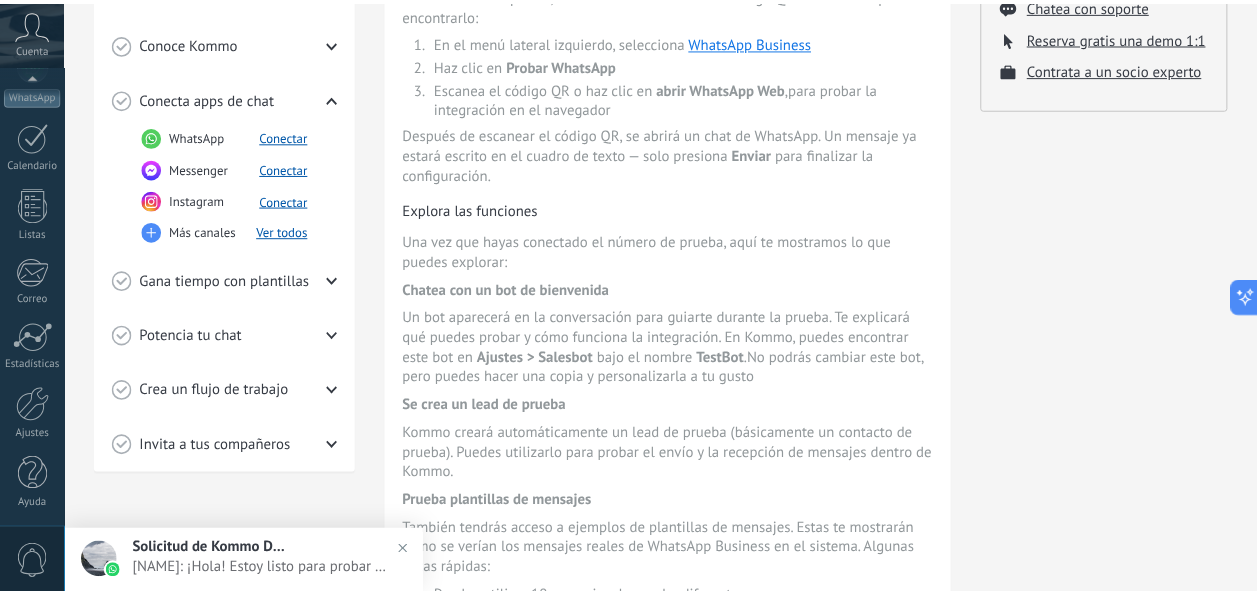 scroll, scrollTop: 0, scrollLeft: 0, axis: both 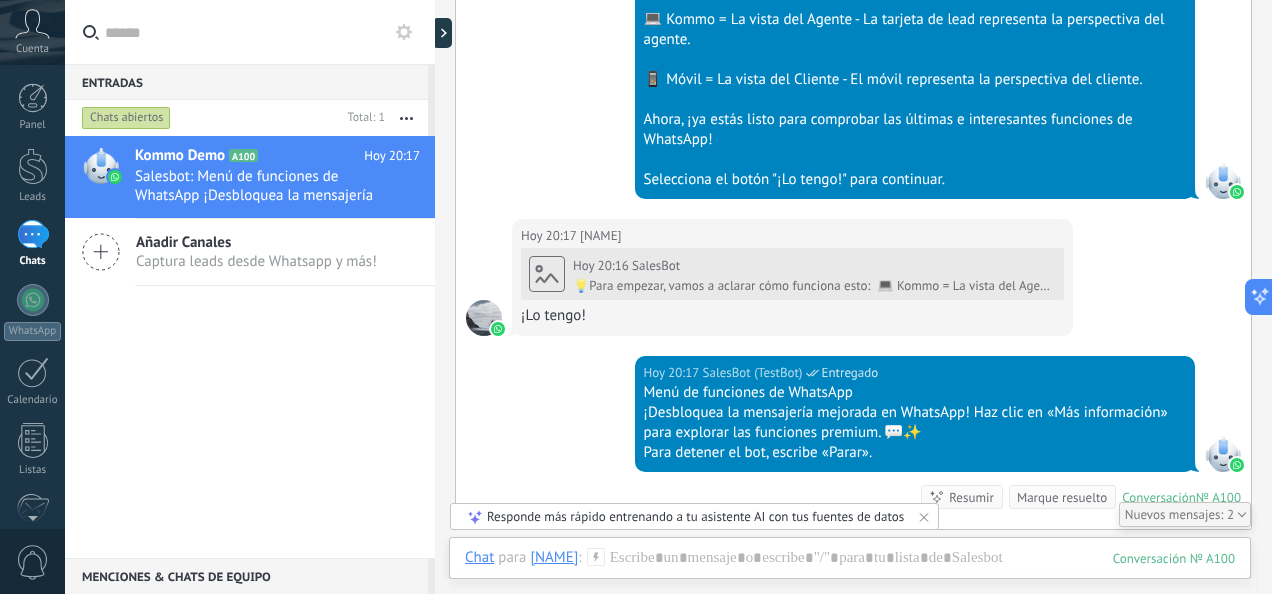 click on "Añadir Canales" at bounding box center (256, 242) 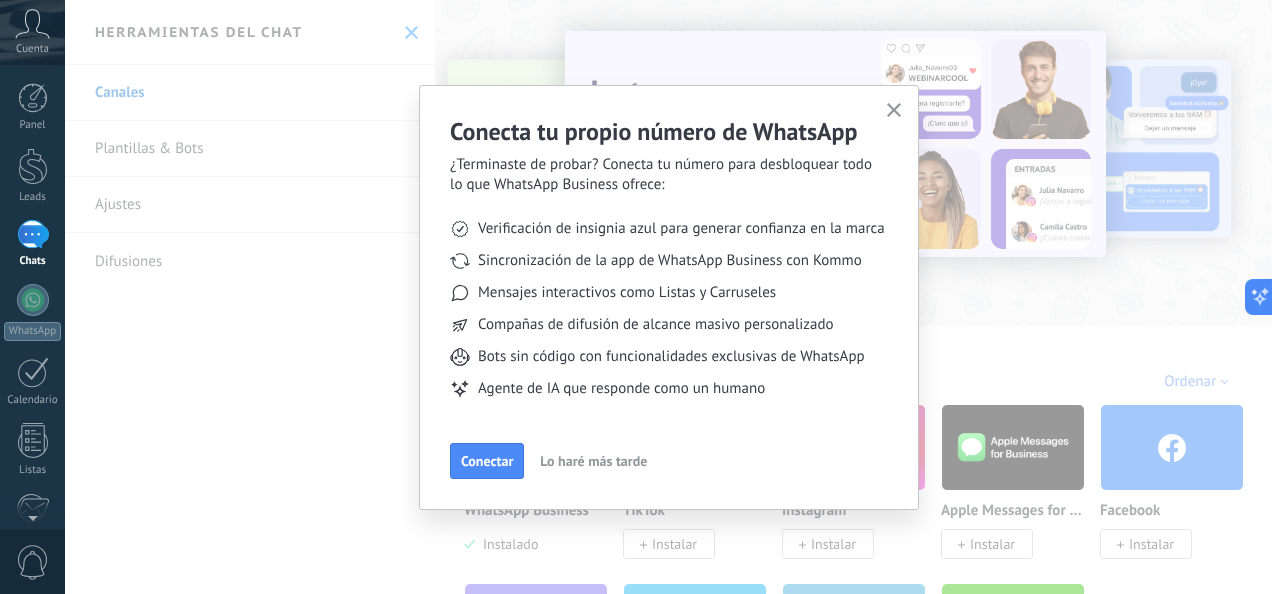 click on "Lo haré más tarde" at bounding box center (593, 461) 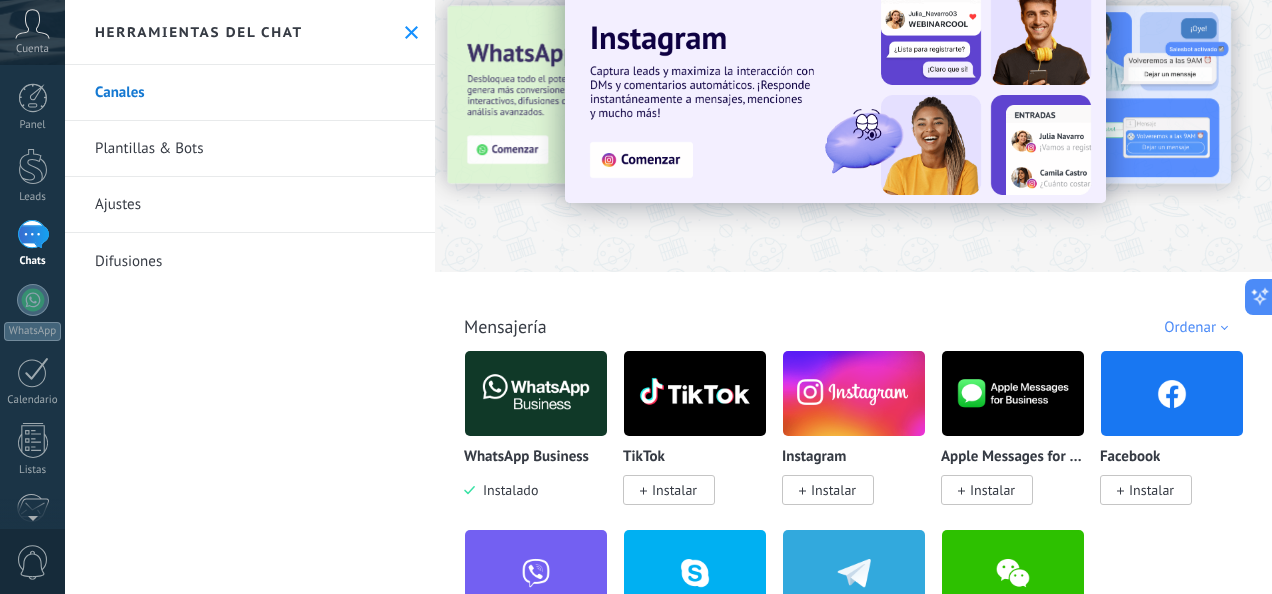 scroll, scrollTop: 133, scrollLeft: 0, axis: vertical 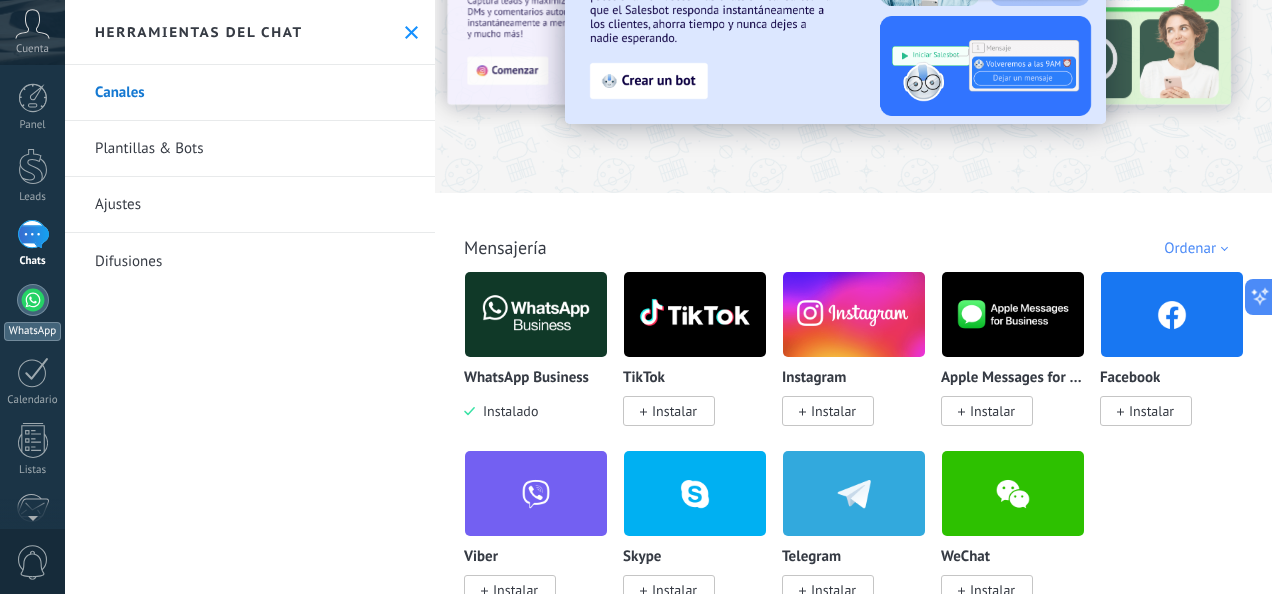 click at bounding box center [33, 300] 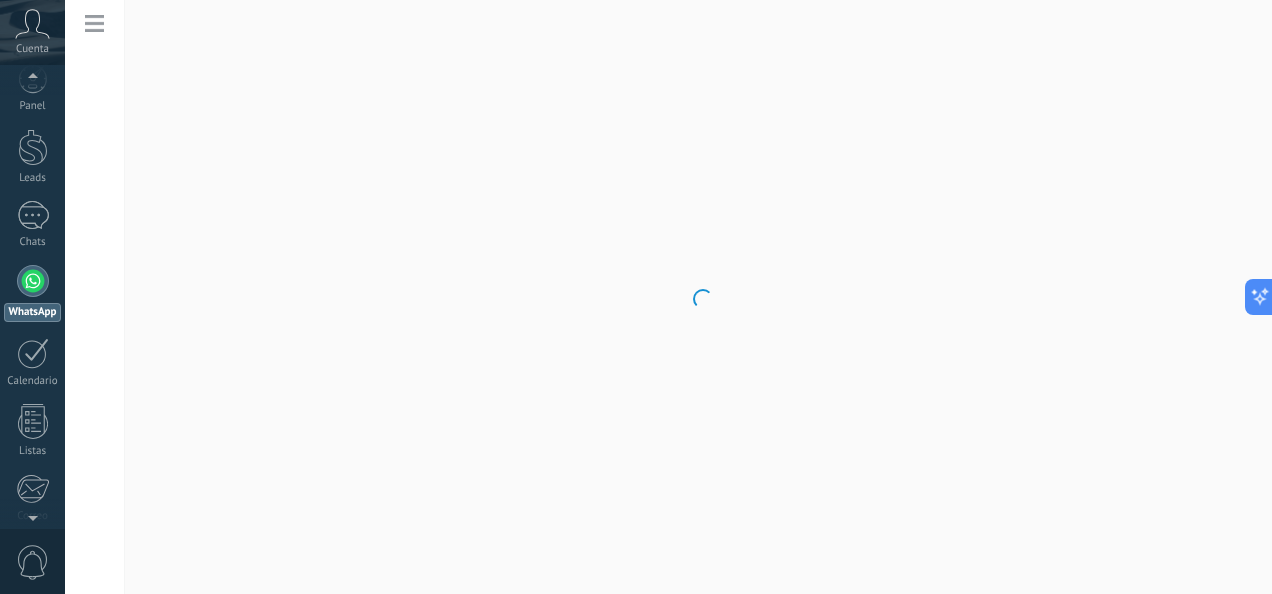scroll, scrollTop: 0, scrollLeft: 0, axis: both 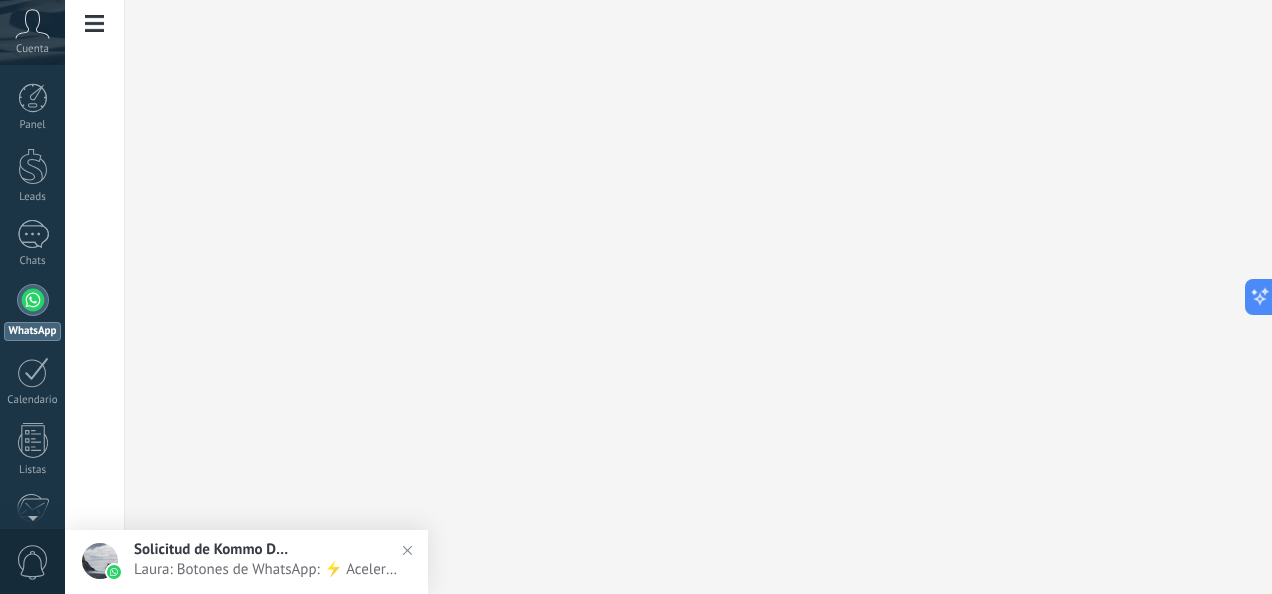 click on "Laura: Botones de WhatsApp:
⚡ Acelera el tiempo de respuesta con los botones de WhatsApp 🚀." at bounding box center [266, 569] 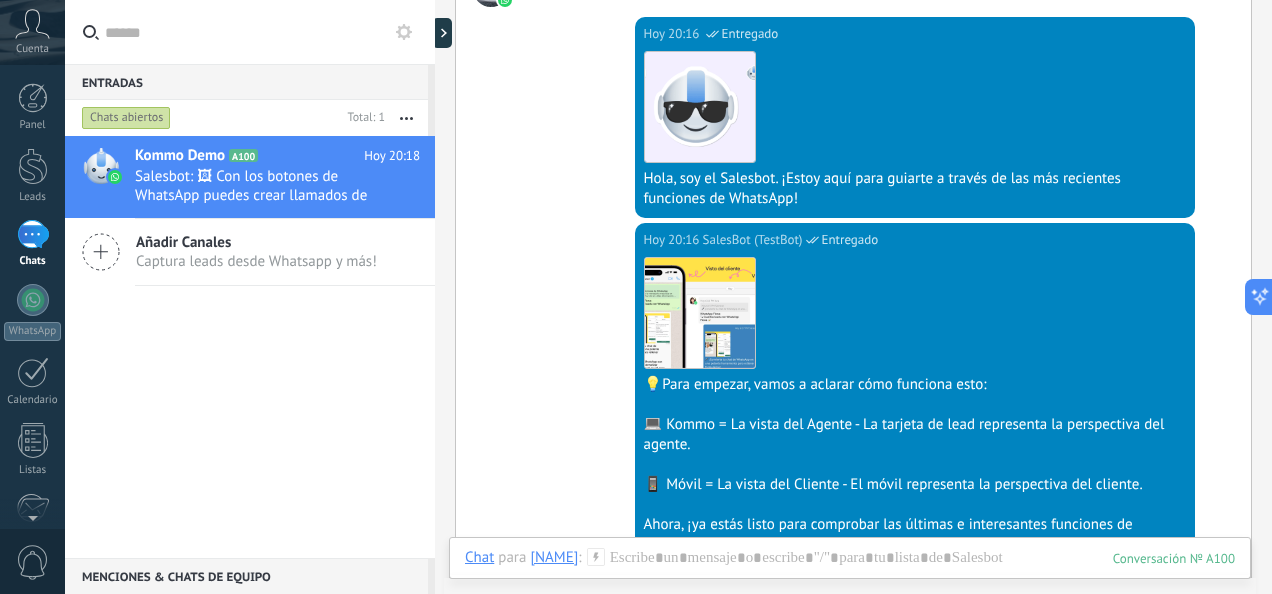 scroll, scrollTop: 433, scrollLeft: 0, axis: vertical 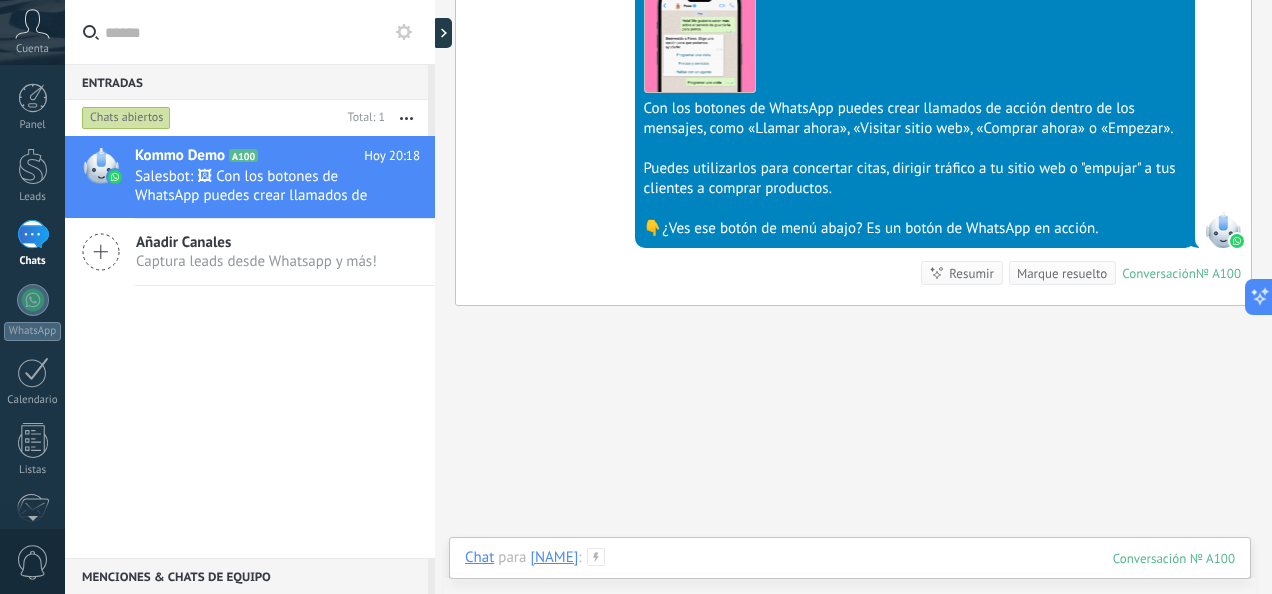 click at bounding box center [850, 578] 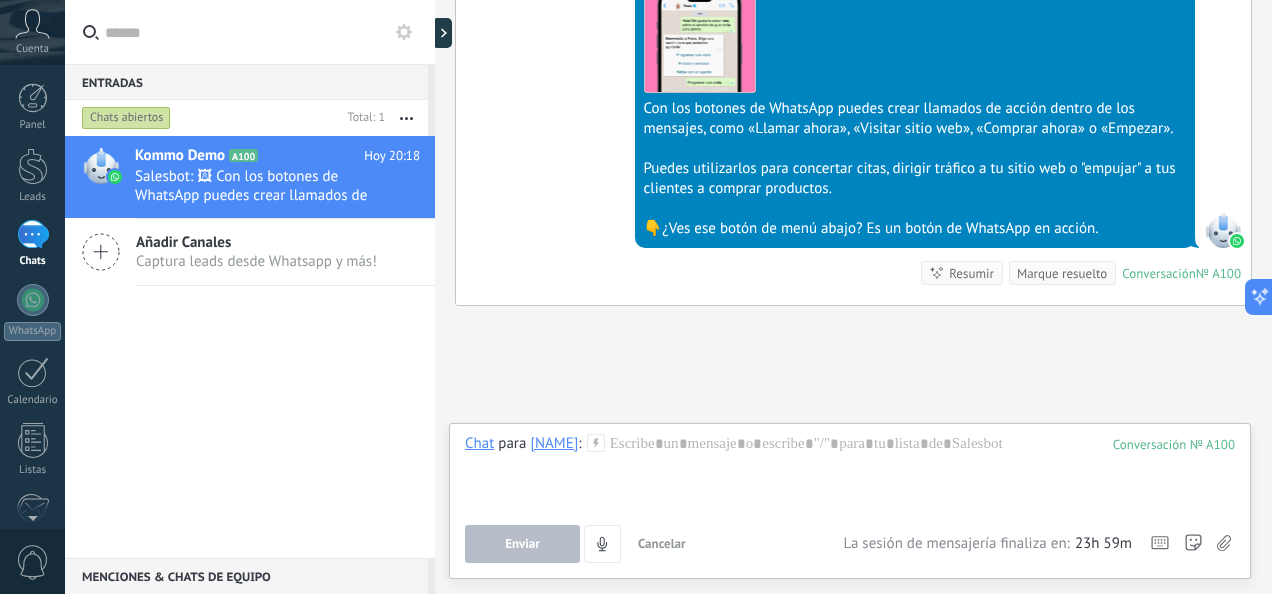 click on "Buscar Carga más Hoy Hoy Creación: 2 eventos Expandir Hoy 20:16 [NAME] ¡Hola! Estoy listo para probar WhatsApp en Kommo. Mi código de verificación es [CODE] Conversación № A100 Conversación № A100 Hoy 20:16 Robot El valor del campo «Nombre» se establece en «Kommo Demo» Hoy 20:16 Robot El valor del campo «Teléfono» se establece en «[PHONE]» [NAME] [NAME] Hoy 20:16 SalesBot (TestBot) Entregado Descargar Hola, soy el Salesbot. ¡Estoy aquí para guiarte a través de las más recientes funciones de WhatsApp! Hoy 20:16 SalesBot (TestBot) Entregado Descargar 💡Para empezar, vamos a aclarar cómo funciona esto: 💻 Kommo = La vista del Agente - La tarjeta de lead representa la perspectiva del agente. 📱 Móvil = La vista del Cliente - El móvil representa la perspectiva del cliente. Ahora, ¡ya estás listo para comprobar las últimas e interesantes funciones de WhatsApp! Selecciona el botón "¡Lo tengo!" para continuar. Hoy 20:17 [NAME] [NAME]" at bounding box center [853, -423] 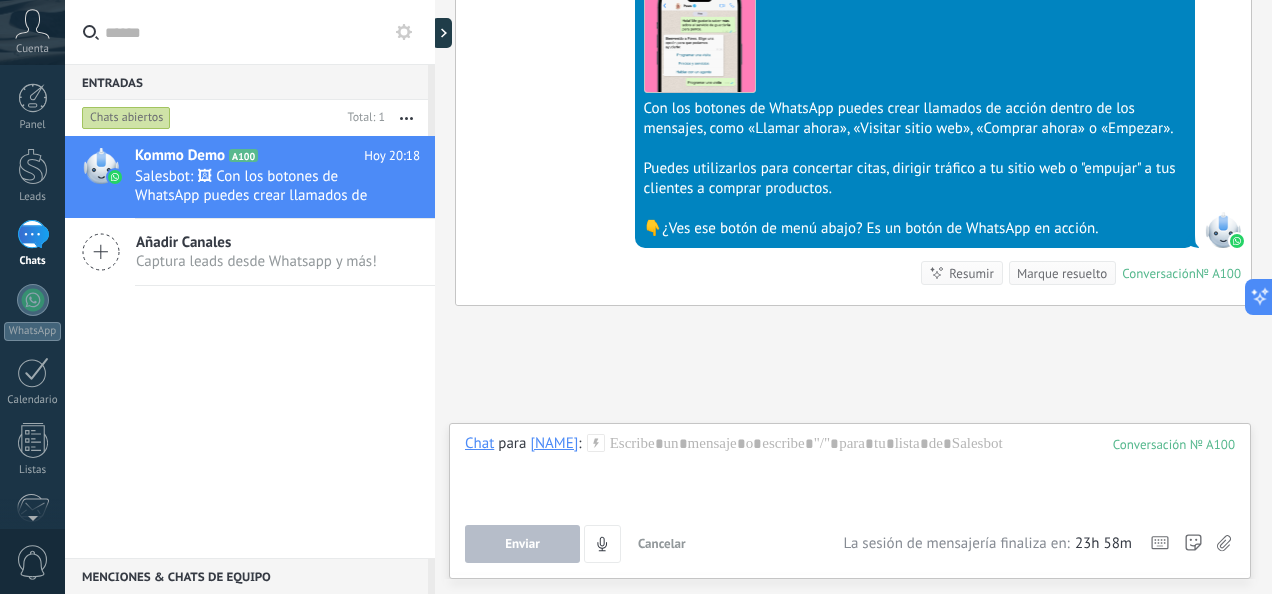 click on "0" at bounding box center (33, 562) 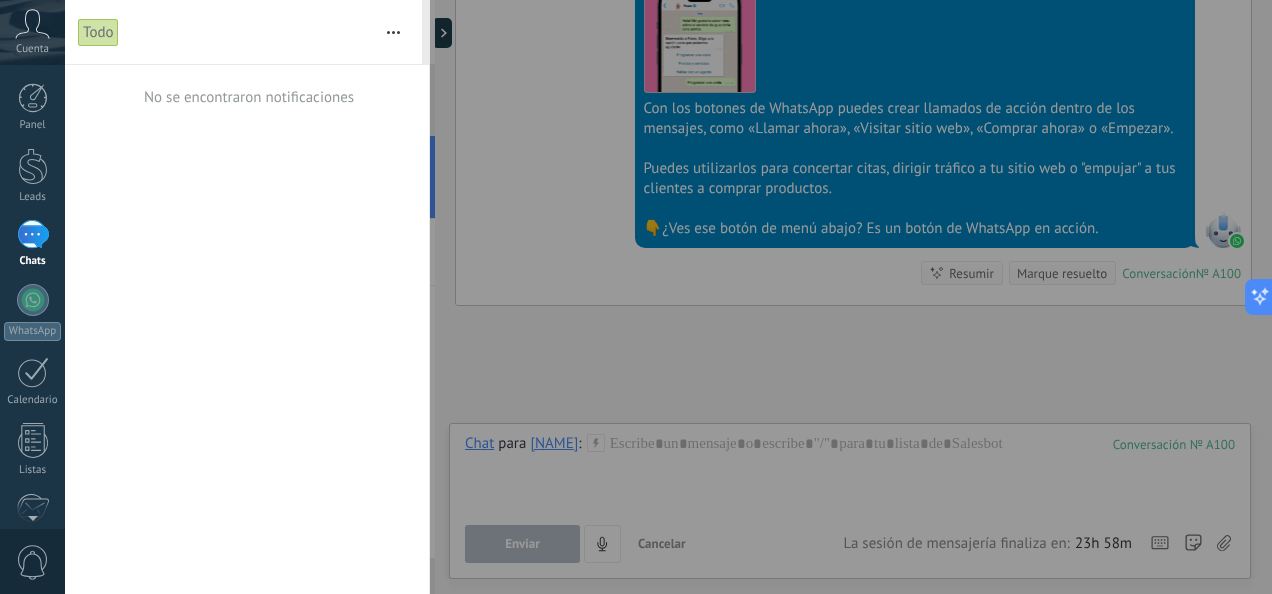 click at bounding box center (393, 32) 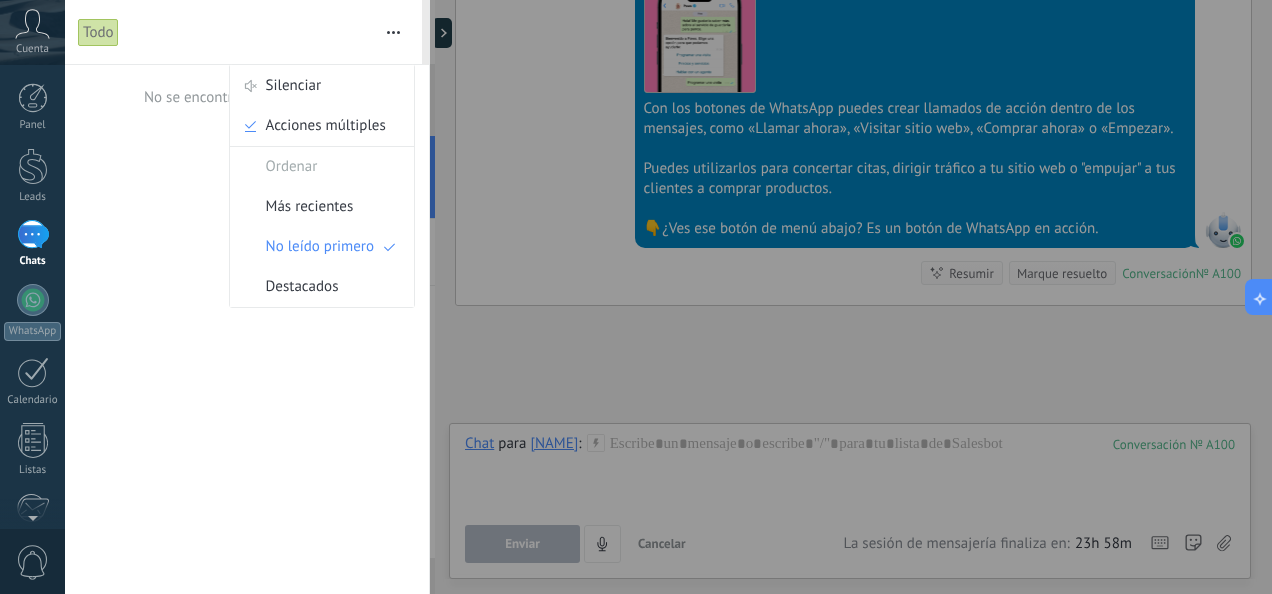 click on "No se encontraron notificaciones" at bounding box center (247, 329) 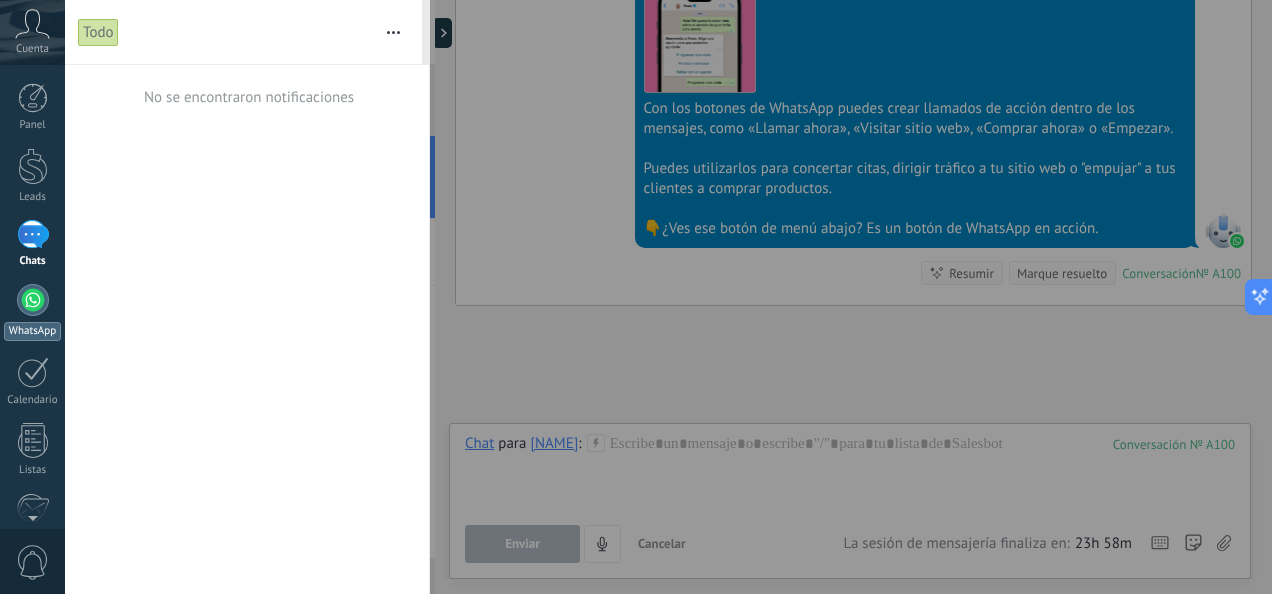 click at bounding box center [33, 300] 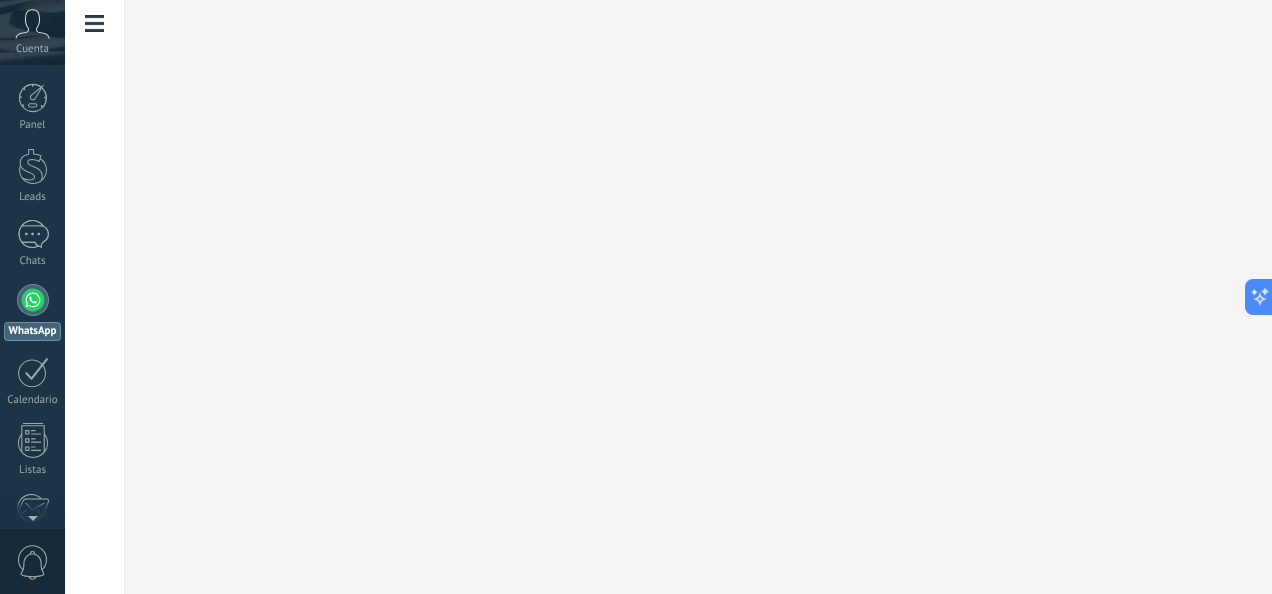 click at bounding box center (95, 24) 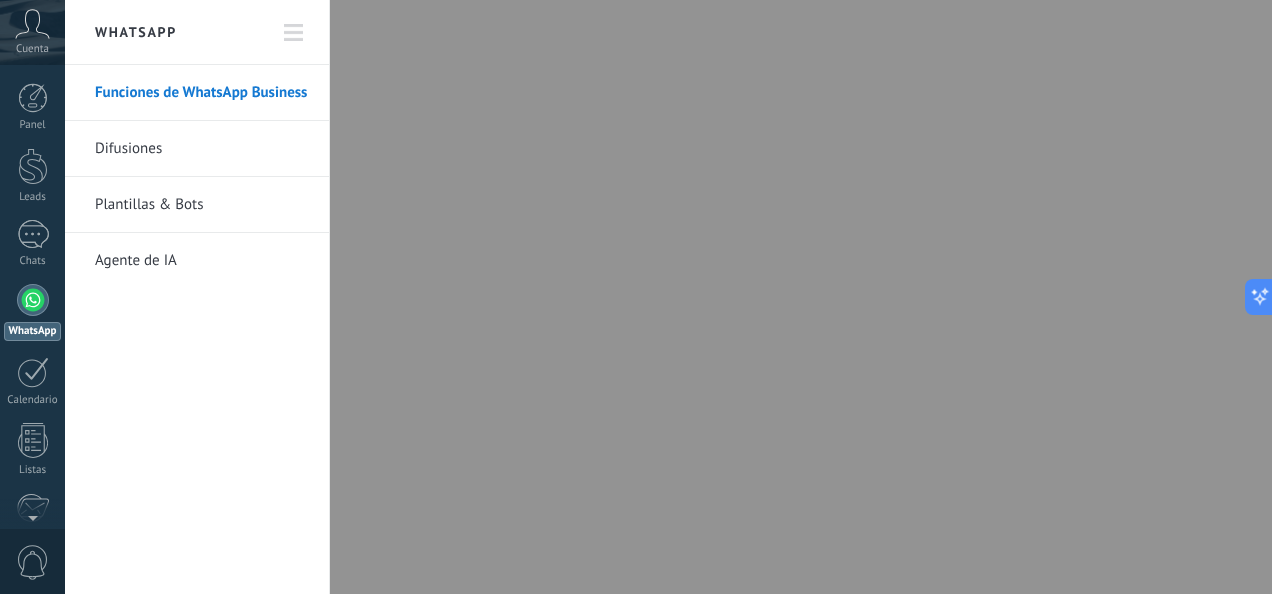 click on "Funciones de WhatsApp Business" at bounding box center [202, 93] 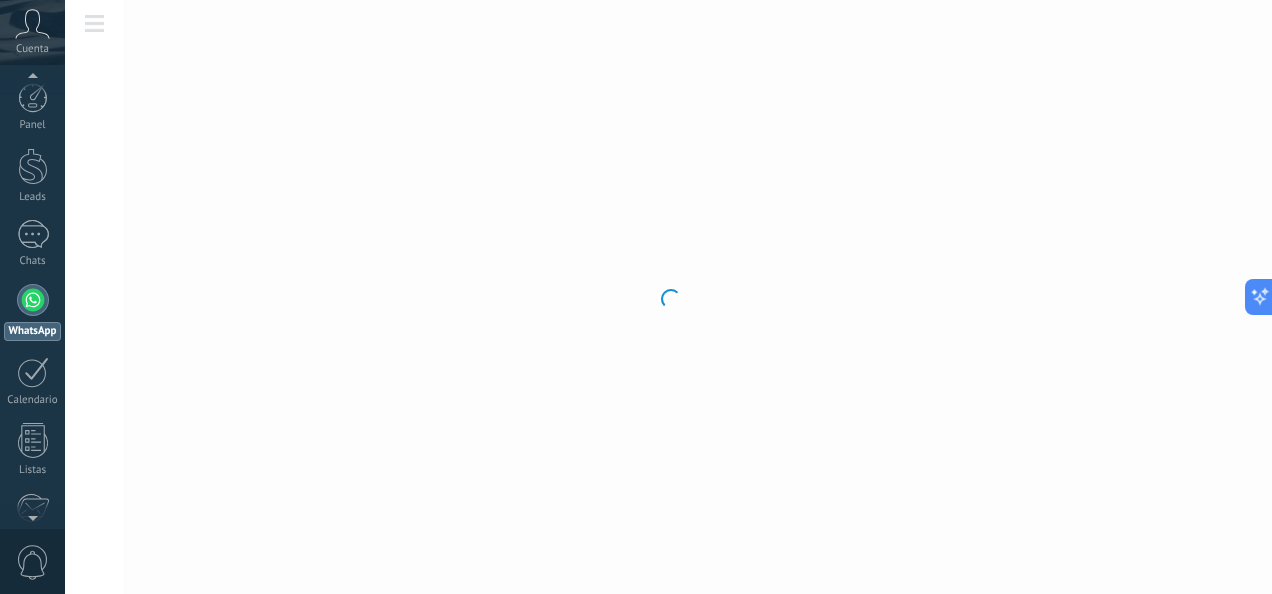 scroll, scrollTop: 0, scrollLeft: 0, axis: both 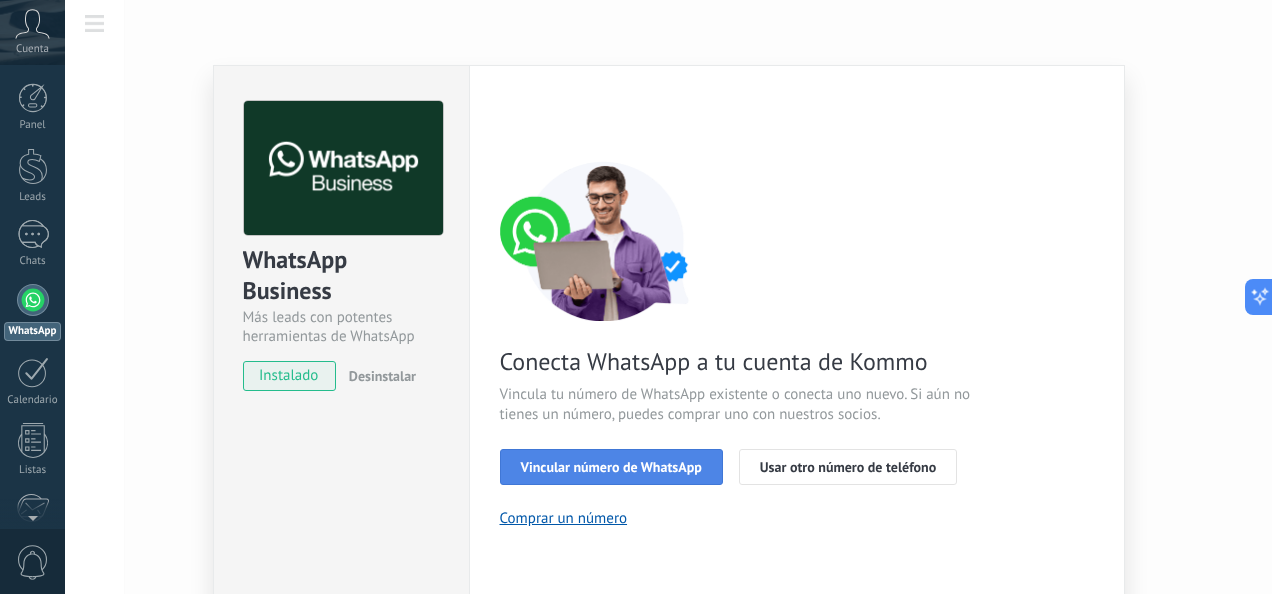 click on "Vincular número de WhatsApp" at bounding box center [611, 467] 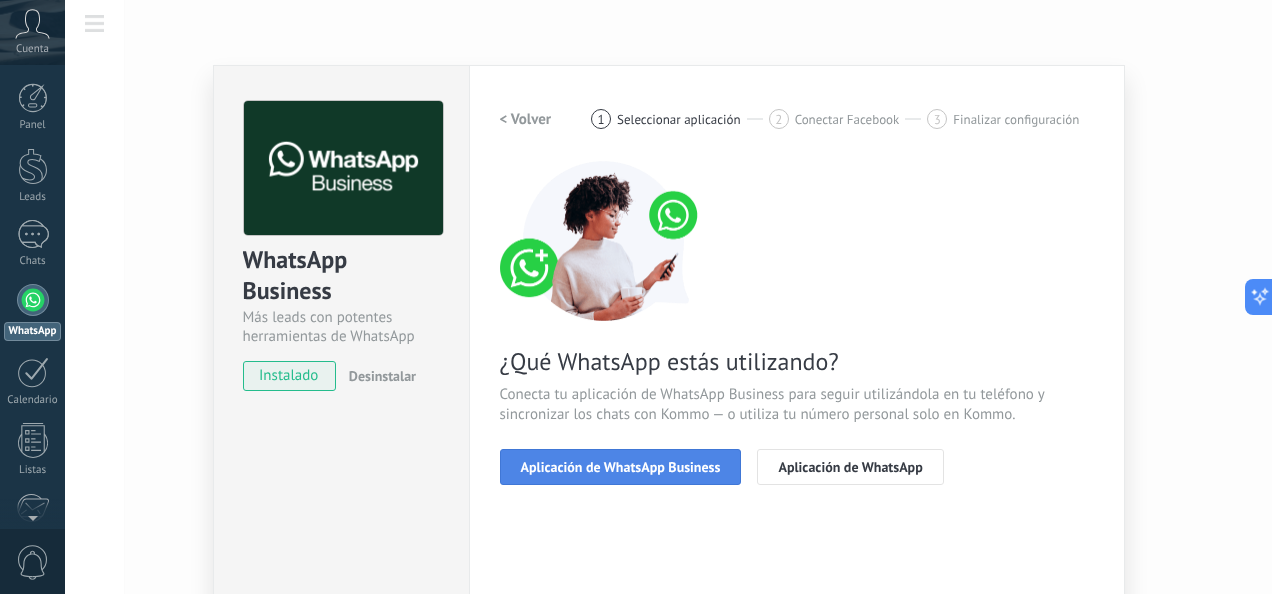 click on "Aplicación de WhatsApp Business" at bounding box center [621, 467] 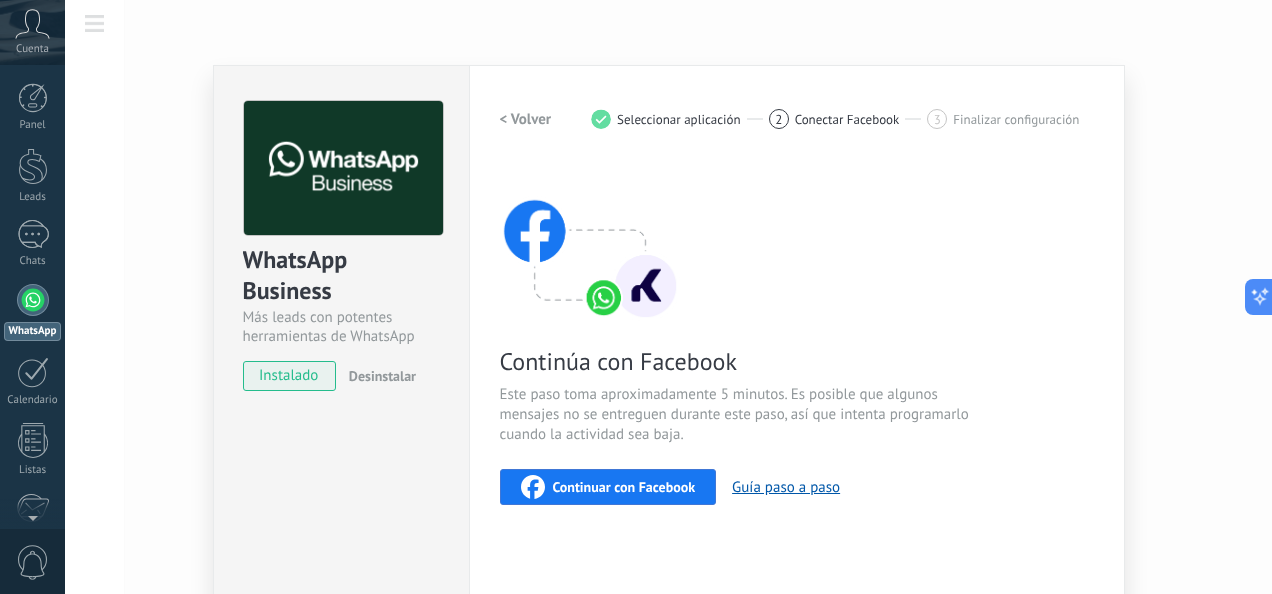 click on "< Volver" at bounding box center [526, 119] 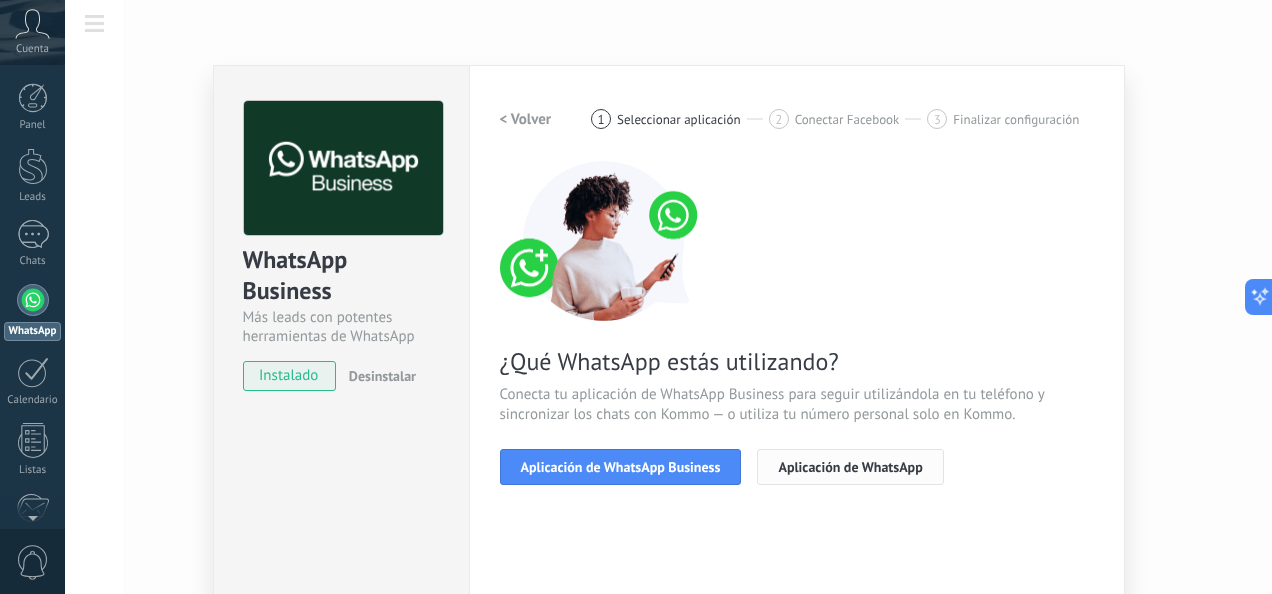 click on "Aplicación de WhatsApp" at bounding box center [850, 467] 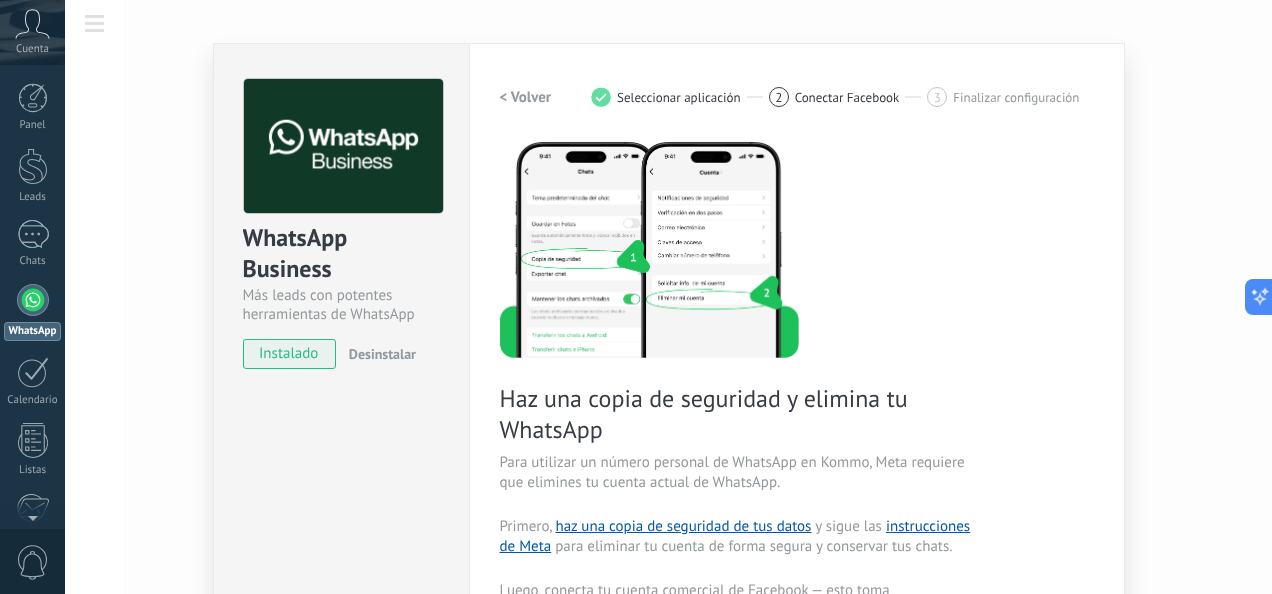 scroll, scrollTop: 33, scrollLeft: 0, axis: vertical 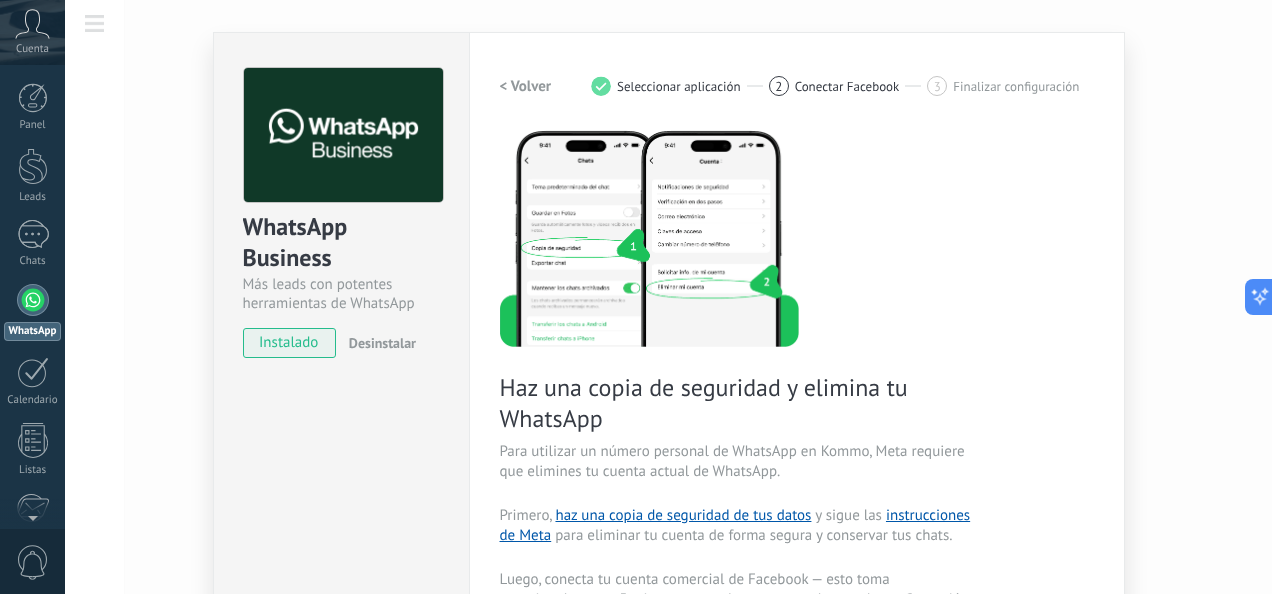 click on "< Volver" at bounding box center (526, 86) 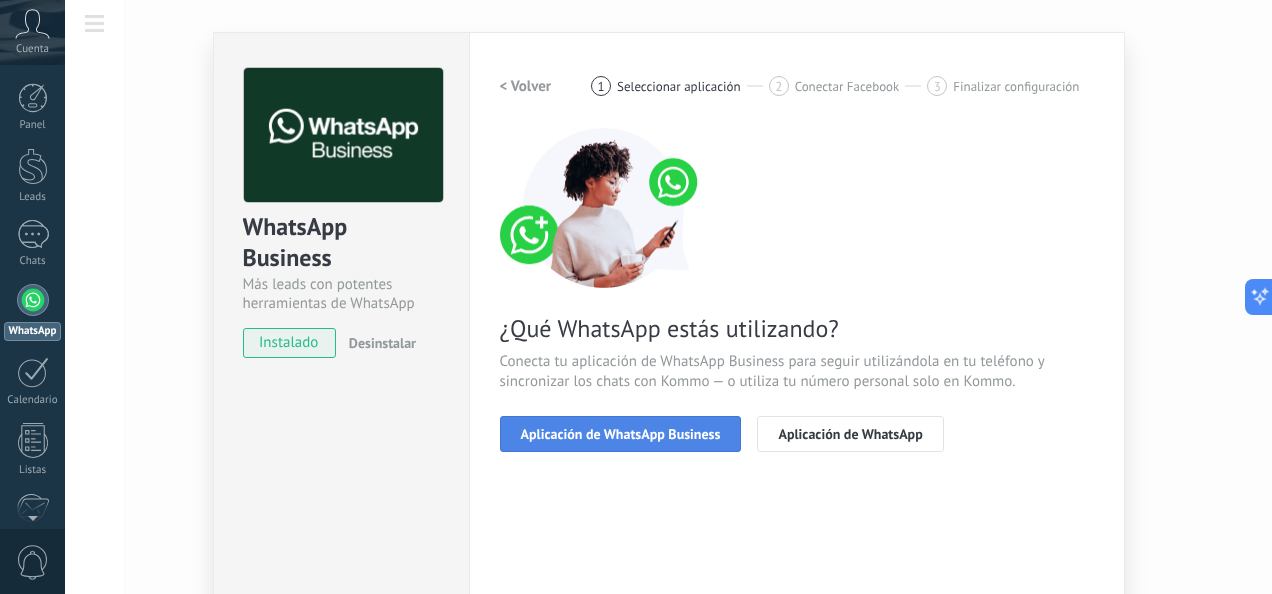 click on "Aplicación de WhatsApp Business" at bounding box center [621, 434] 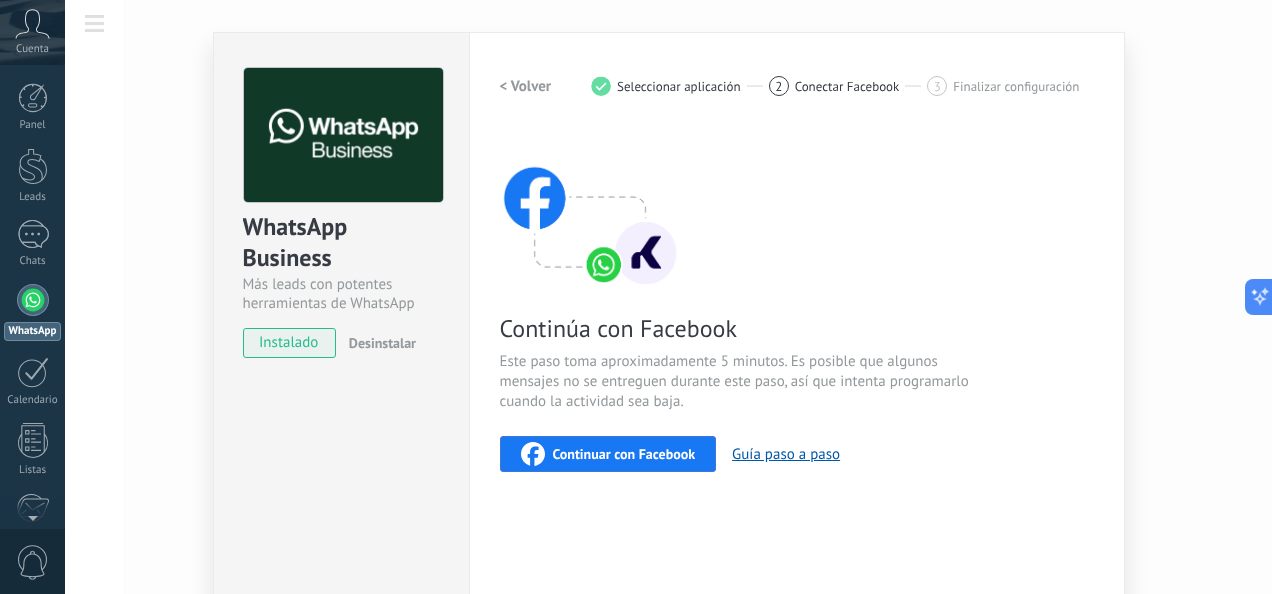 click on "Continuar con Facebook" at bounding box center [624, 454] 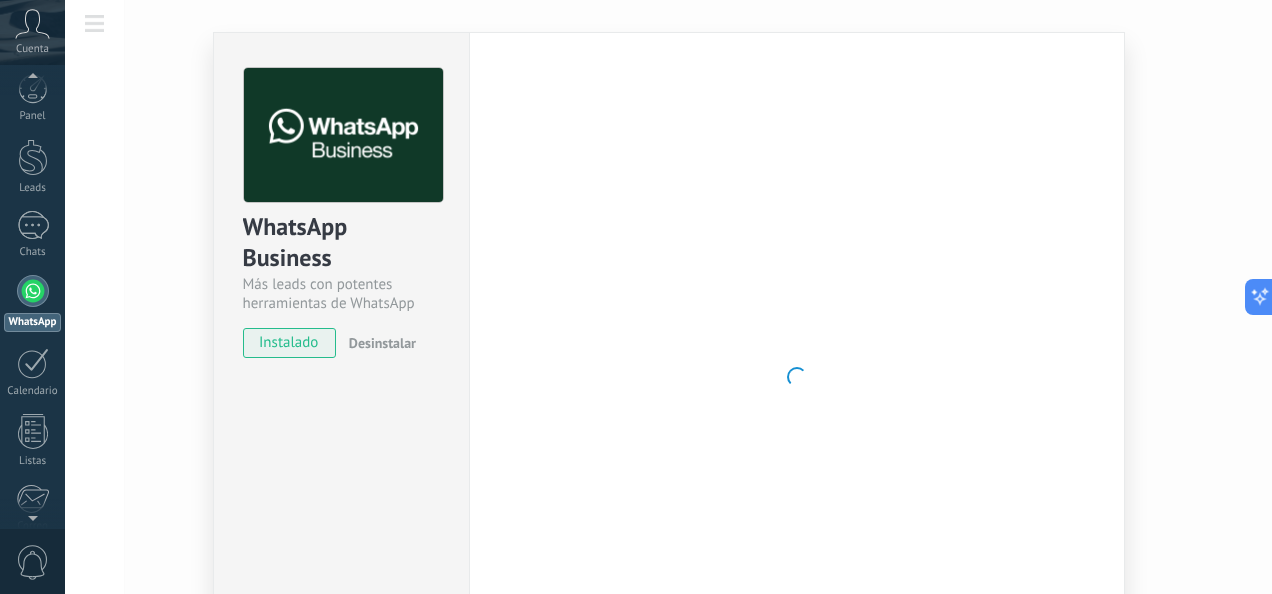 scroll, scrollTop: 0, scrollLeft: 0, axis: both 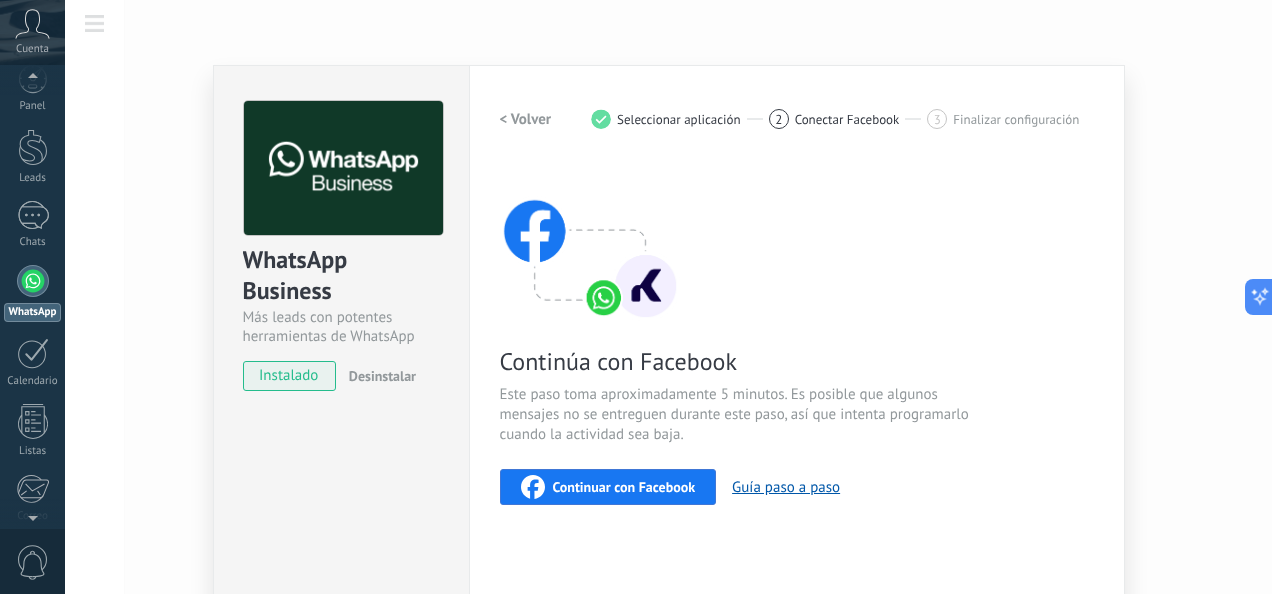 click on "0" at bounding box center (33, 562) 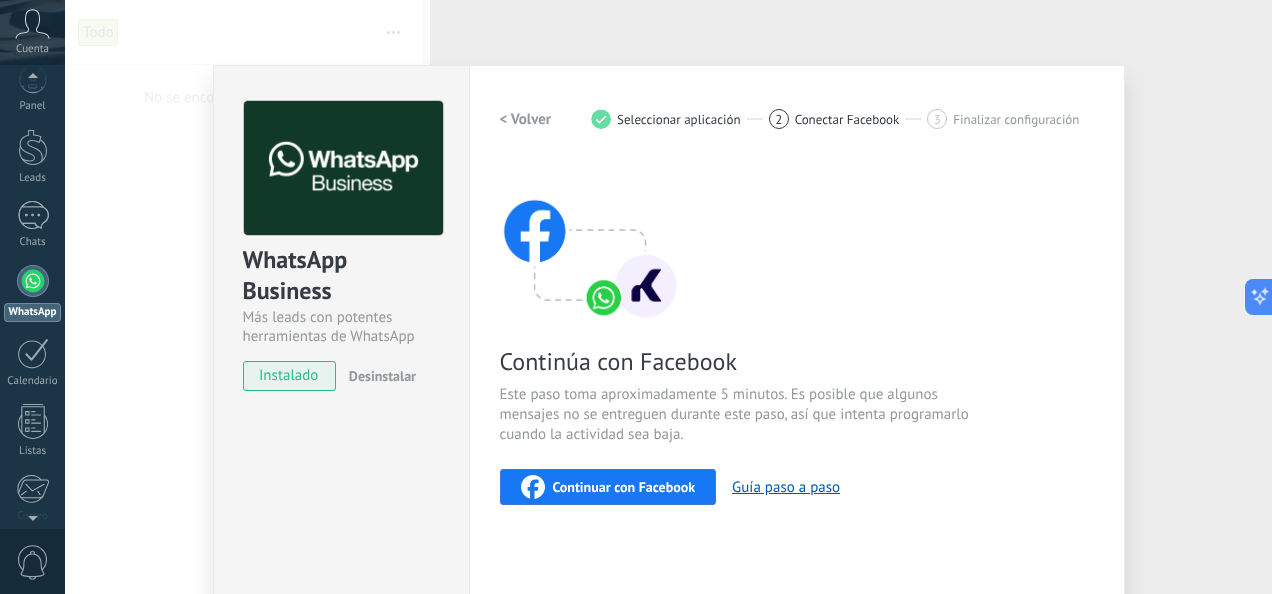 scroll, scrollTop: 0, scrollLeft: 0, axis: both 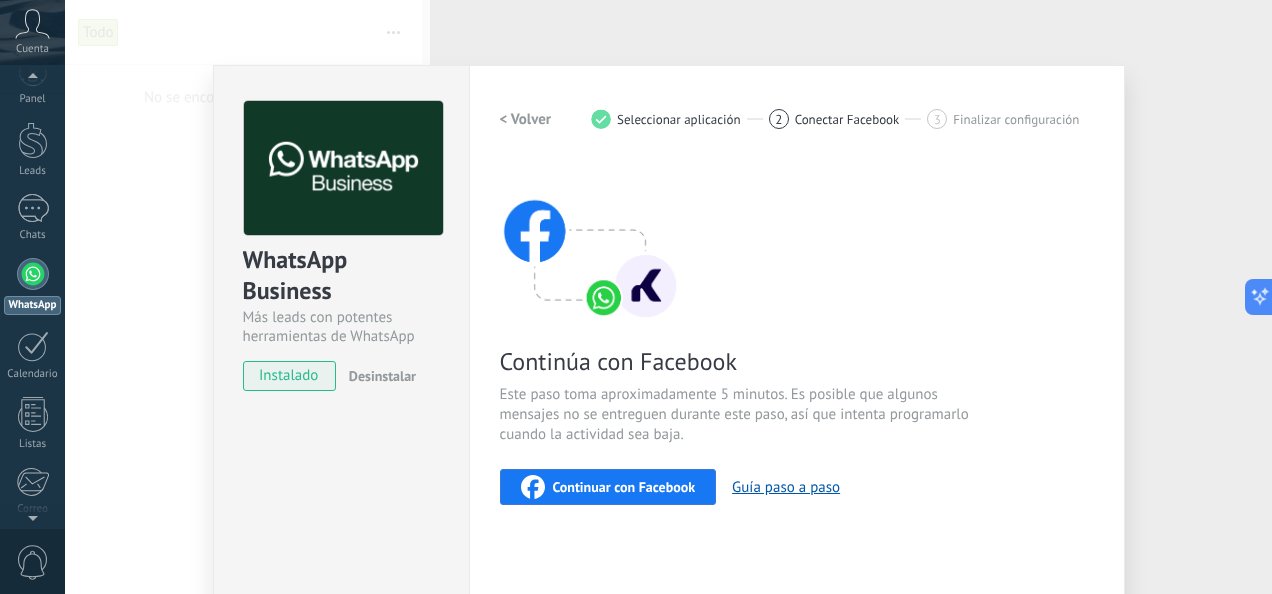 click at bounding box center [32, 514] 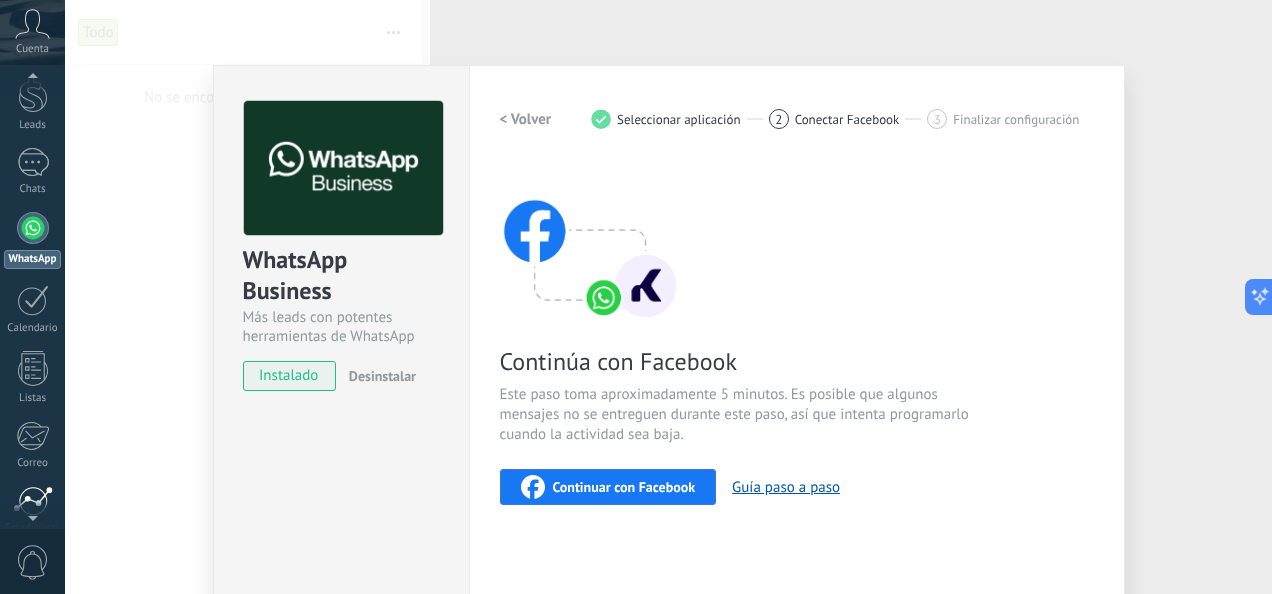 scroll, scrollTop: 86, scrollLeft: 0, axis: vertical 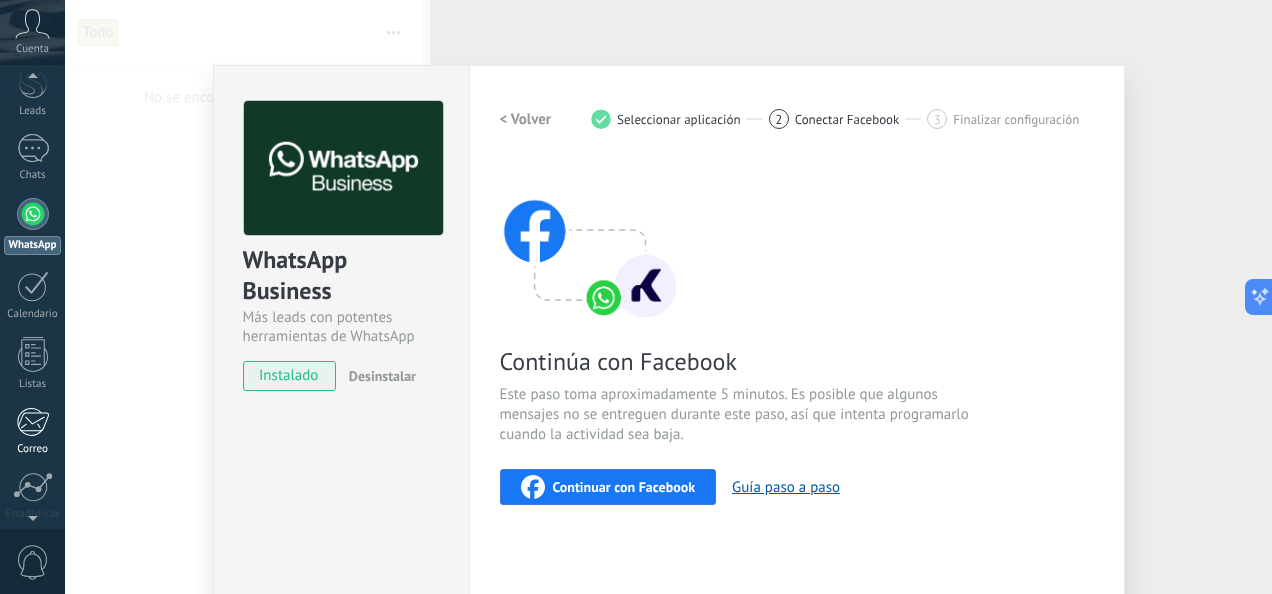 click on "Correo" at bounding box center (32, 431) 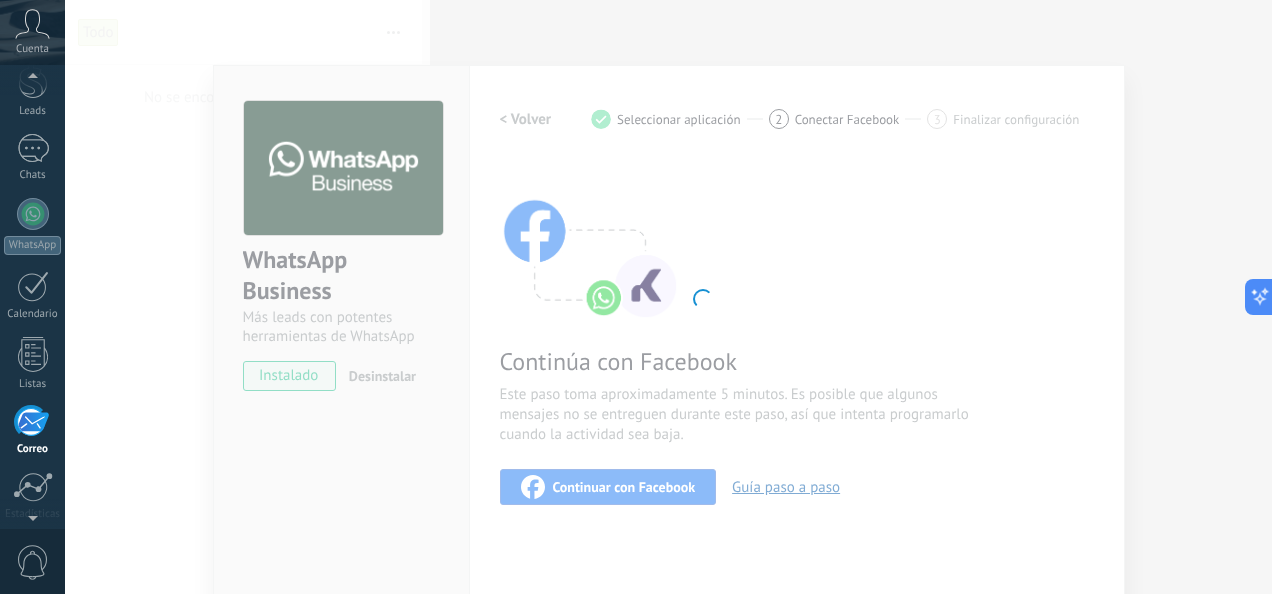 scroll, scrollTop: 193, scrollLeft: 0, axis: vertical 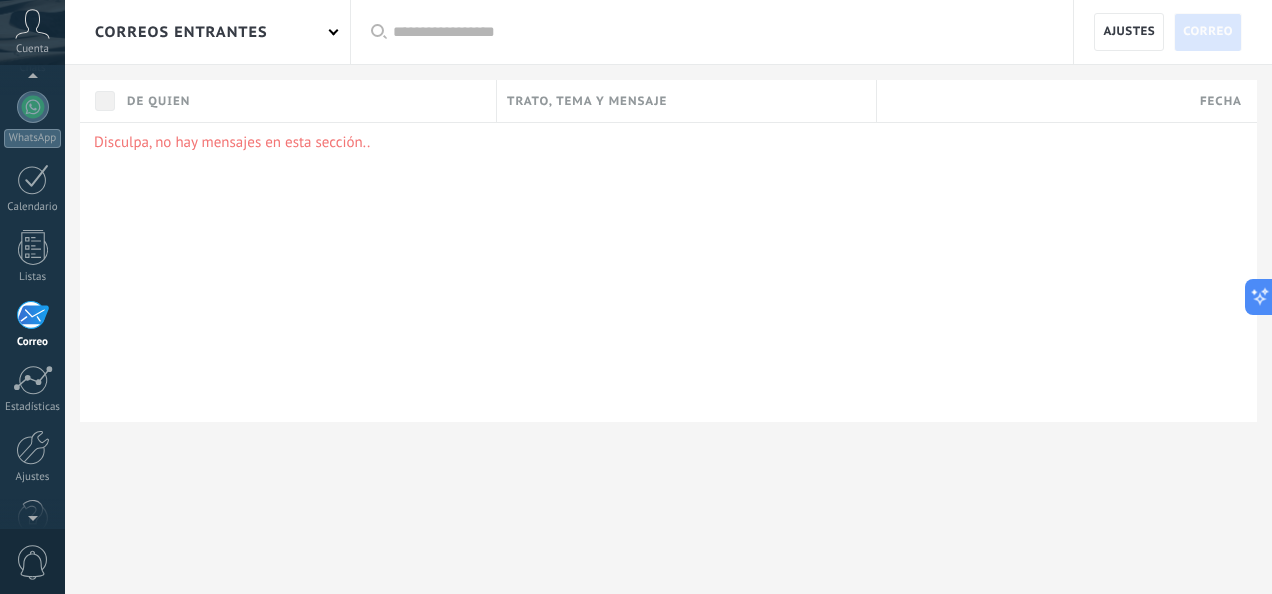 click at bounding box center (723, 32) 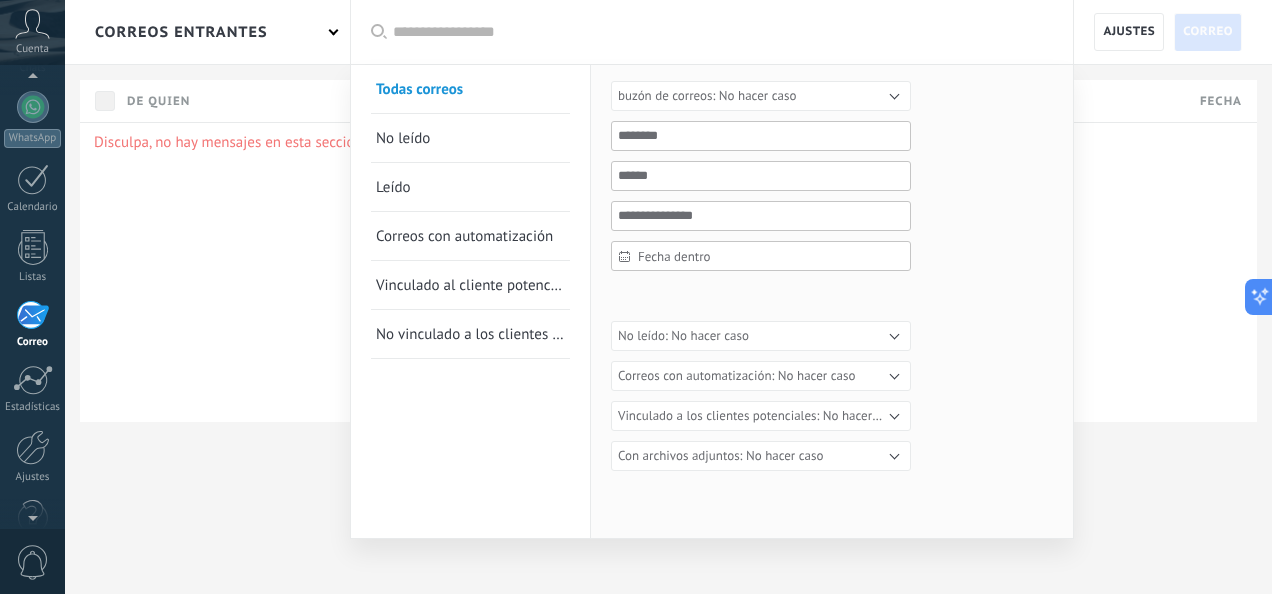 click at bounding box center (723, 32) 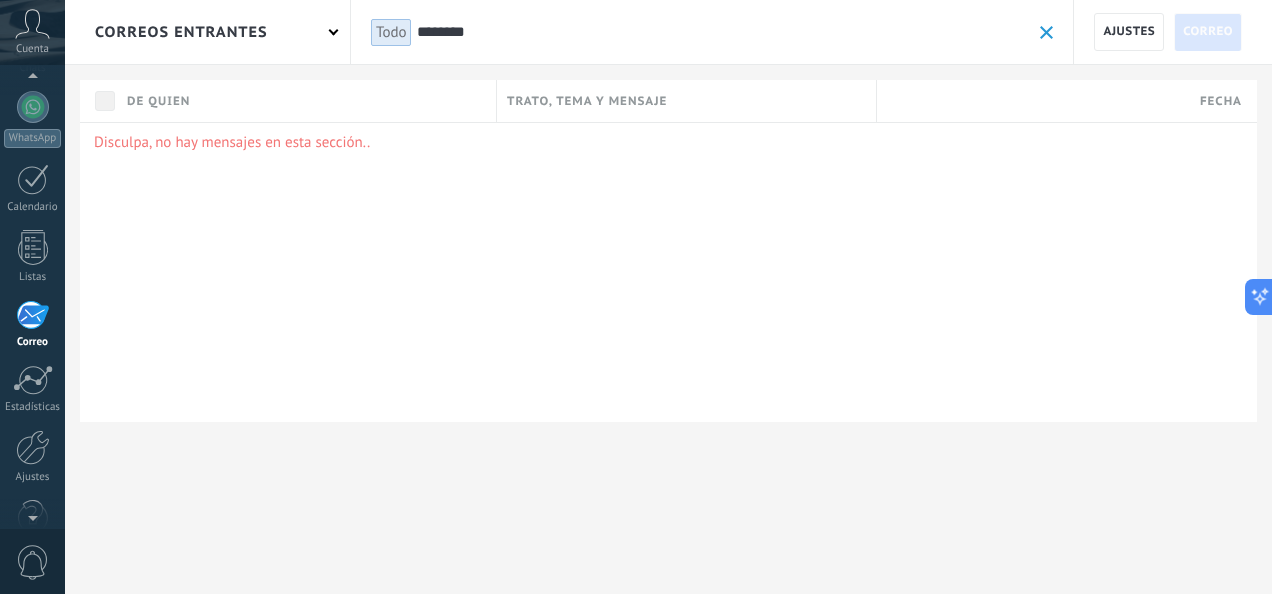 click on "********" at bounding box center [724, 32] 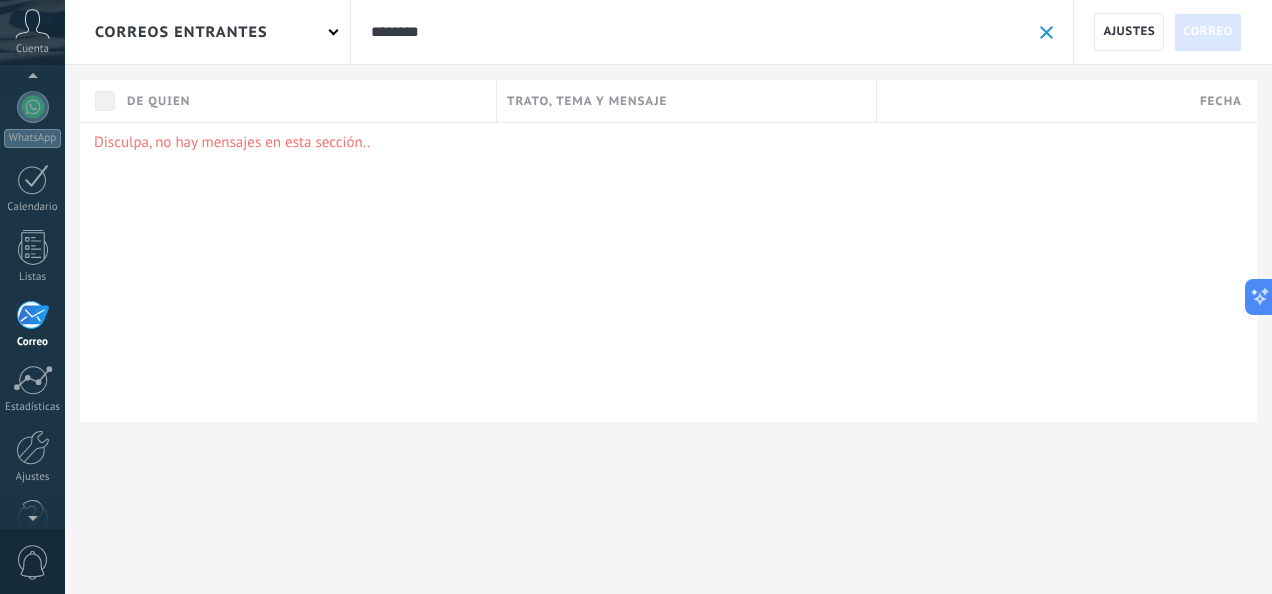 click on "********" at bounding box center (700, 32) 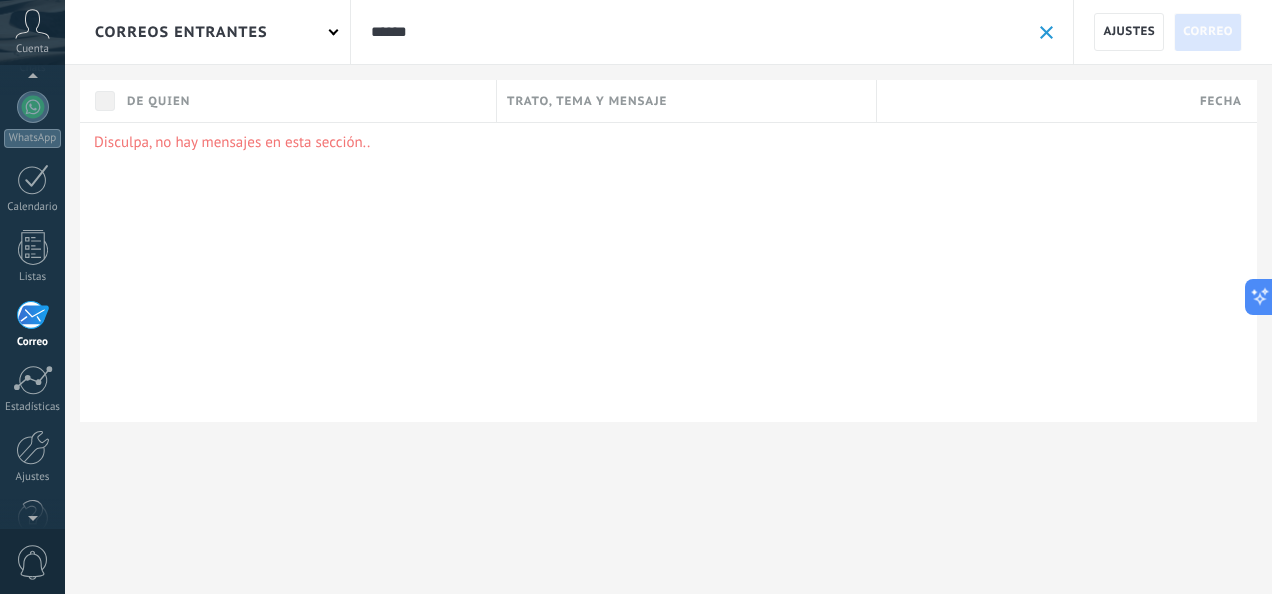 click on "******" at bounding box center (700, 32) 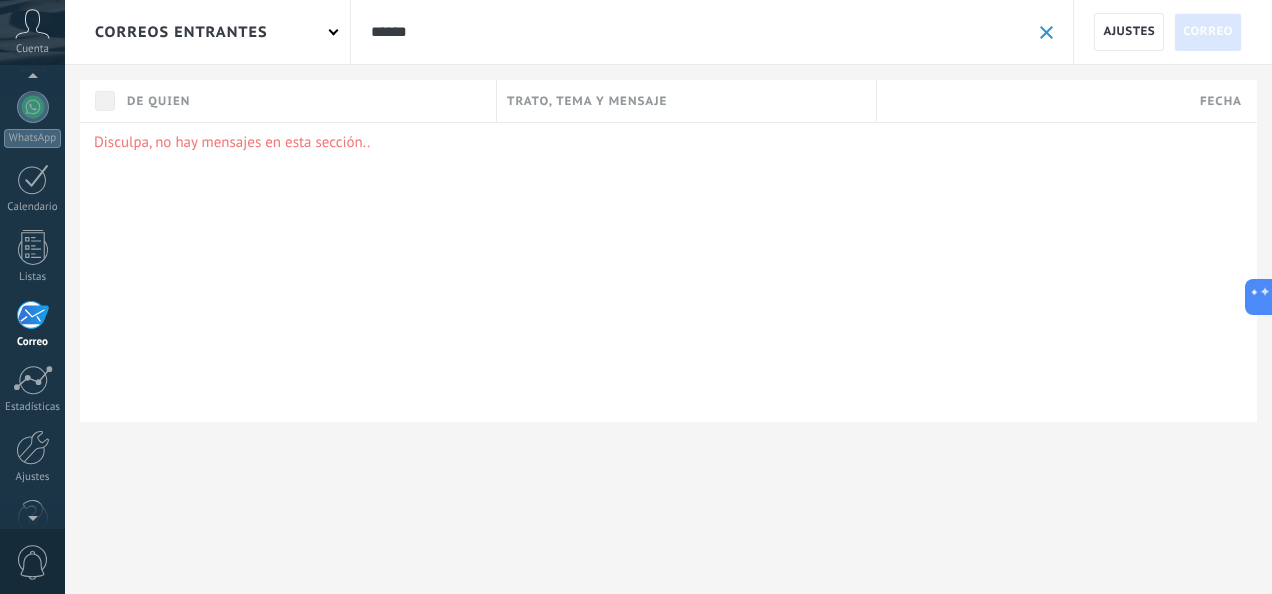 type on "******" 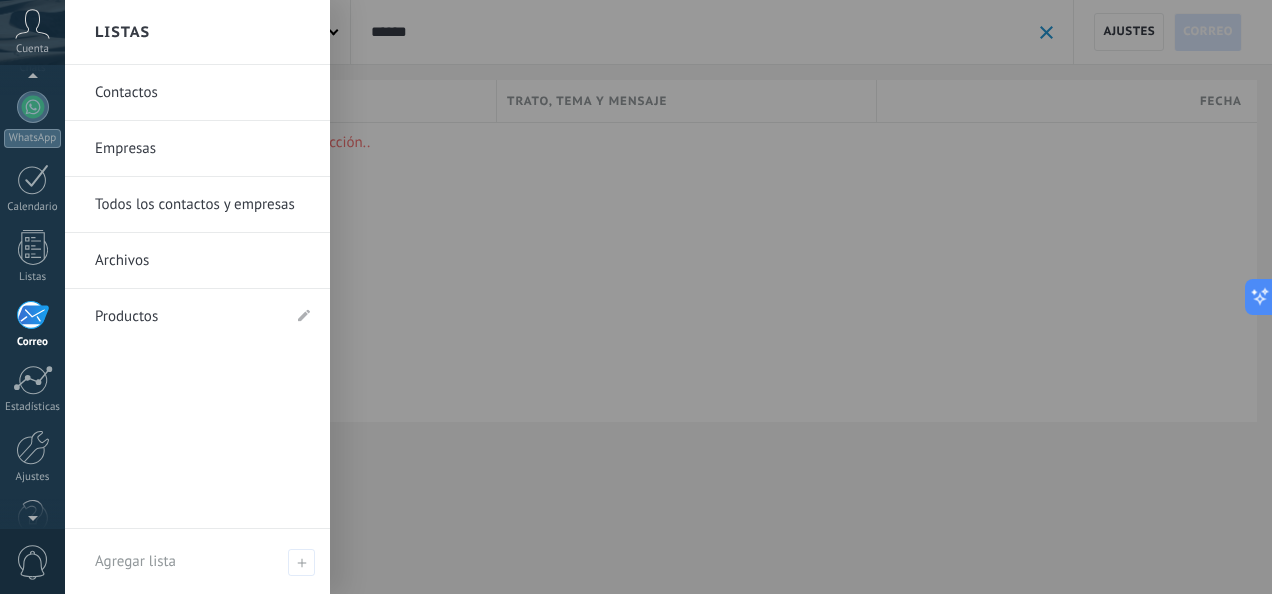 click on "Todos los contactos y empresas" at bounding box center (202, 205) 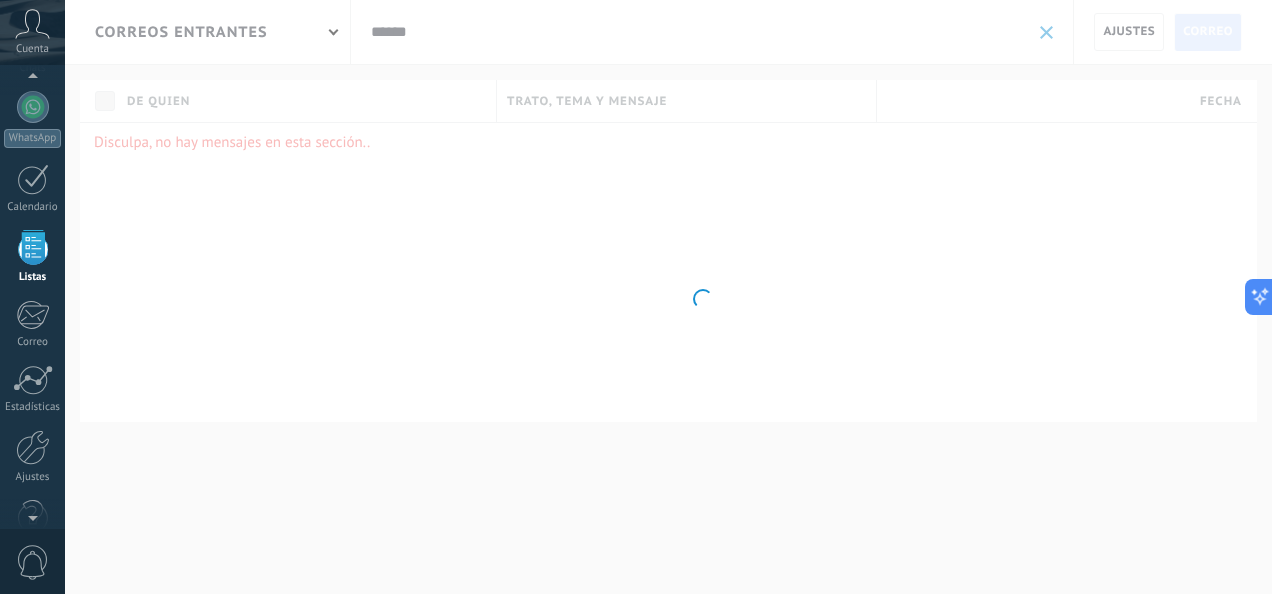 scroll, scrollTop: 123, scrollLeft: 0, axis: vertical 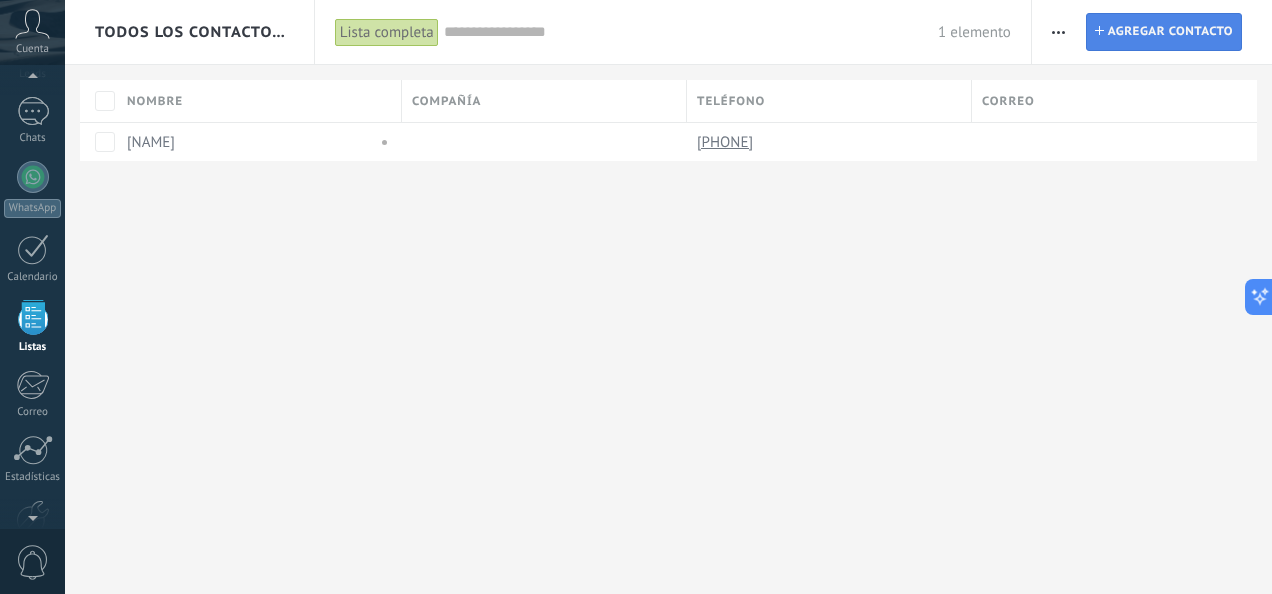 click on "Agregar contacto" at bounding box center [1170, 32] 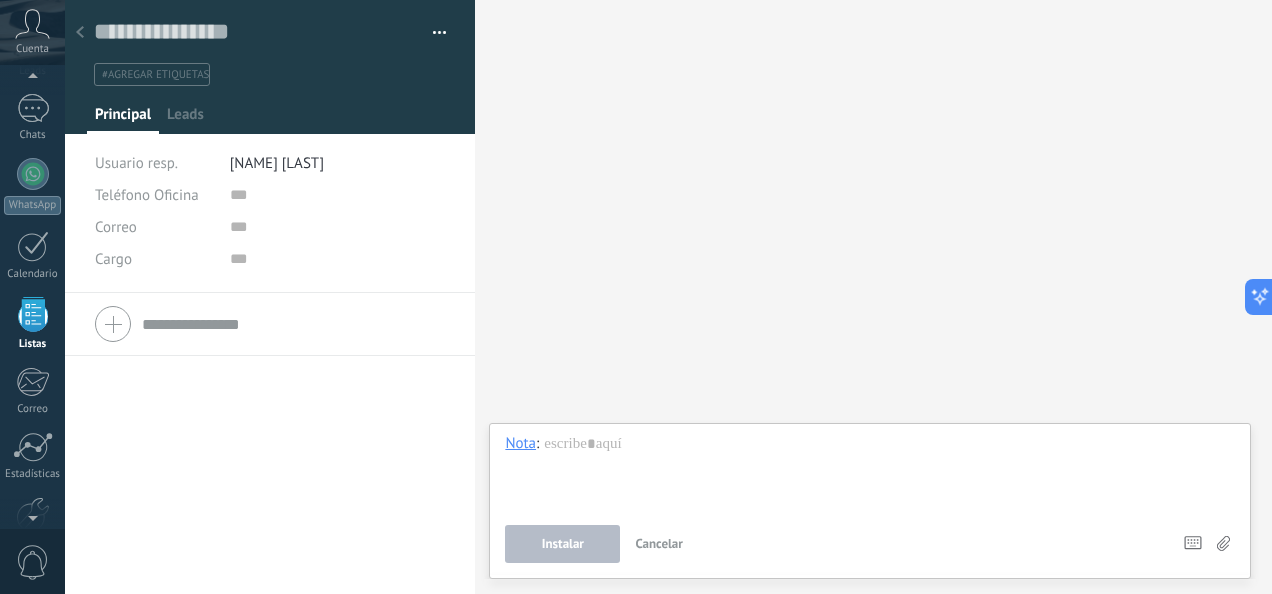 scroll, scrollTop: 123, scrollLeft: 0, axis: vertical 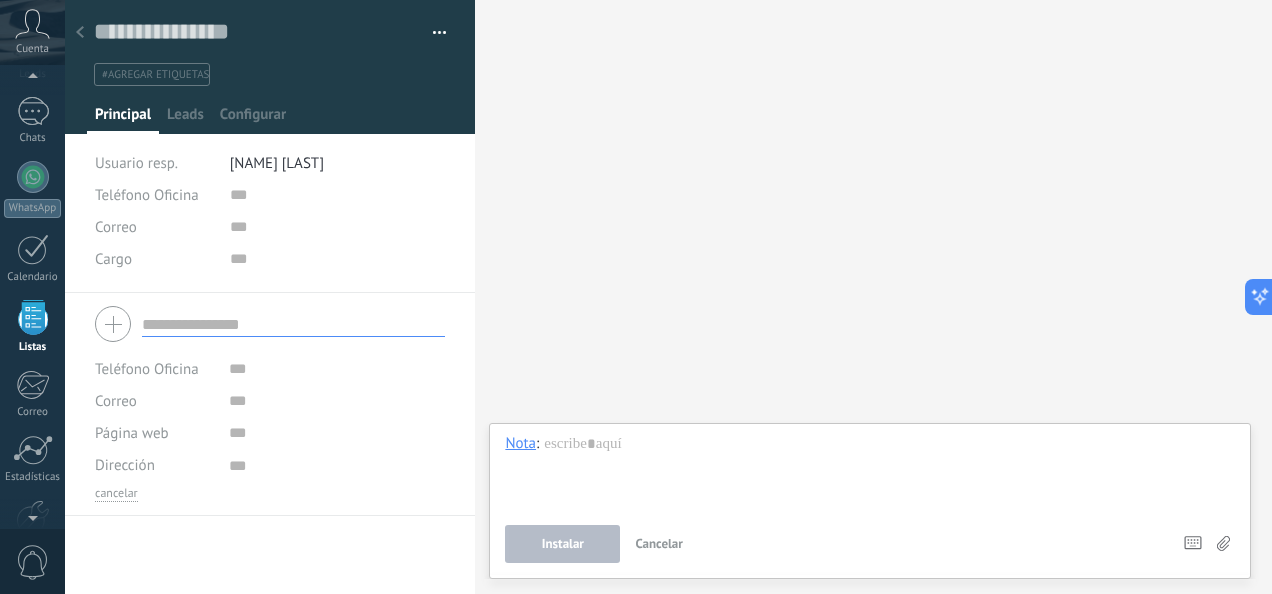 click at bounding box center (293, 324) 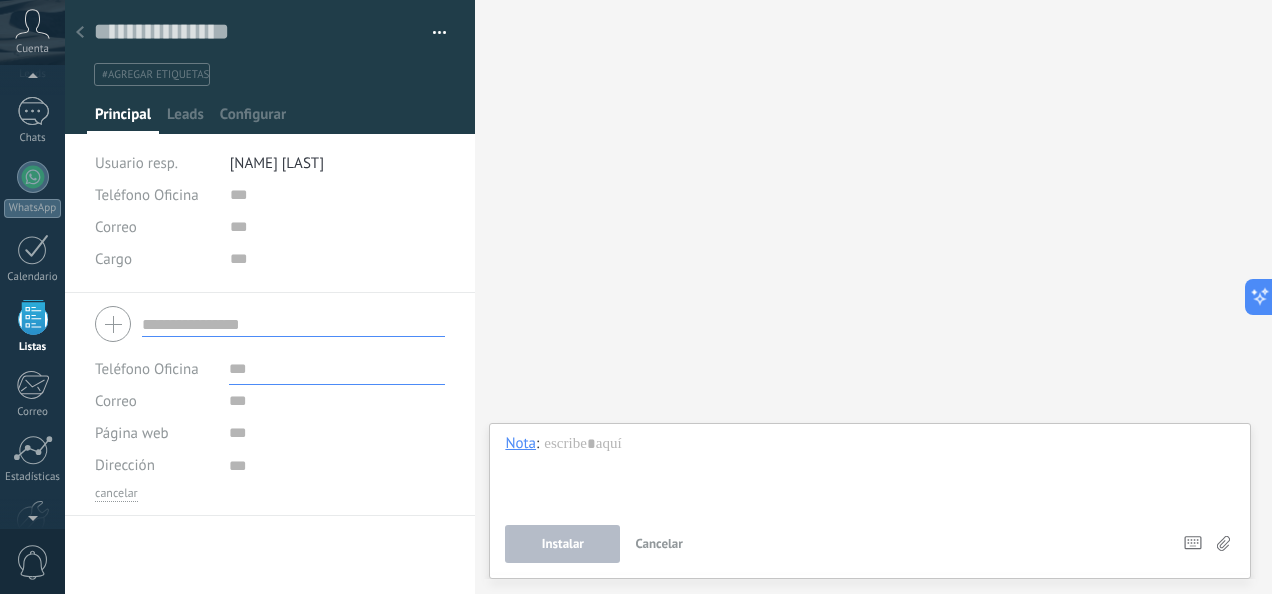 click at bounding box center (337, 369) 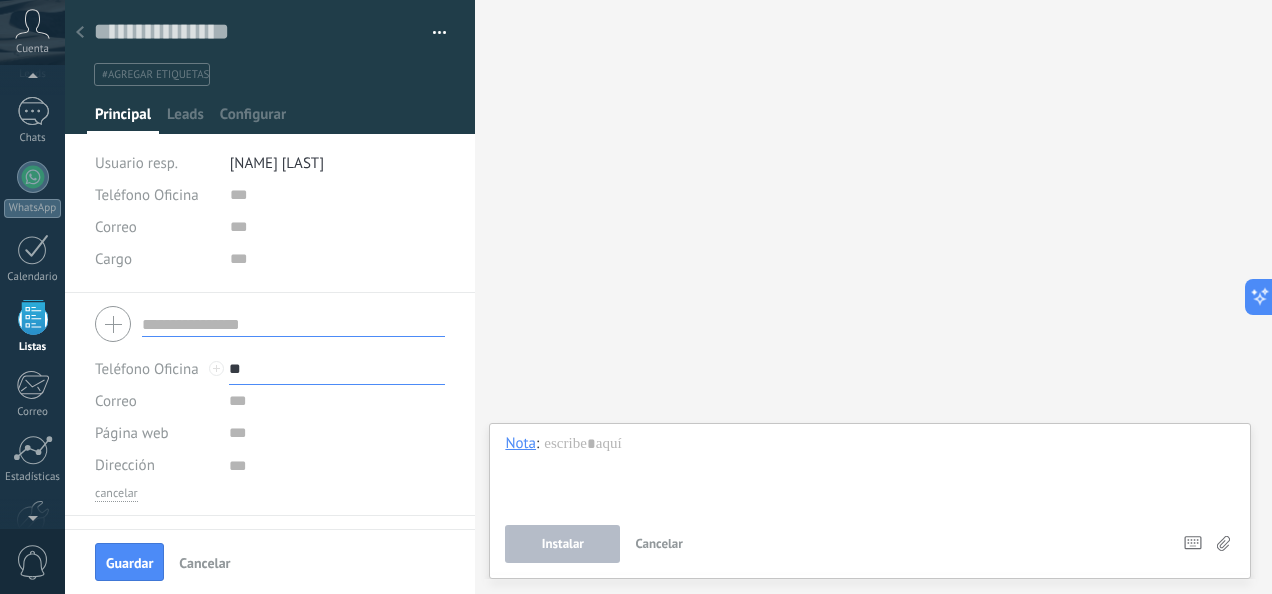 type on "**" 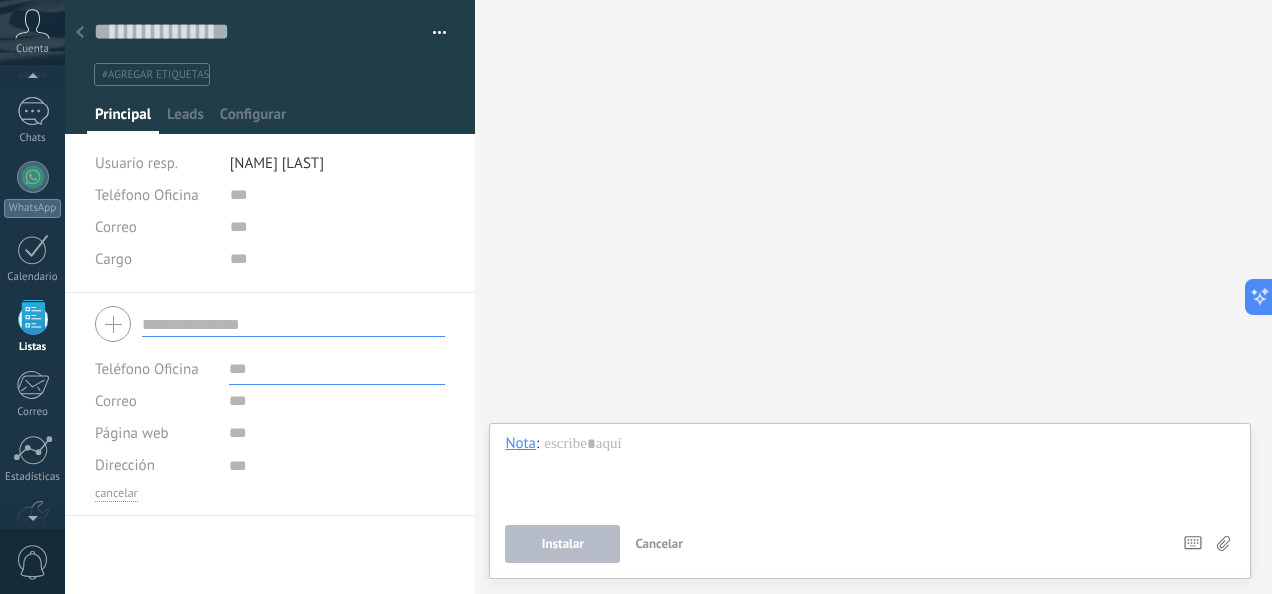 paste on "**********" 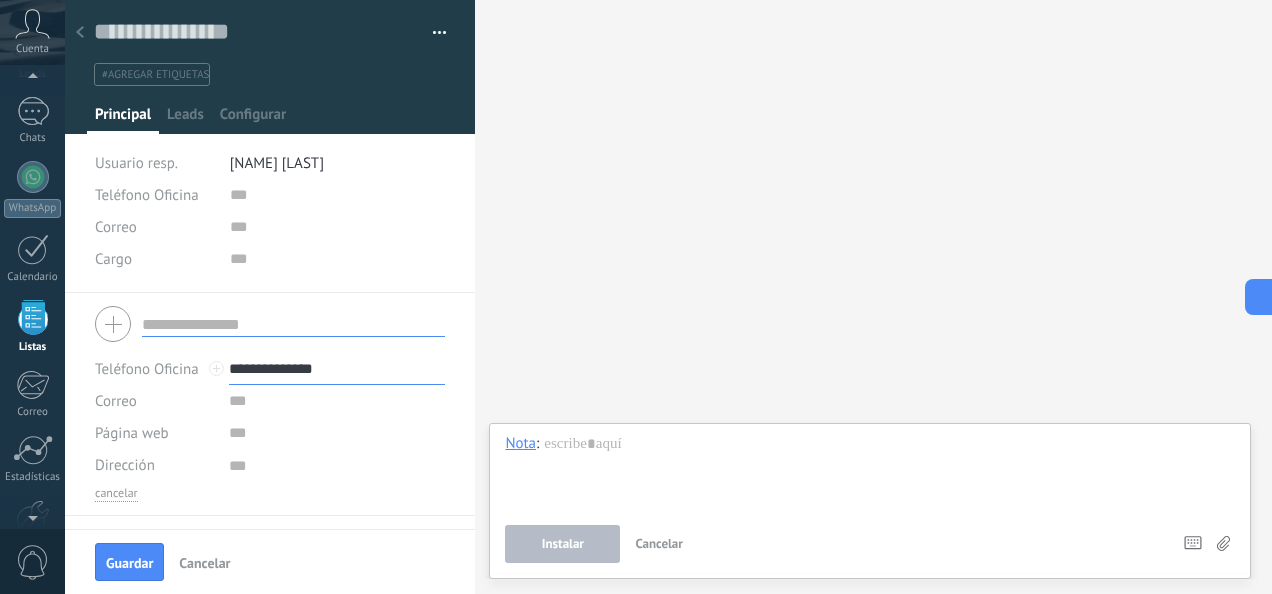 type on "**********" 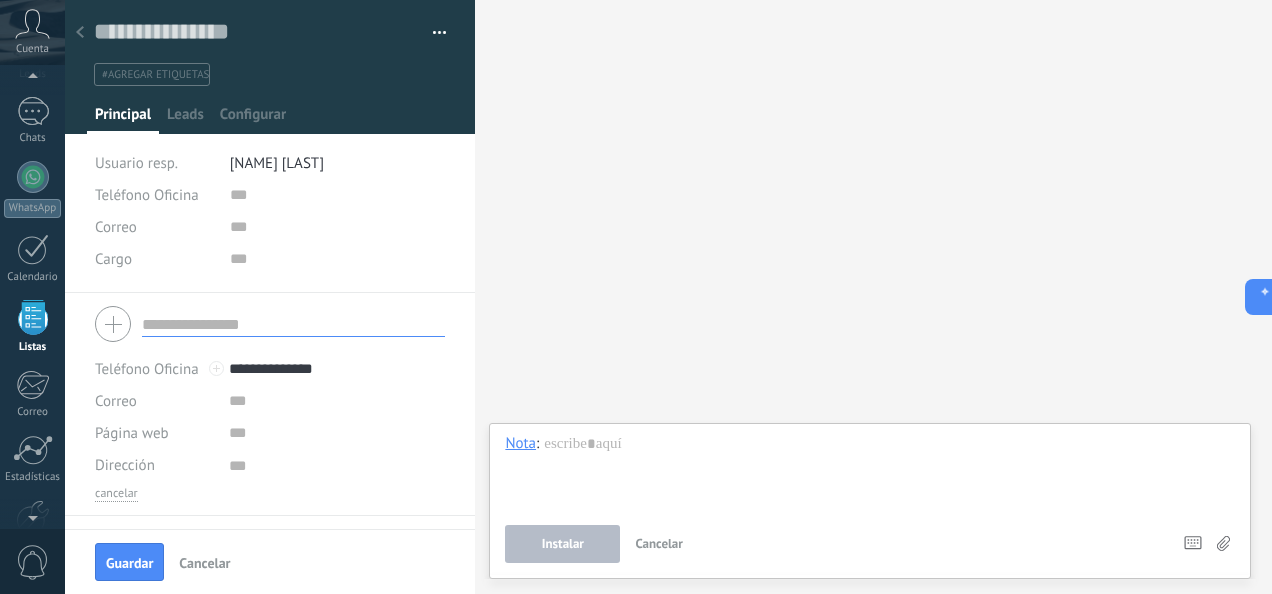 click at bounding box center [293, 324] 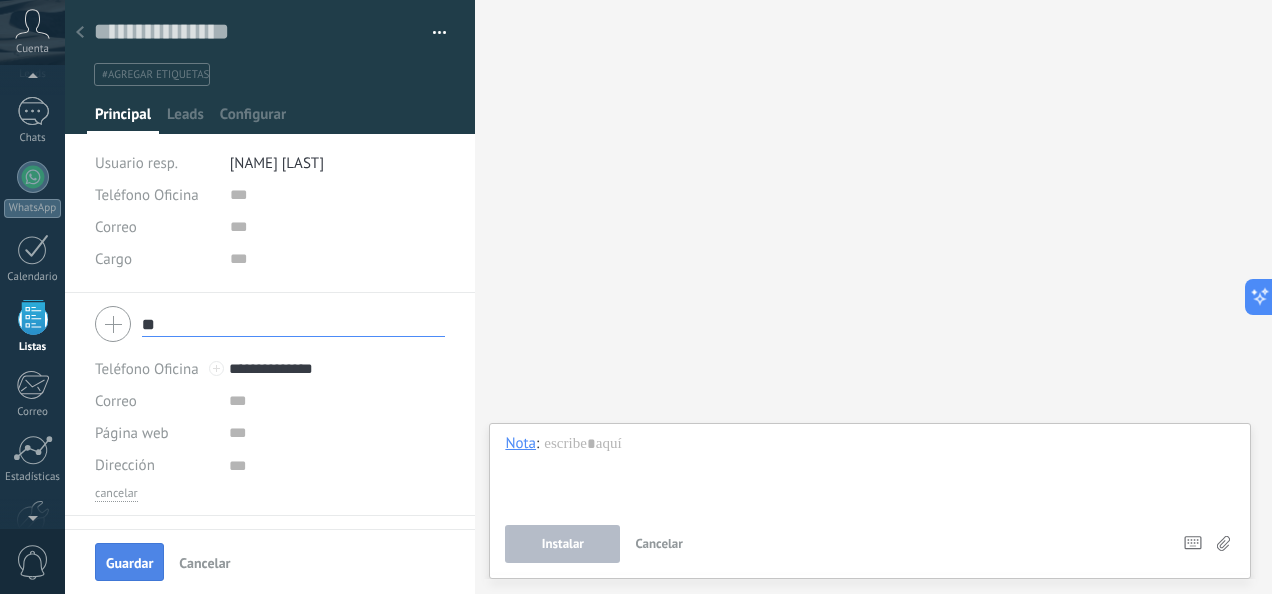 type on "**" 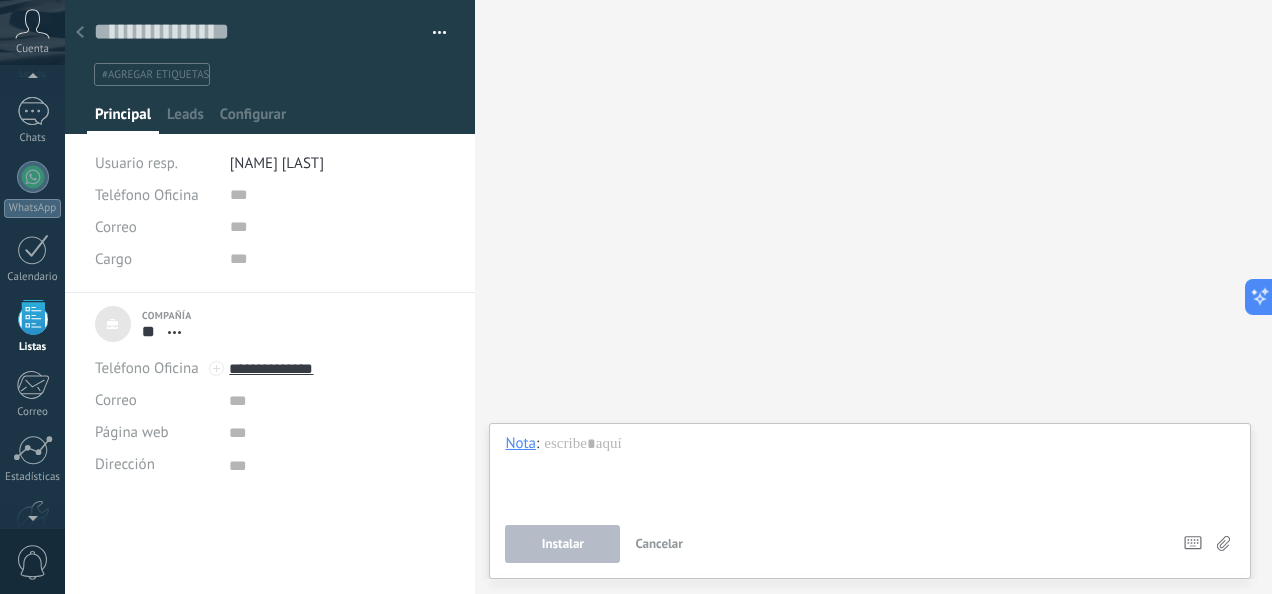 scroll, scrollTop: 20, scrollLeft: 0, axis: vertical 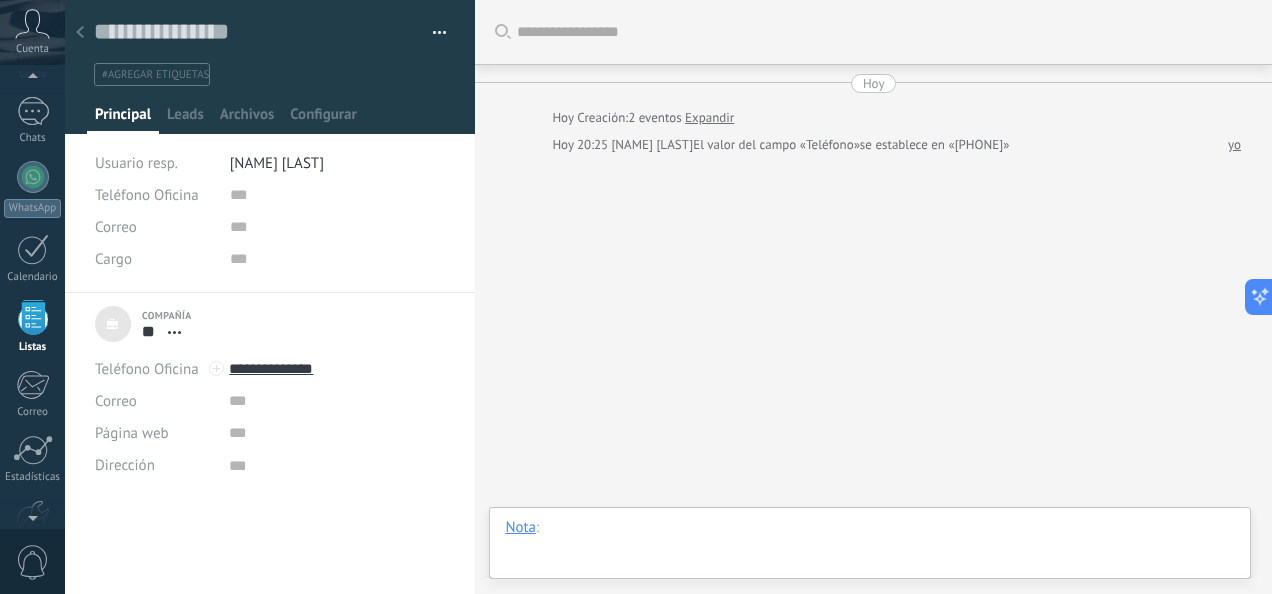 click at bounding box center (870, 548) 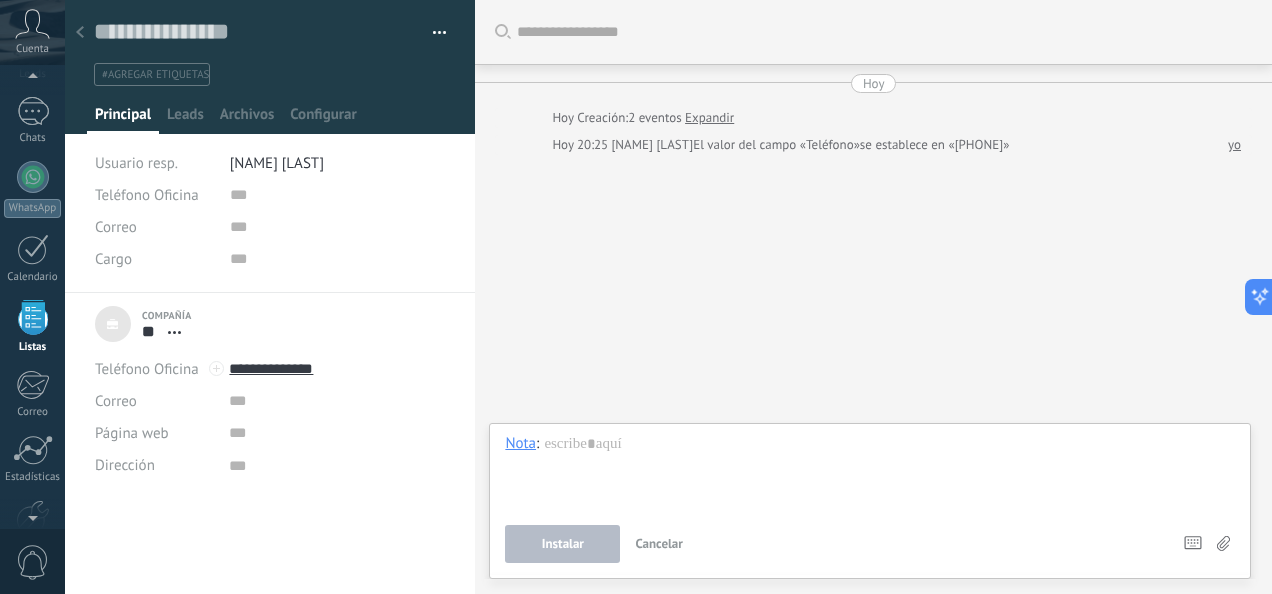 click on "Buscar Carga más Hoy Hoy Creación: 2 eventos Expandir Hoy 20:25 [NAME] [LAST] El valor del campo «Teléfono» se establece en «[PHONE]» yo Participantes:" at bounding box center (873, 297) 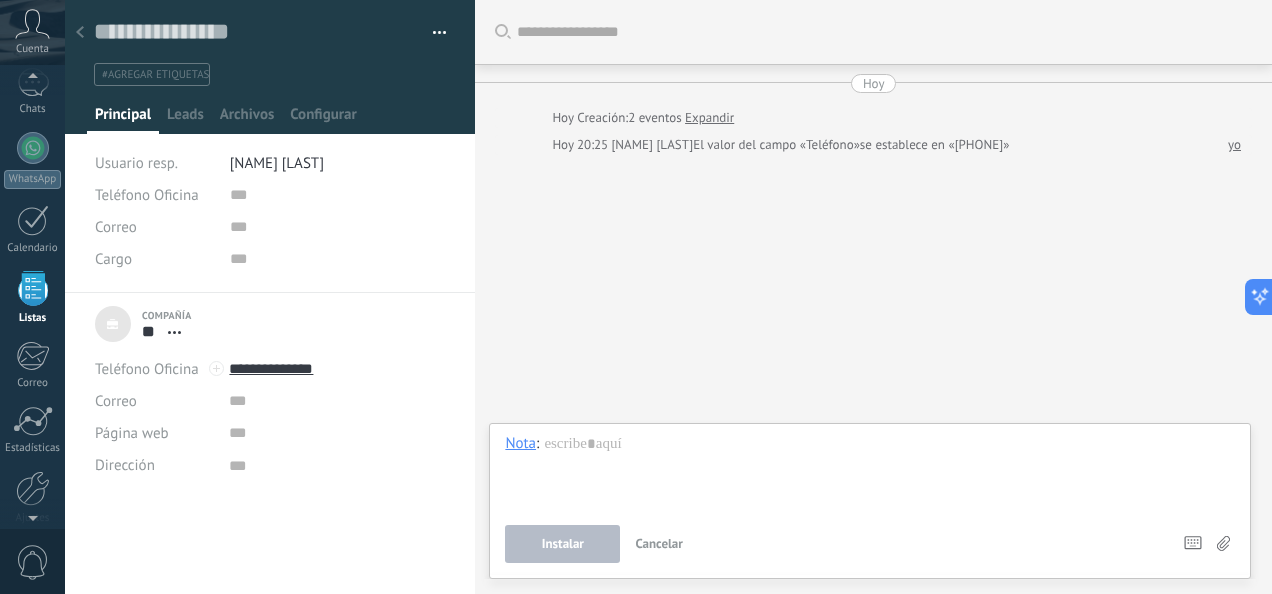 scroll, scrollTop: 186, scrollLeft: 0, axis: vertical 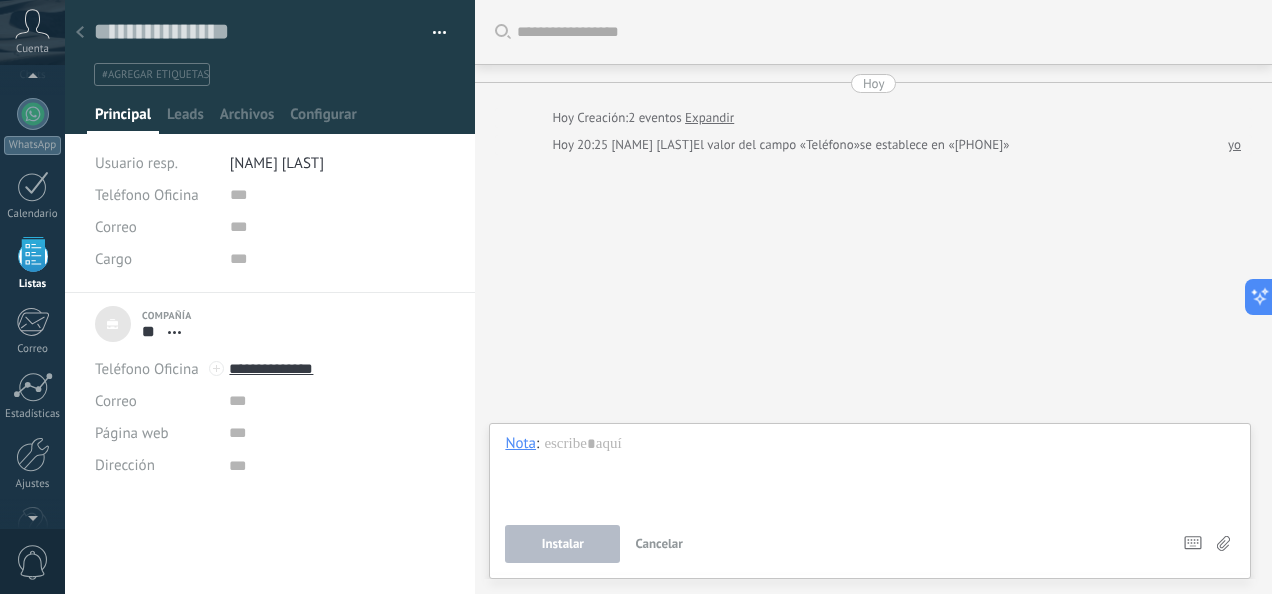 click on "0" at bounding box center [33, 562] 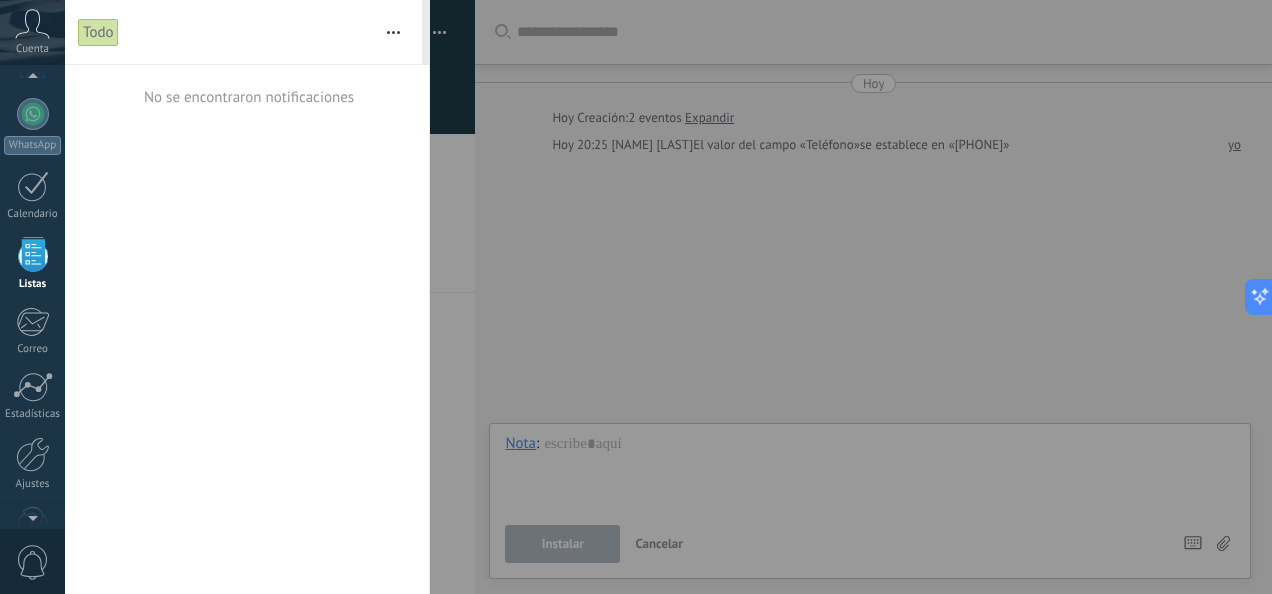 scroll, scrollTop: 123, scrollLeft: 0, axis: vertical 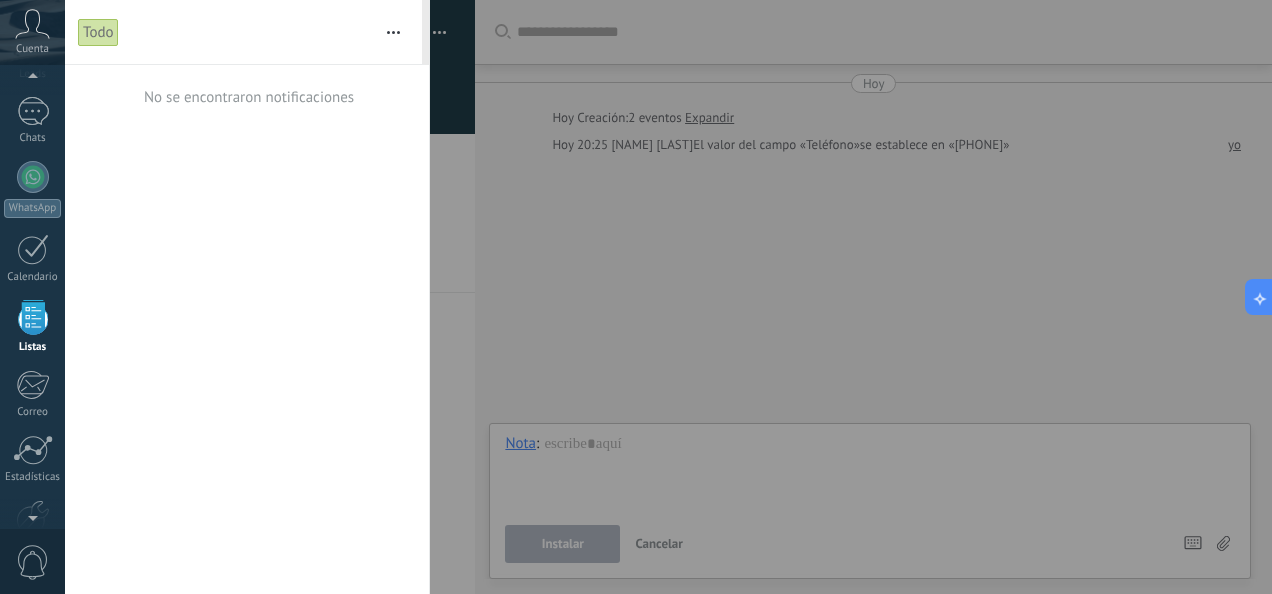 click at bounding box center [636, 297] 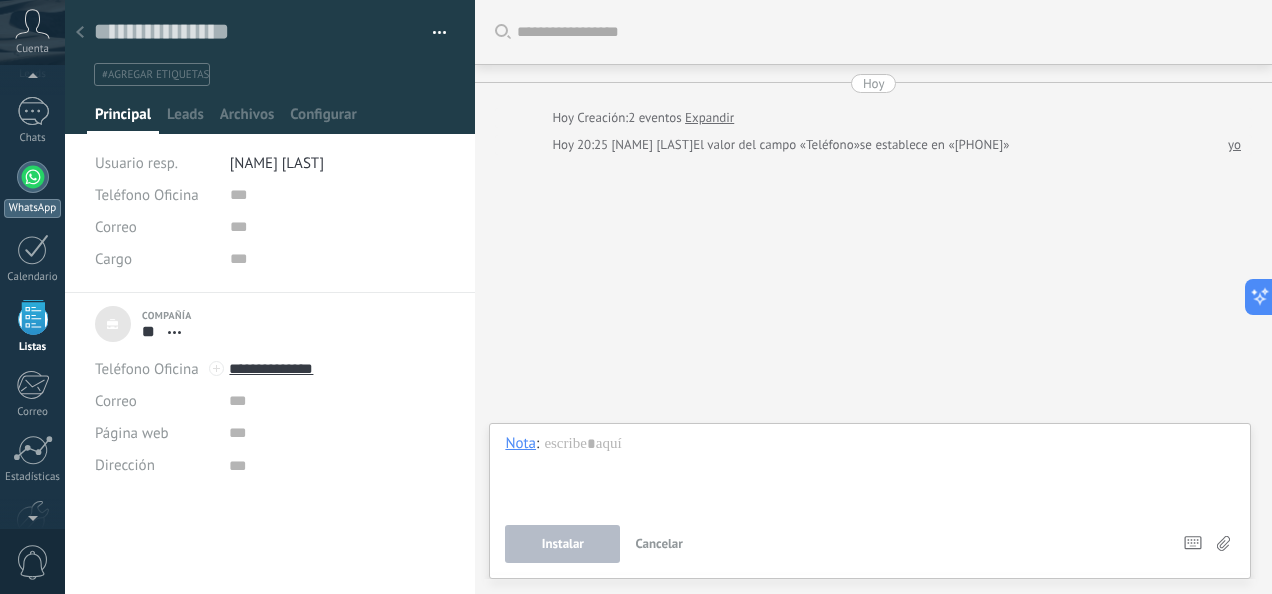 click at bounding box center (33, 177) 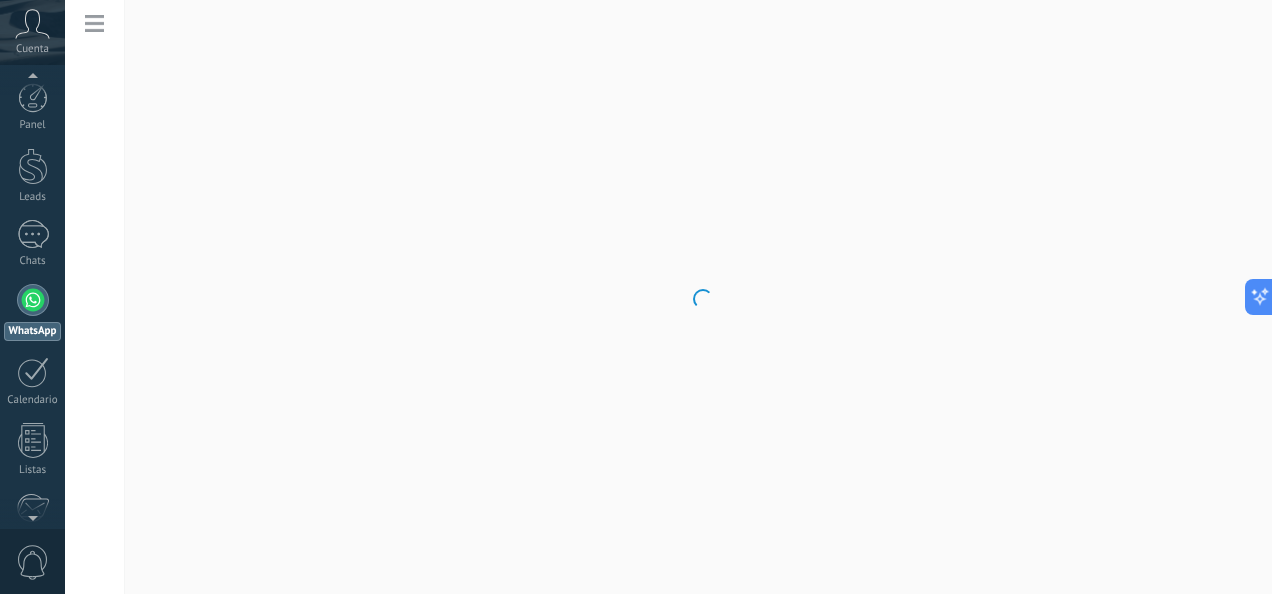 scroll, scrollTop: 0, scrollLeft: 0, axis: both 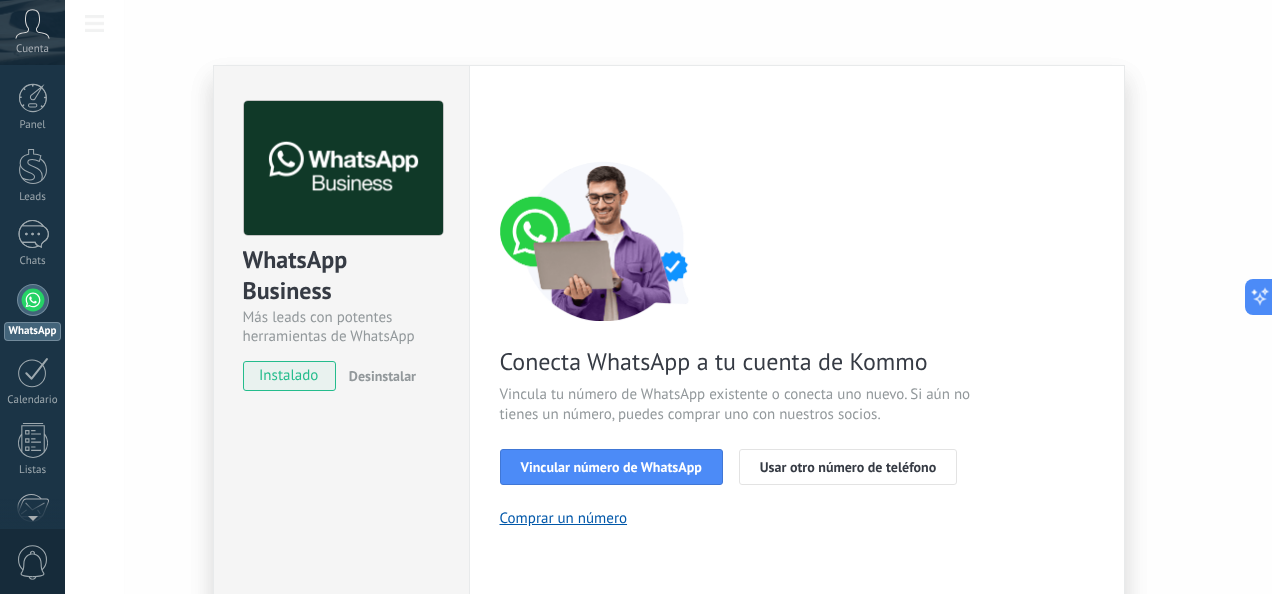 click on "instalado" at bounding box center (289, 376) 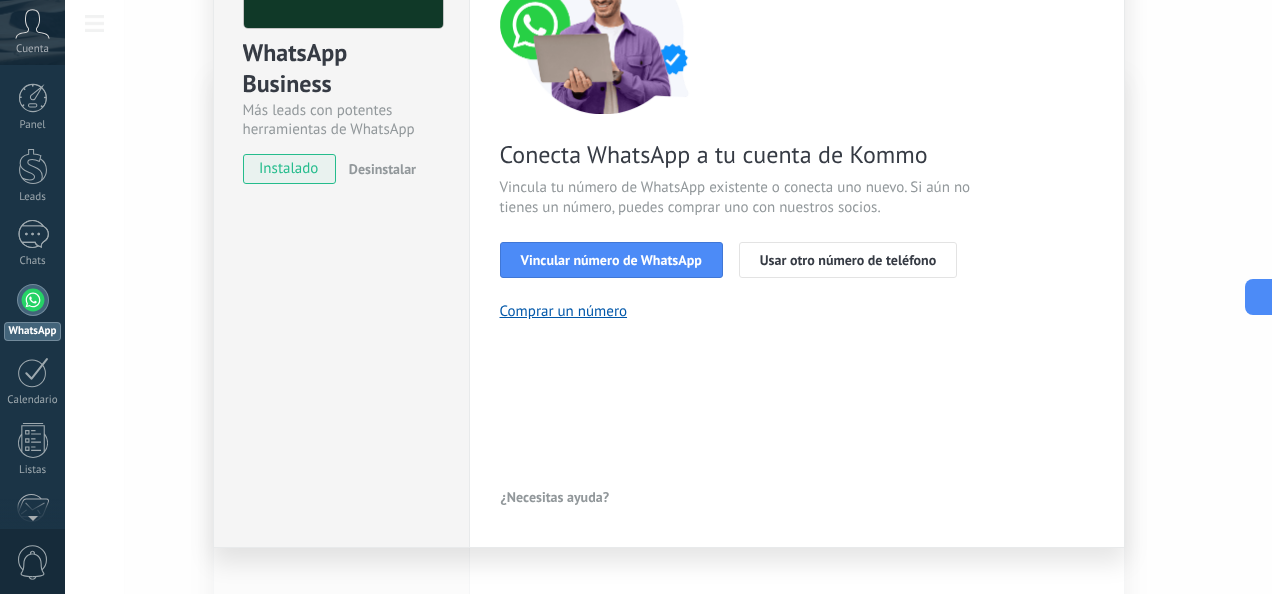 scroll, scrollTop: 235, scrollLeft: 0, axis: vertical 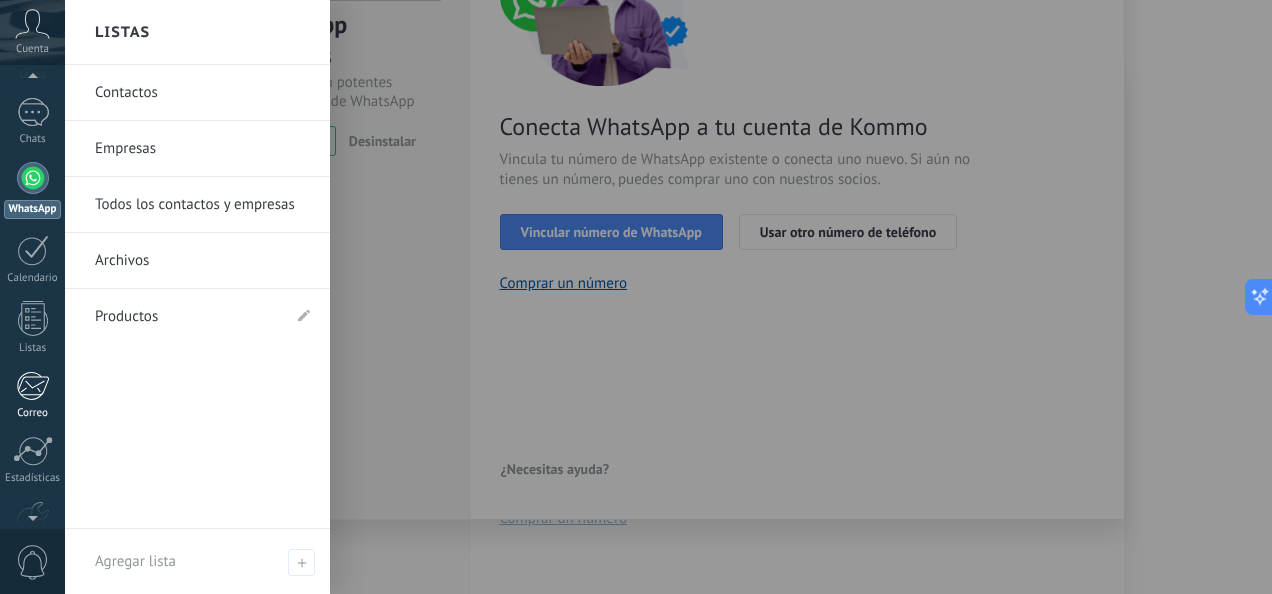 click on "Correo" at bounding box center [32, 395] 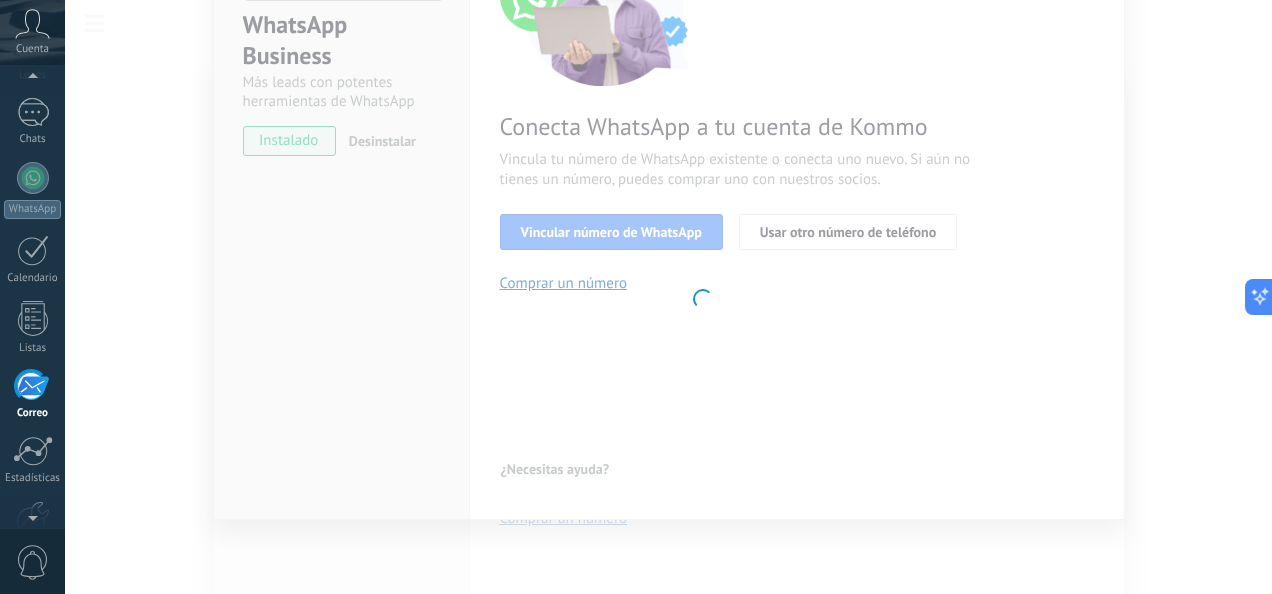 scroll, scrollTop: 193, scrollLeft: 0, axis: vertical 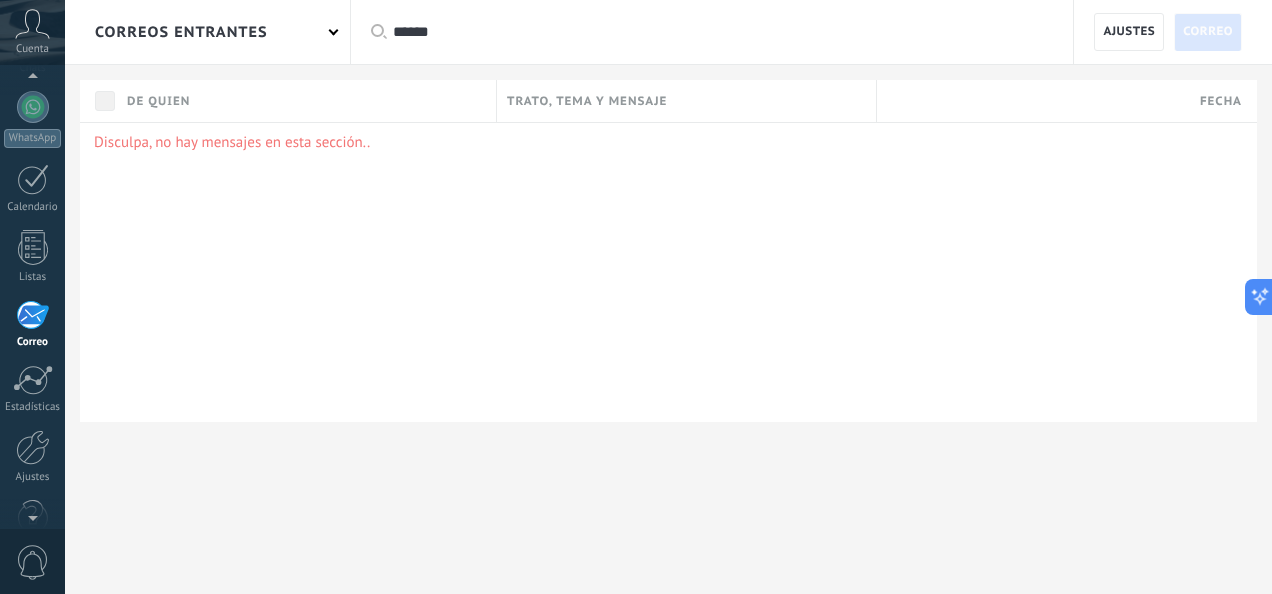 click on "correos entrantes" at bounding box center (207, 32) 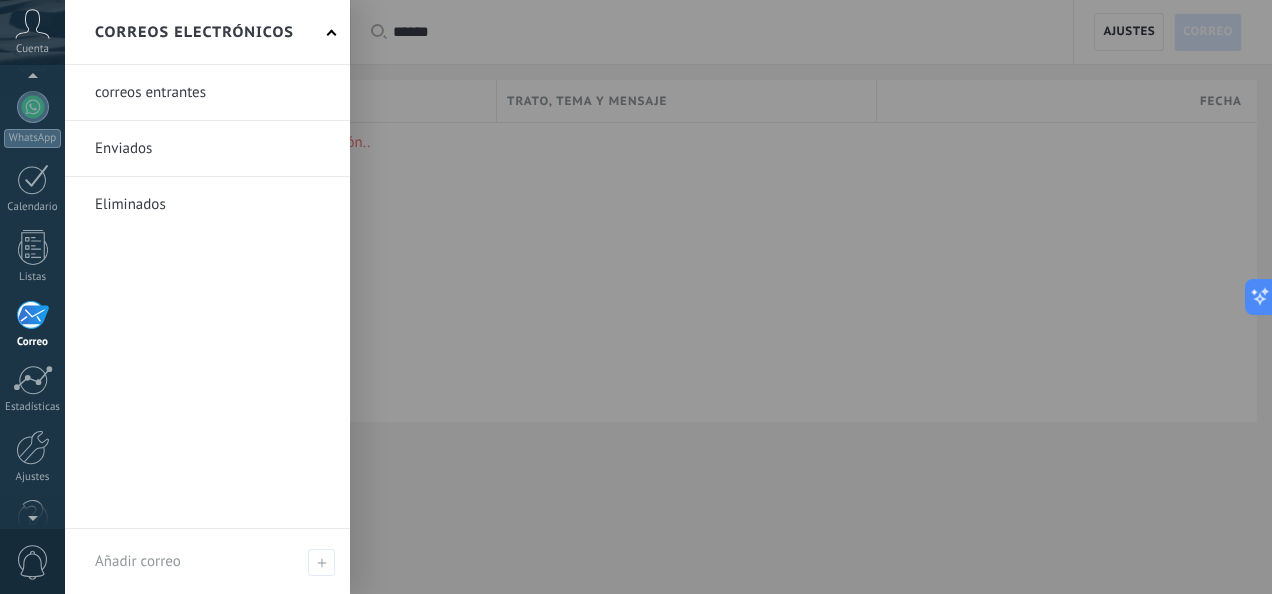 click at bounding box center [207, 148] 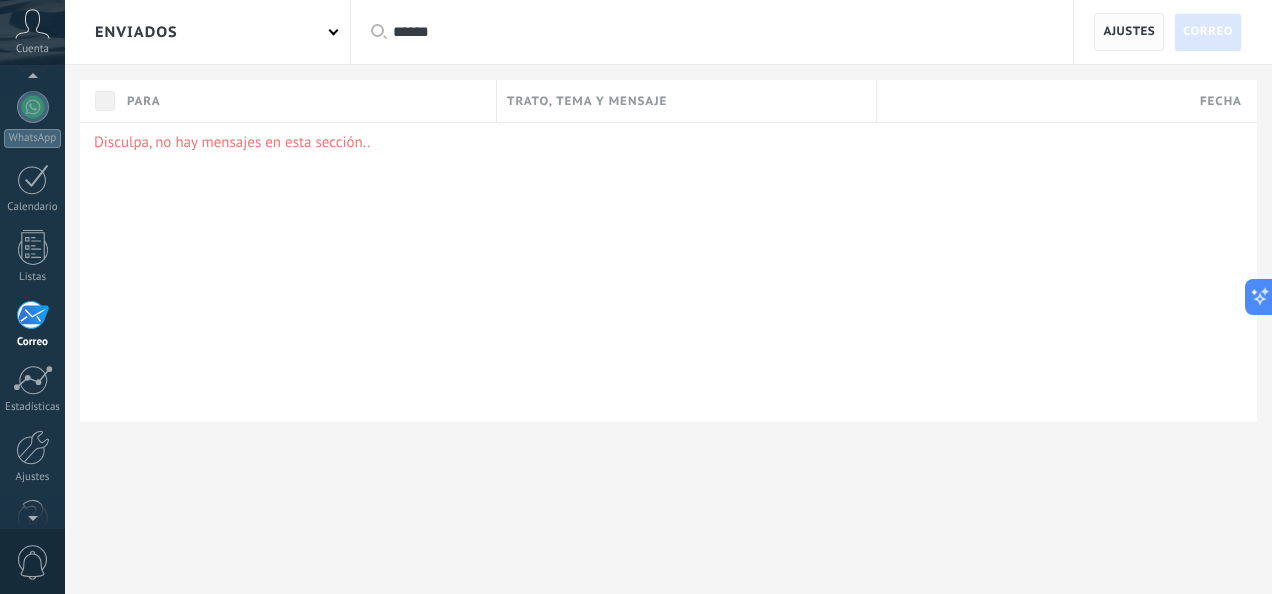 click on "Ajustes" at bounding box center [1129, 32] 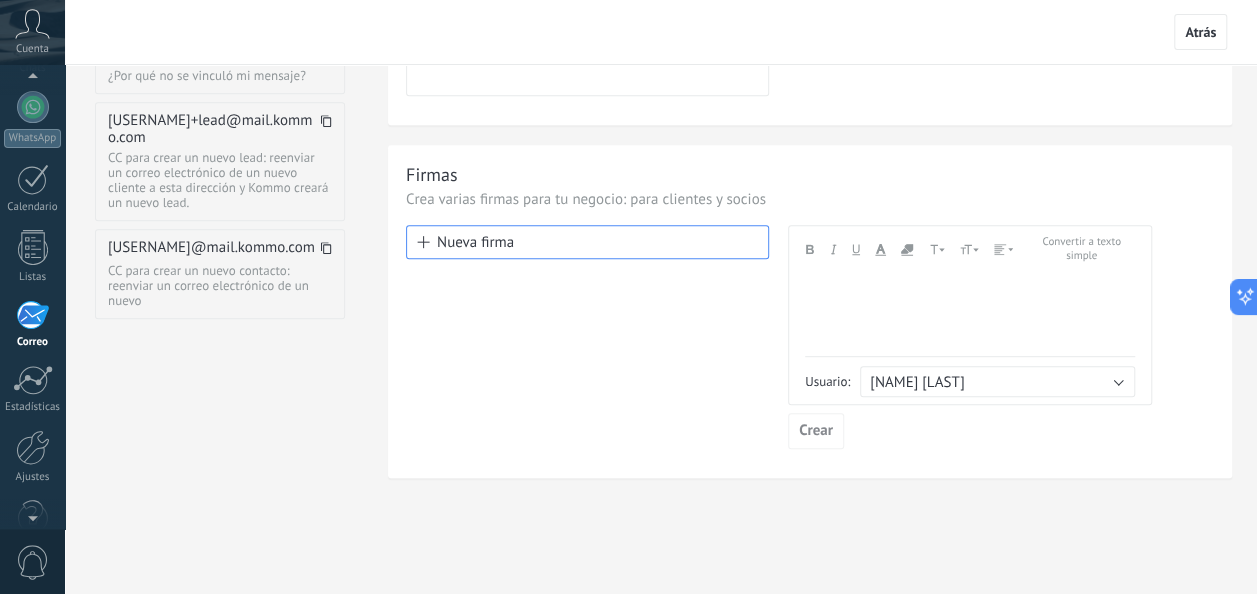 scroll, scrollTop: 411, scrollLeft: 0, axis: vertical 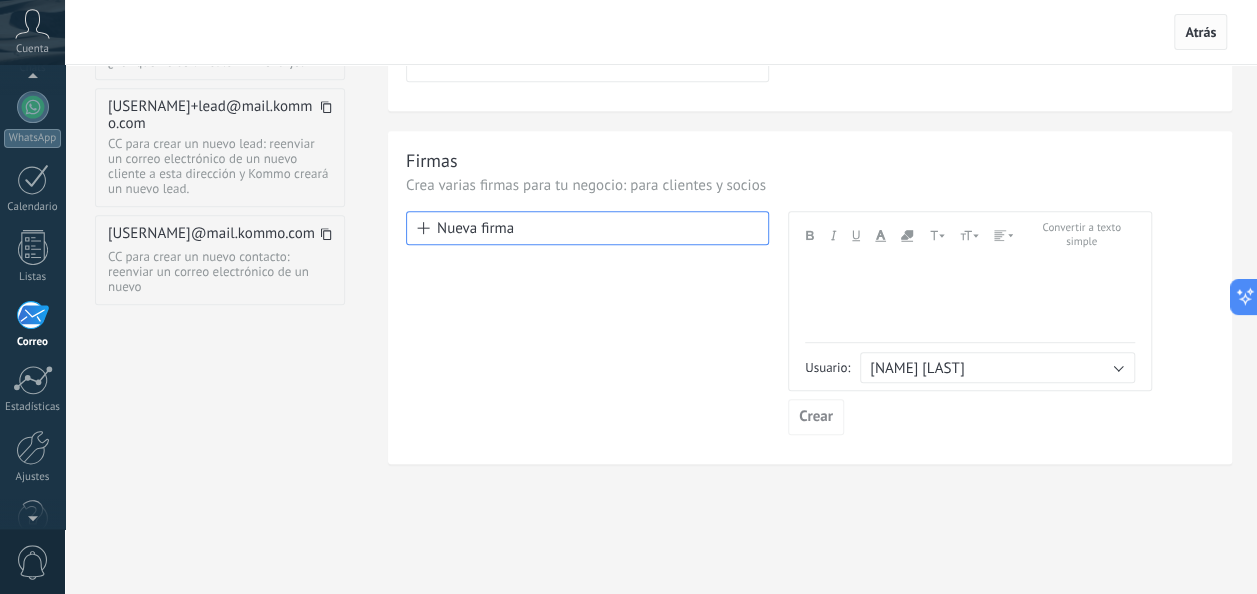 click on "Atrás" at bounding box center [1200, 32] 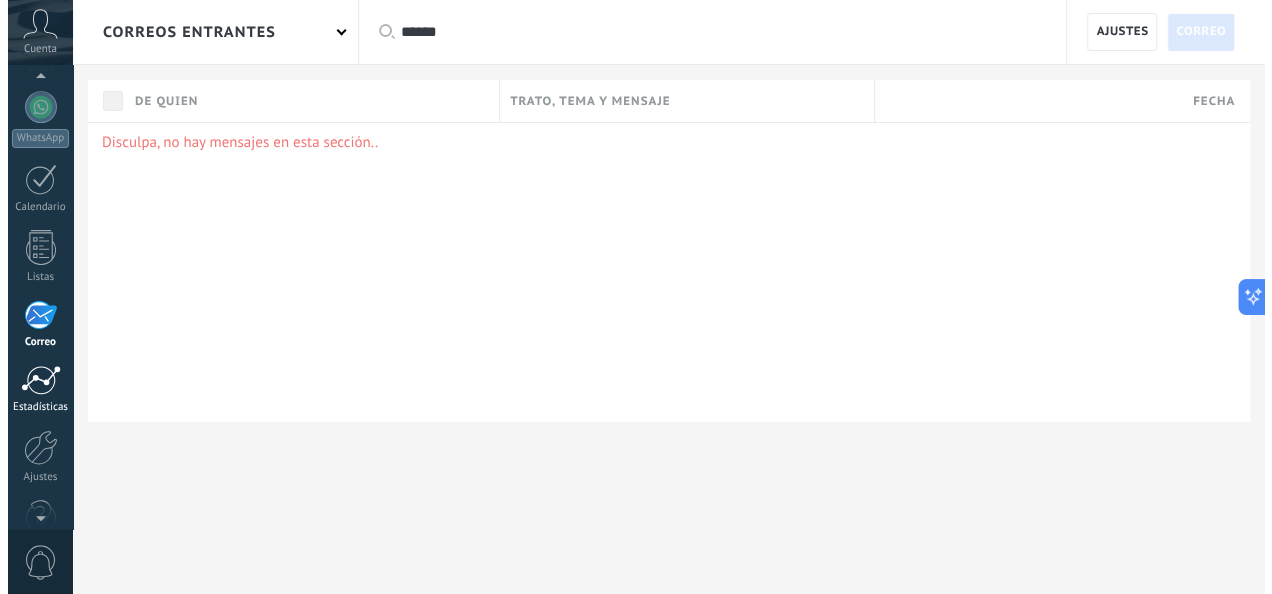 scroll, scrollTop: 0, scrollLeft: 0, axis: both 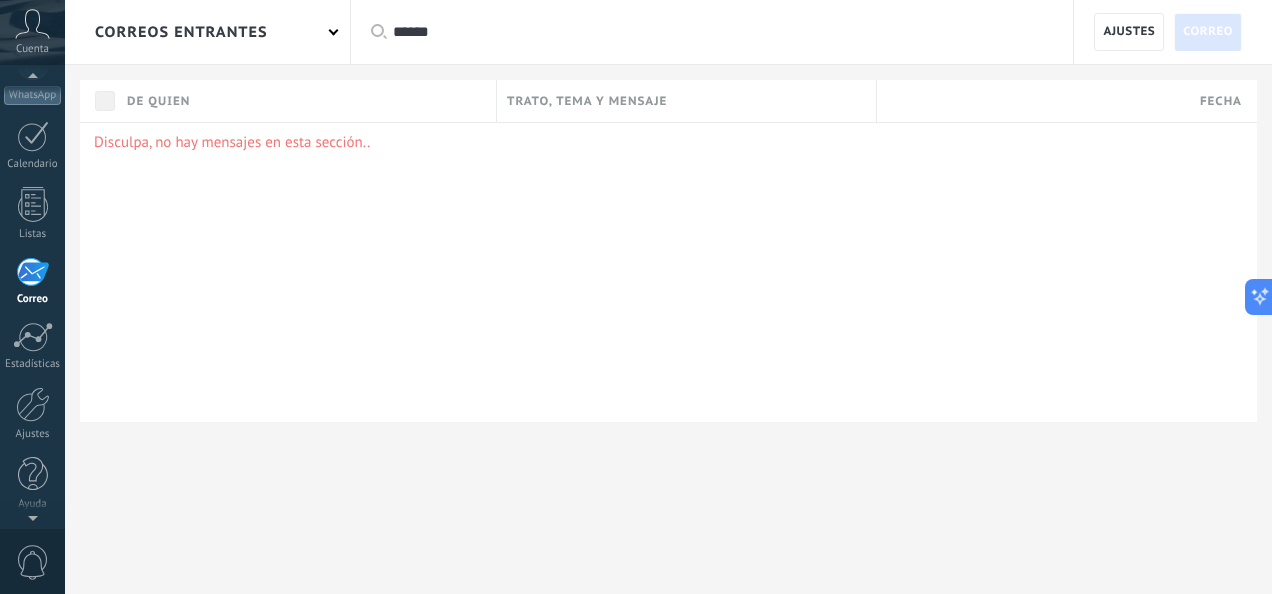 click on "0" at bounding box center [33, 562] 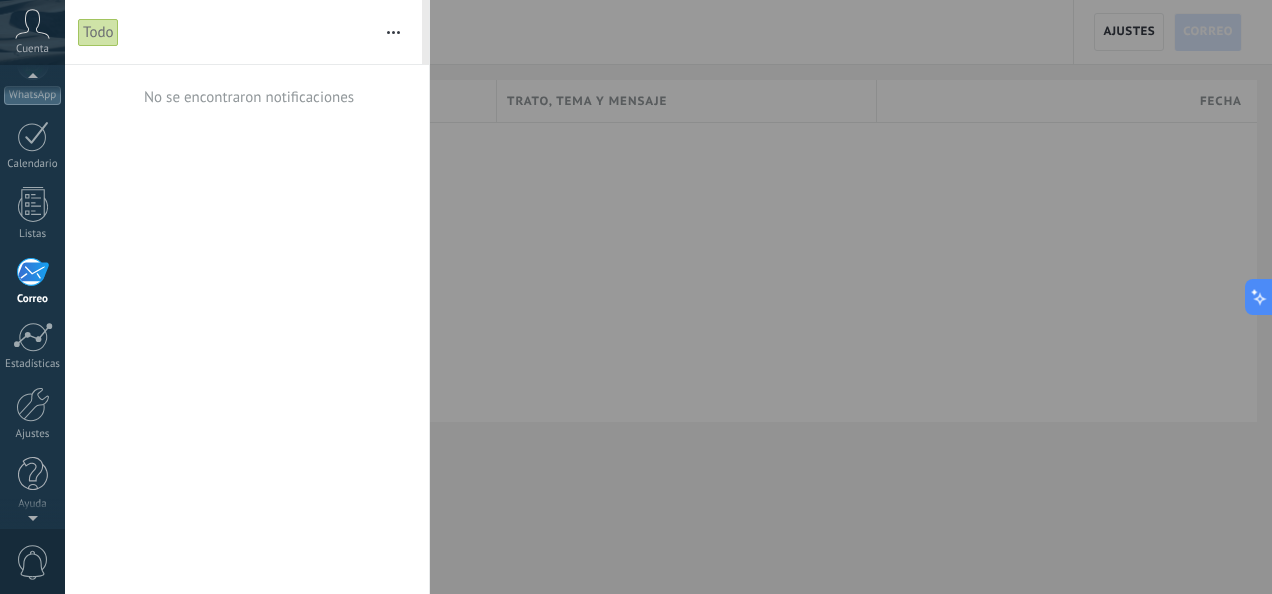 scroll, scrollTop: 193, scrollLeft: 0, axis: vertical 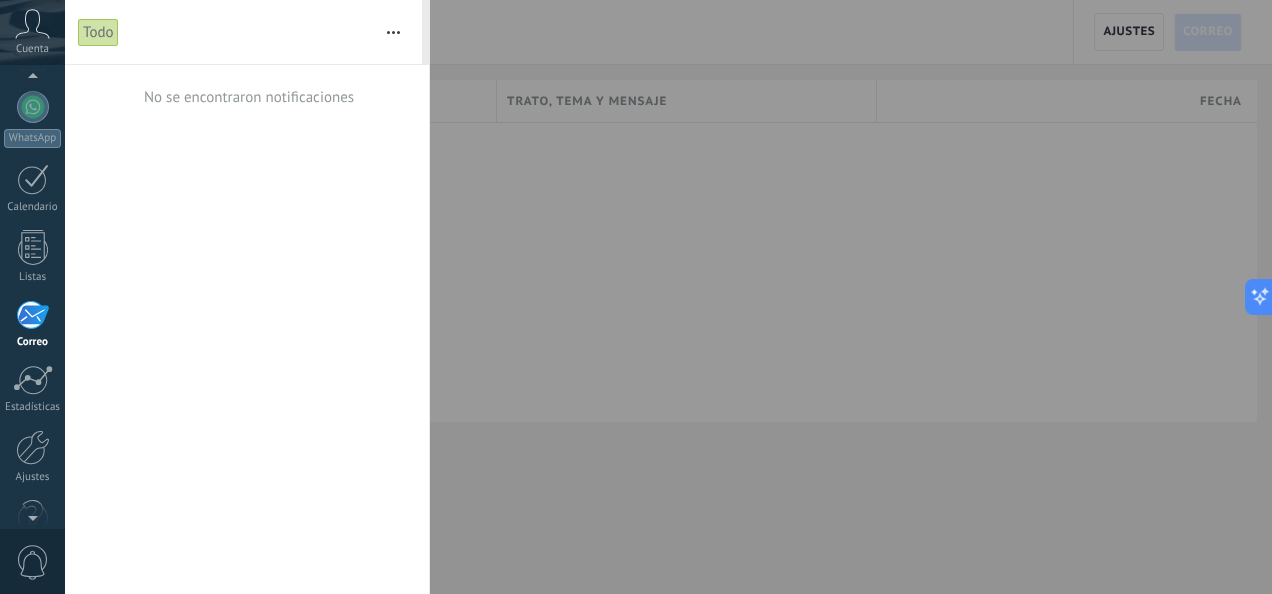 click on "Todo" at bounding box center (98, 32) 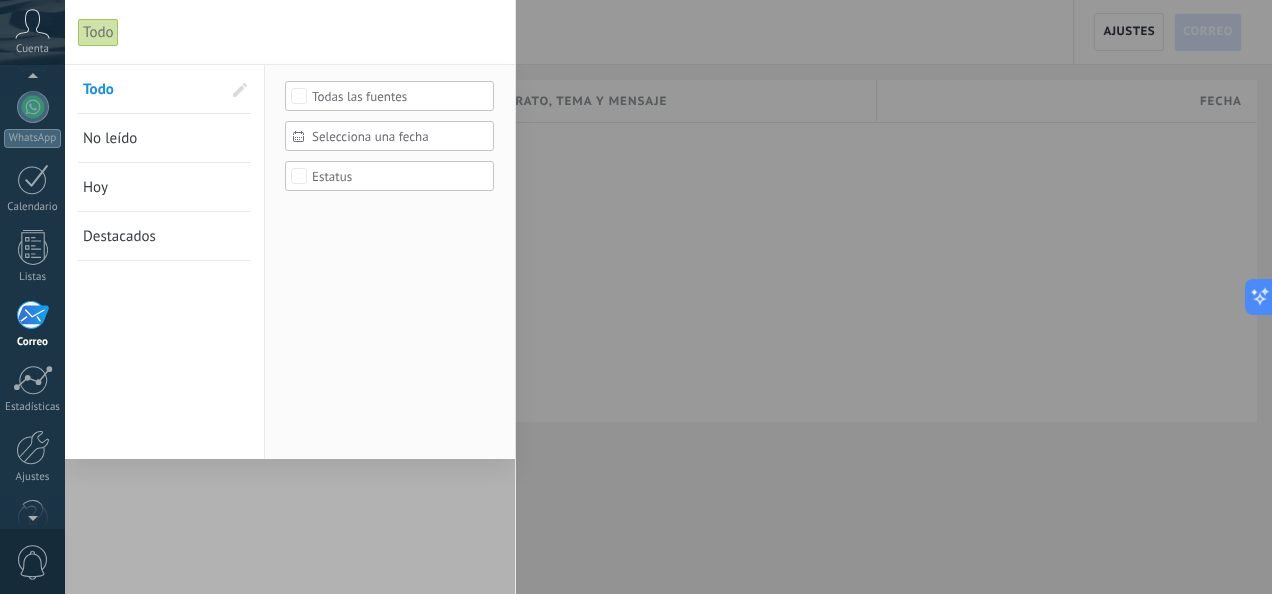 click at bounding box center [240, 90] 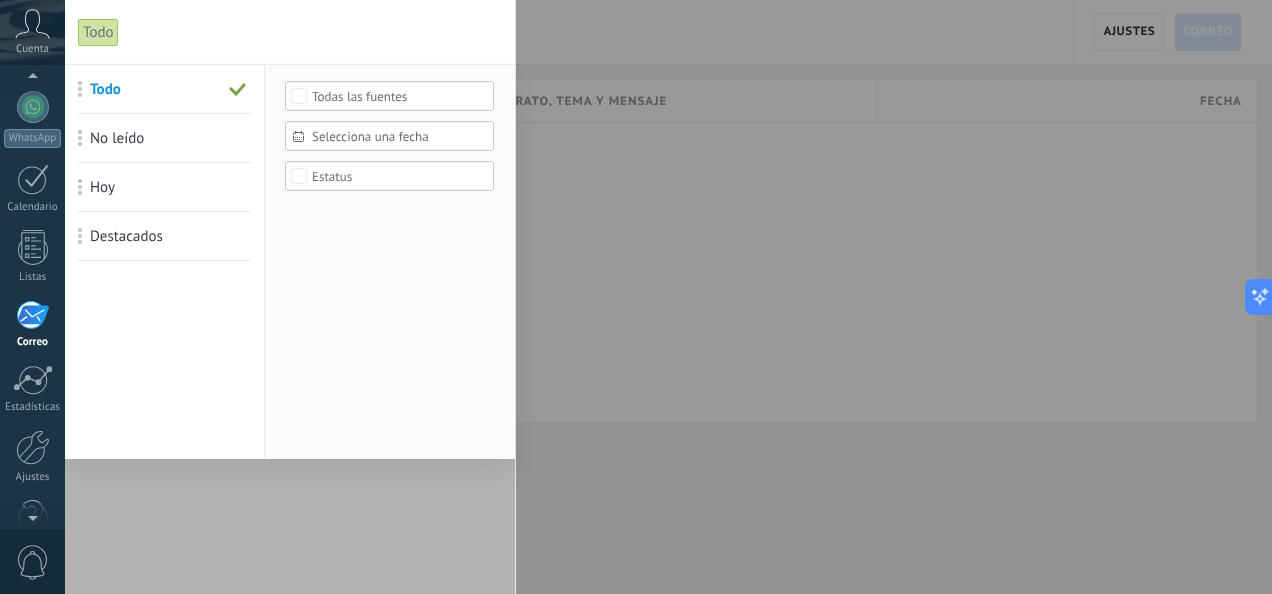 click on "Todo" at bounding box center [98, 32] 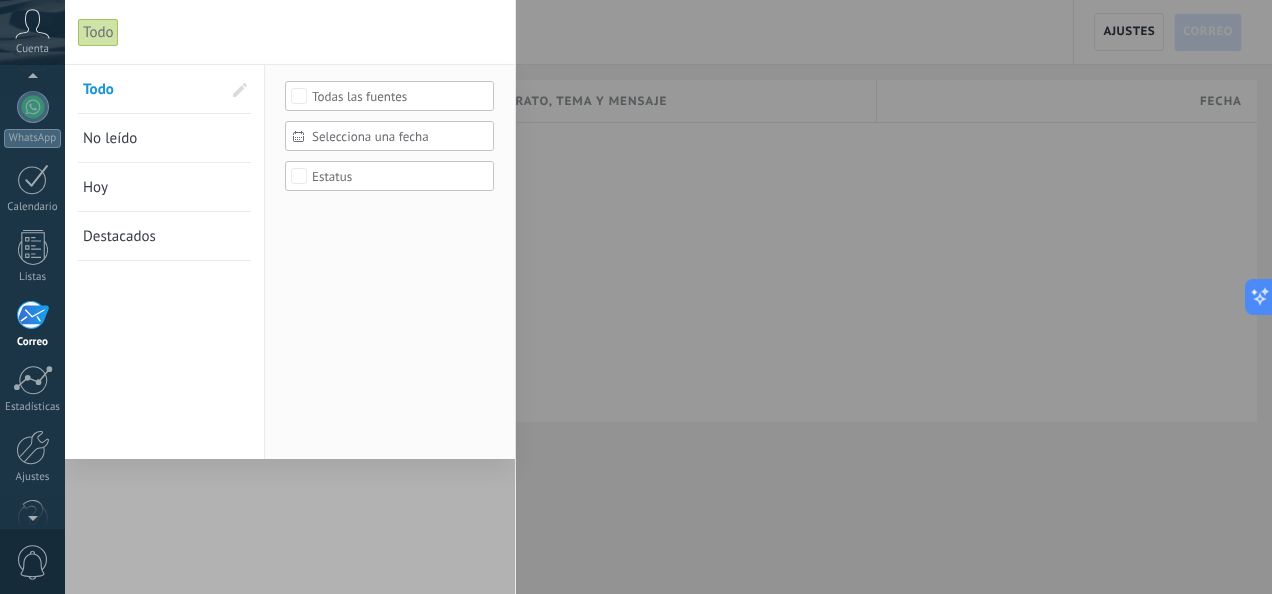click at bounding box center (636, 297) 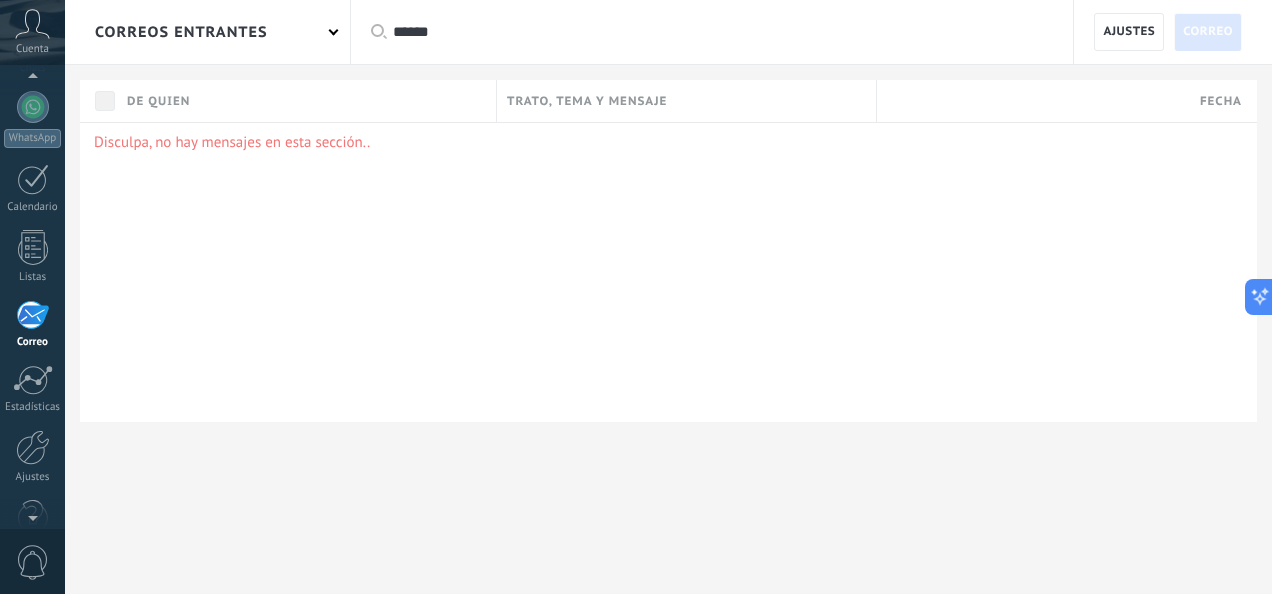 click on "Correo" at bounding box center [1208, 32] 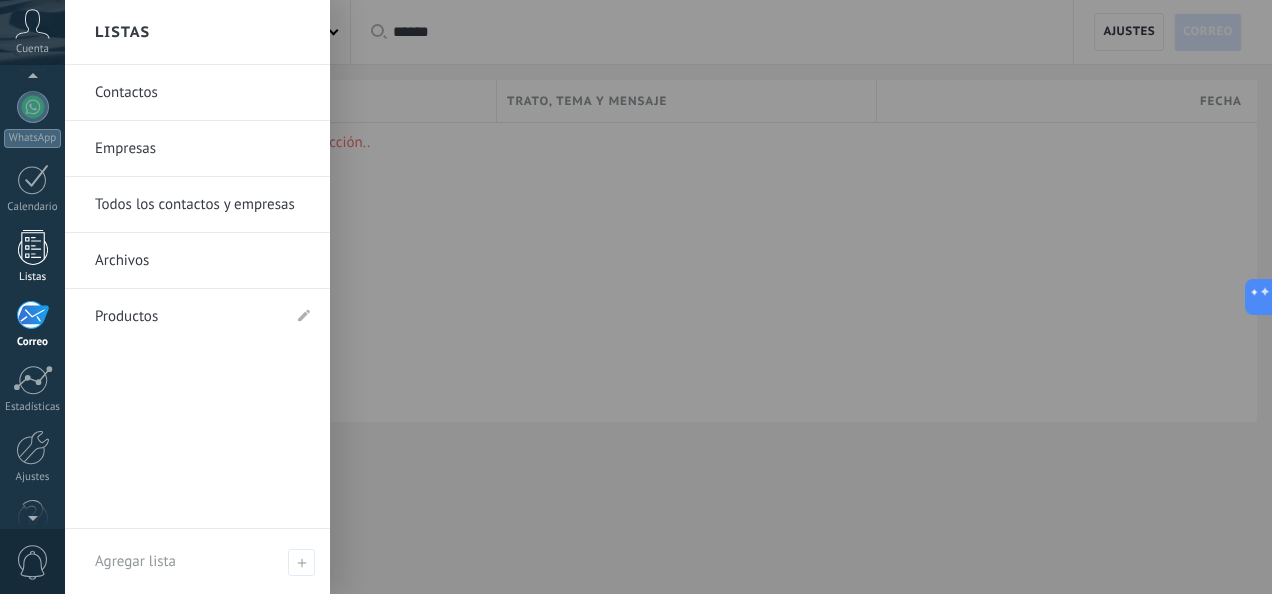 click at bounding box center [33, 247] 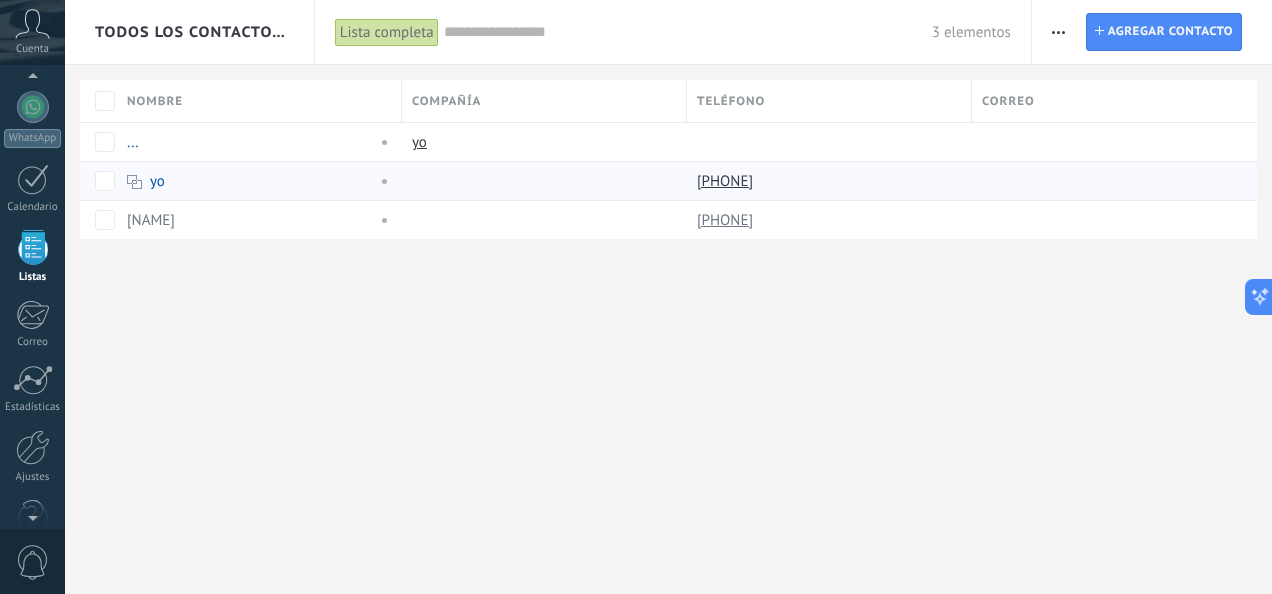 scroll, scrollTop: 123, scrollLeft: 0, axis: vertical 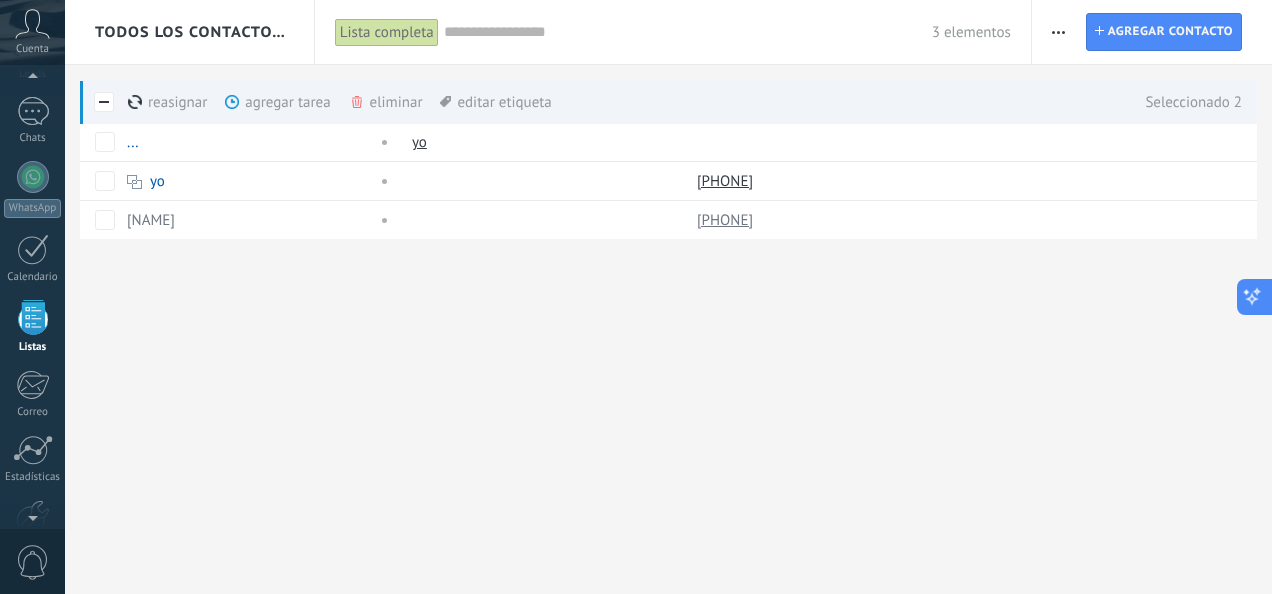 click 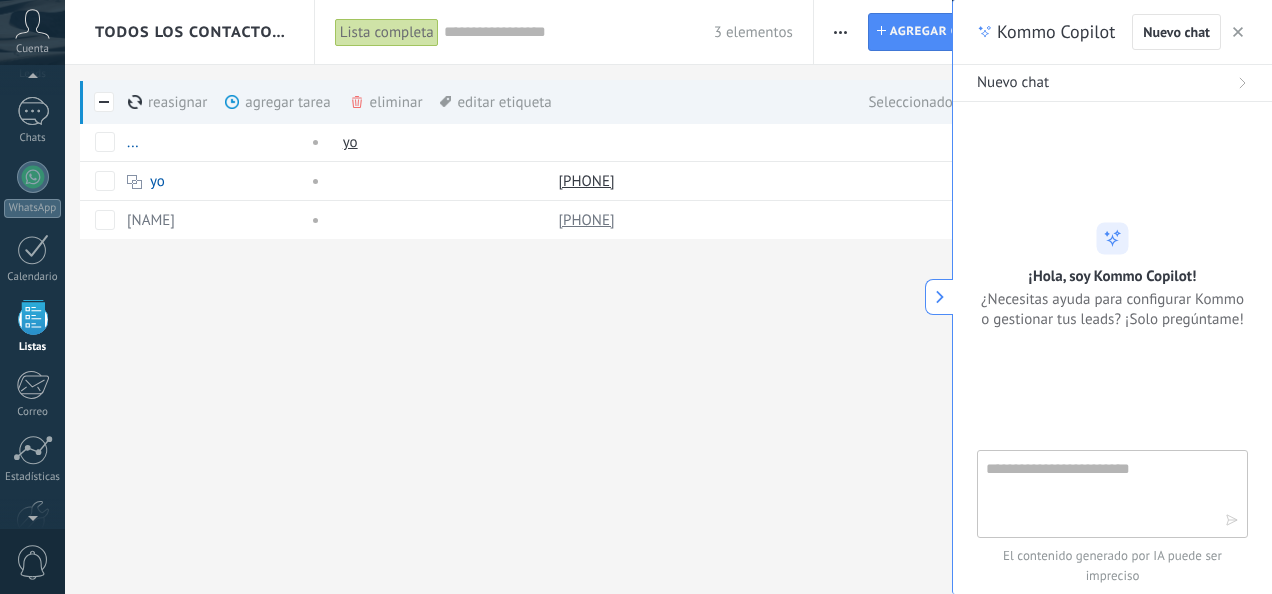 scroll, scrollTop: 19, scrollLeft: 0, axis: vertical 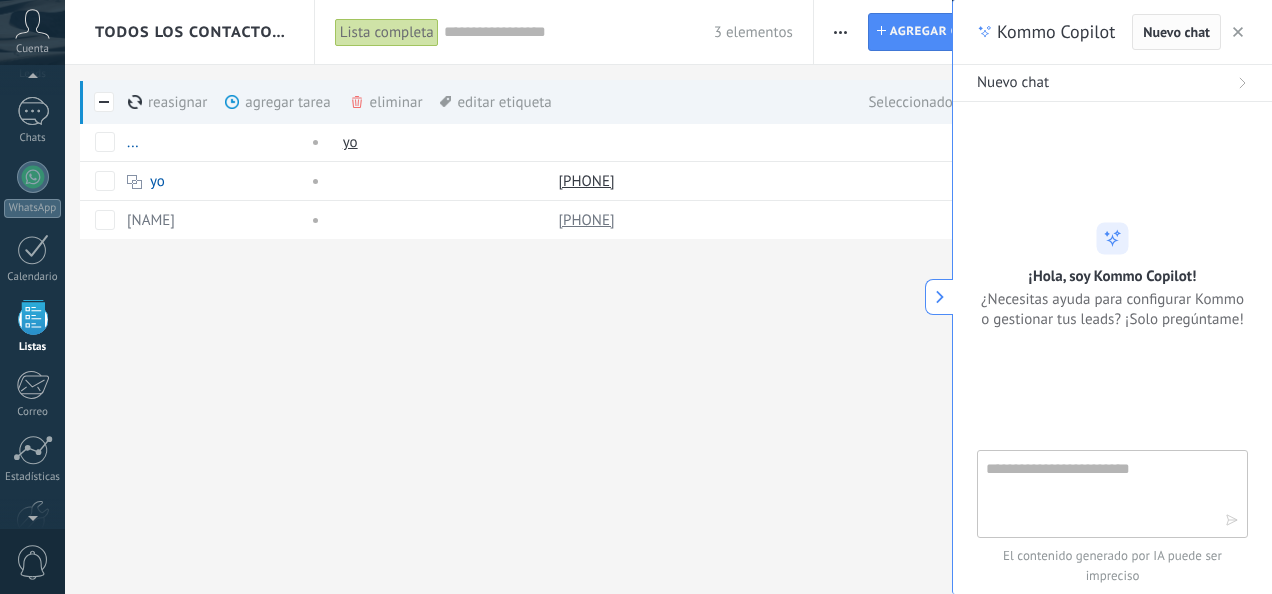 click on "Nuevo chat" at bounding box center [1176, 32] 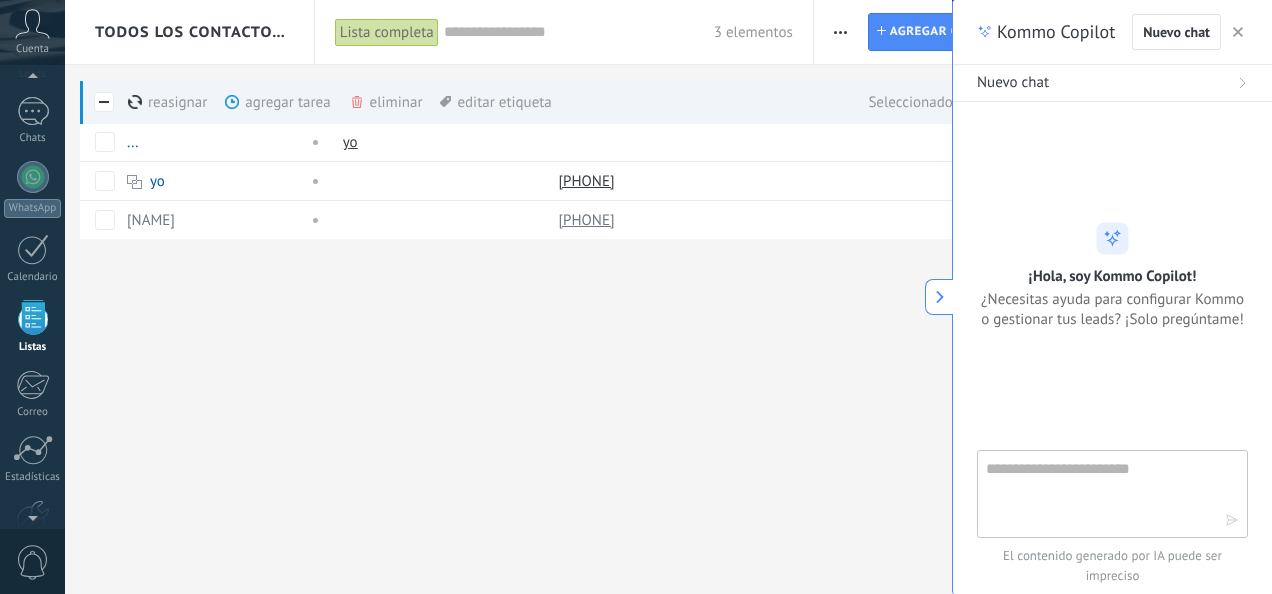 click 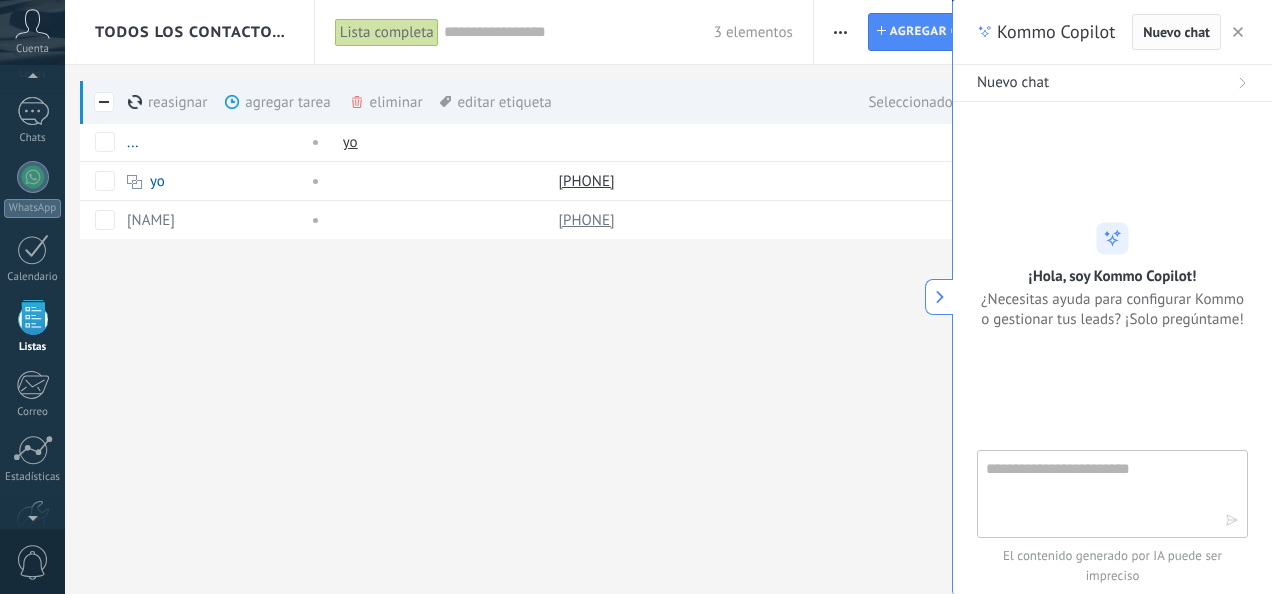 click on "Nuevo chat" at bounding box center (1176, 32) 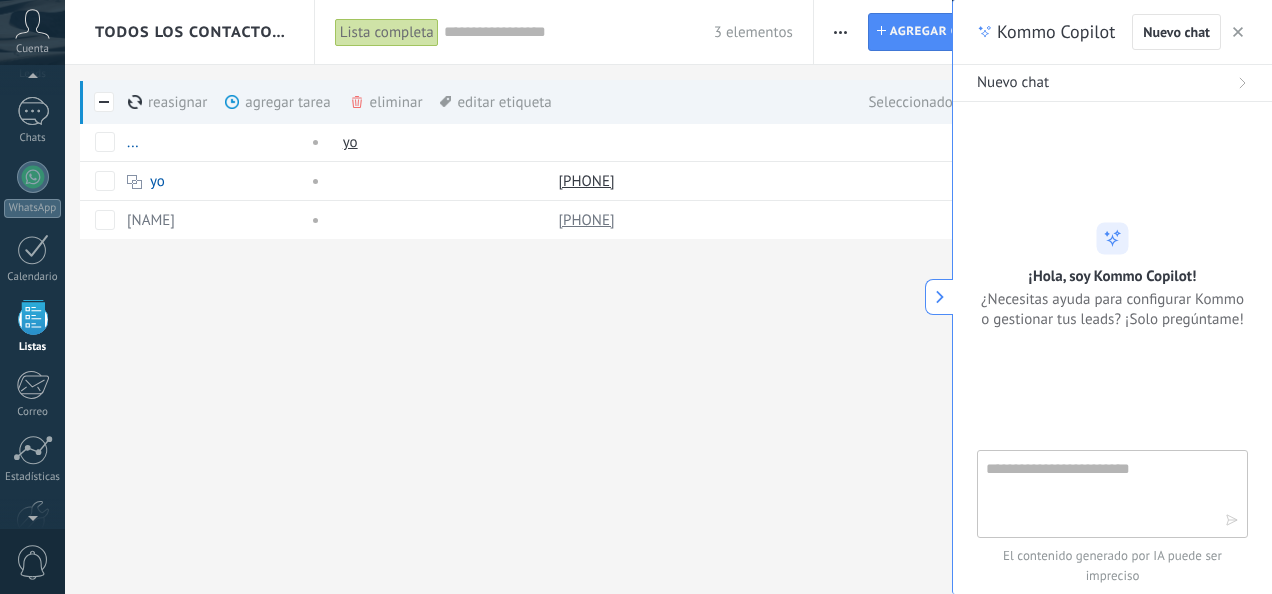 click 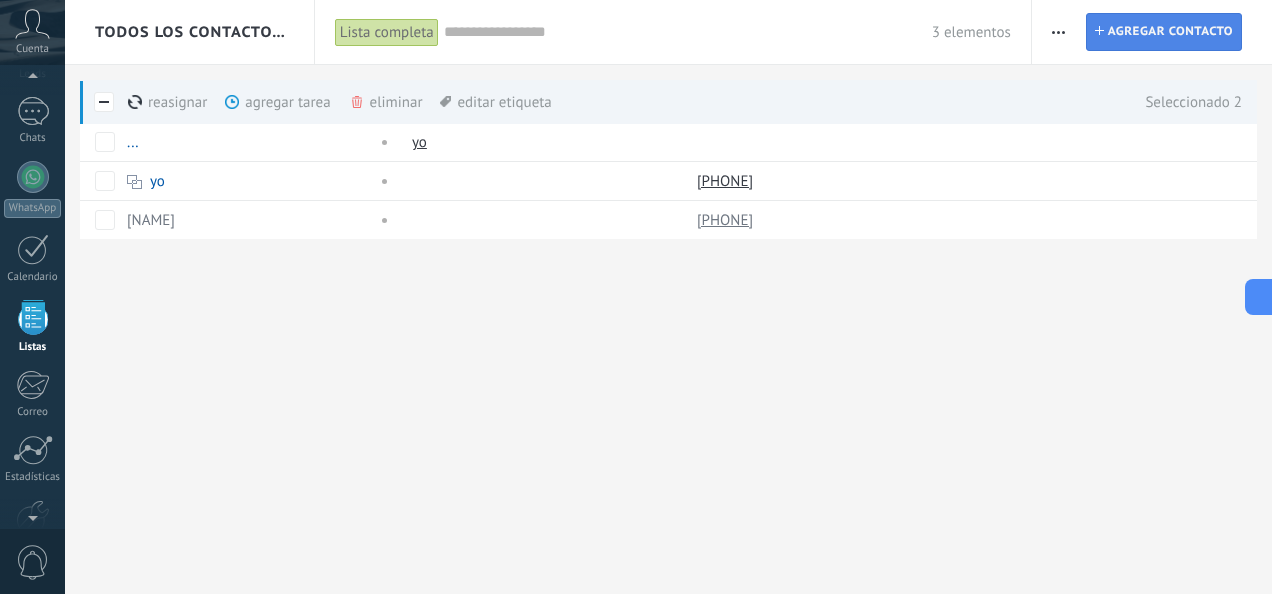 click on "Agregar contacto" at bounding box center [1170, 32] 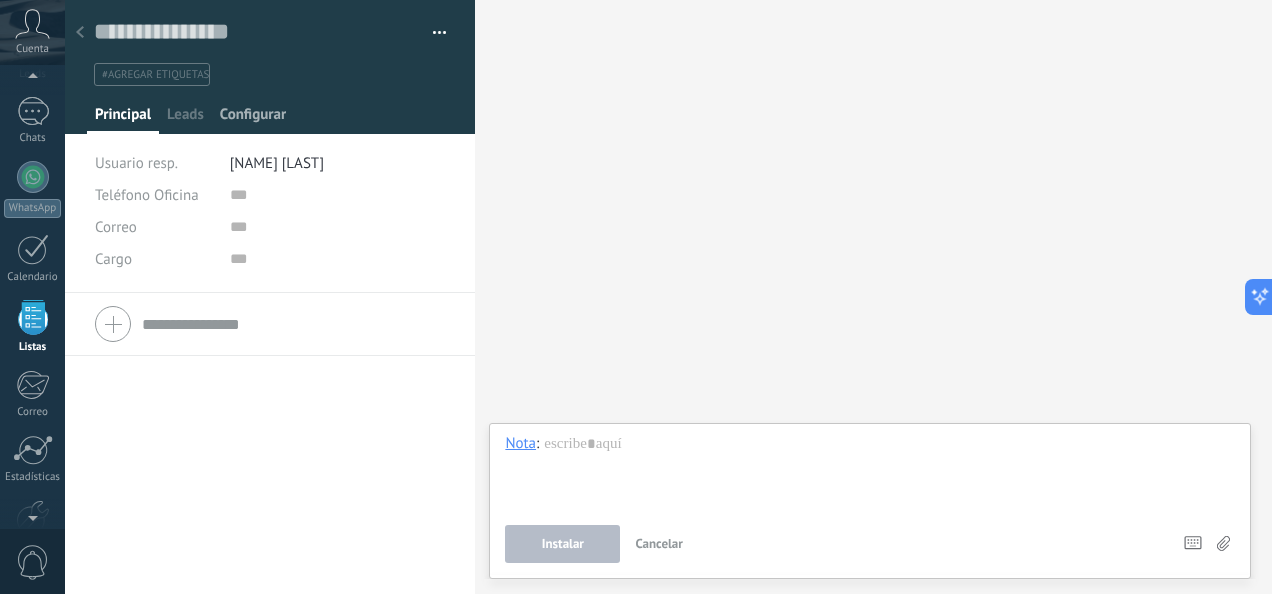 click on "Configurar" at bounding box center [253, 119] 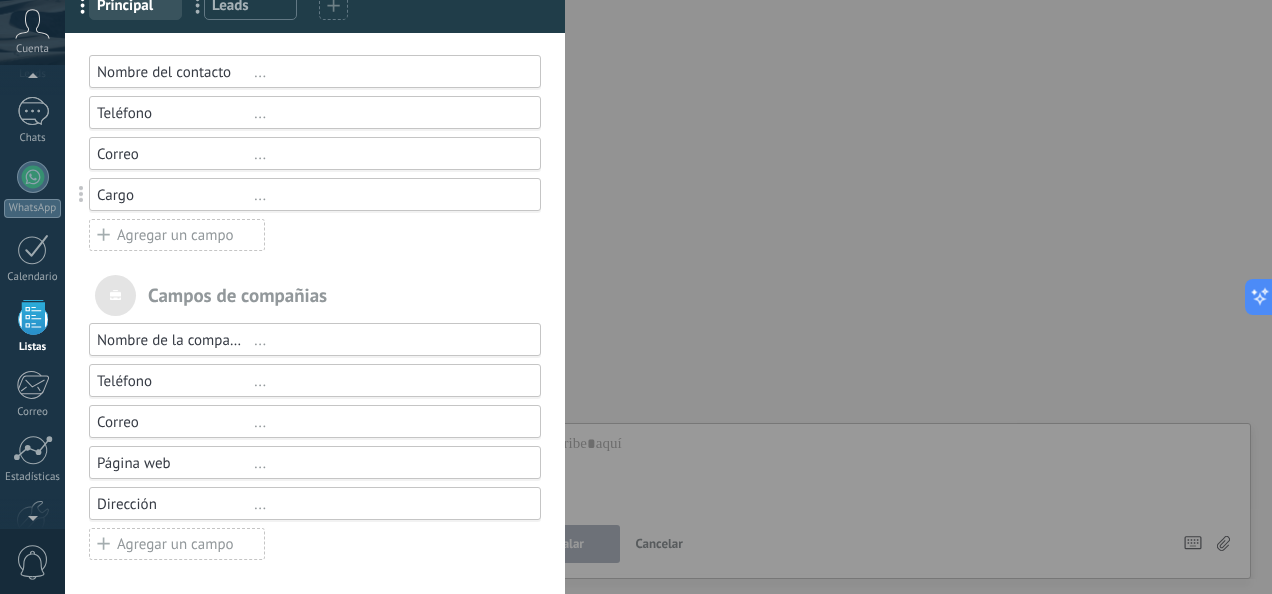 scroll, scrollTop: 0, scrollLeft: 0, axis: both 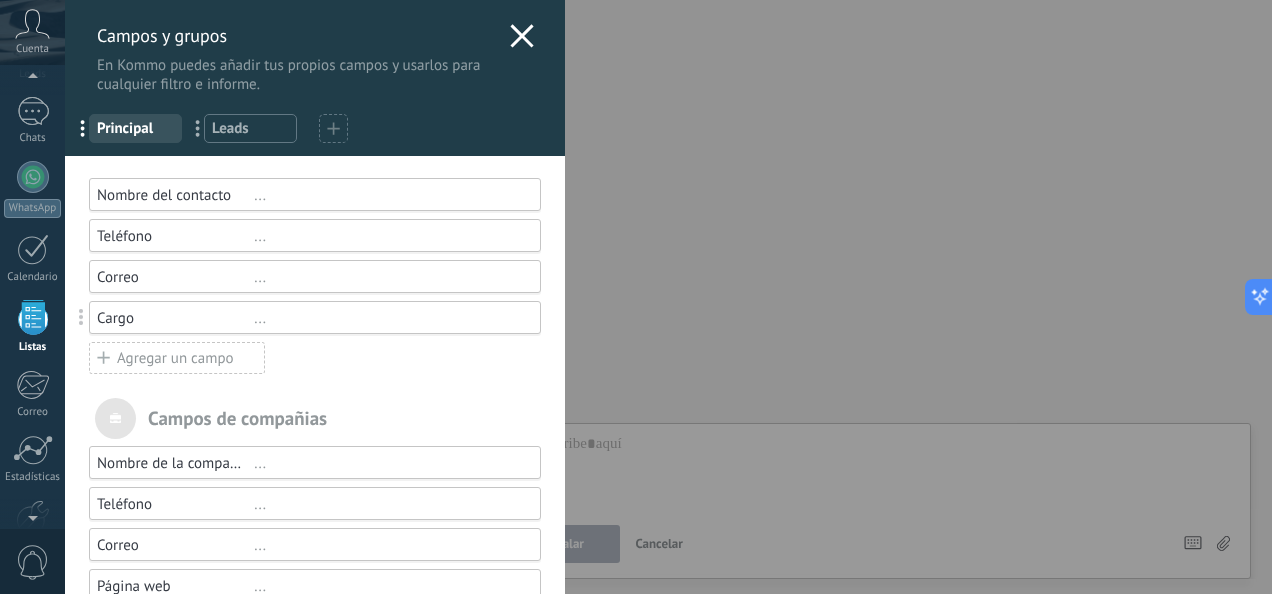 click 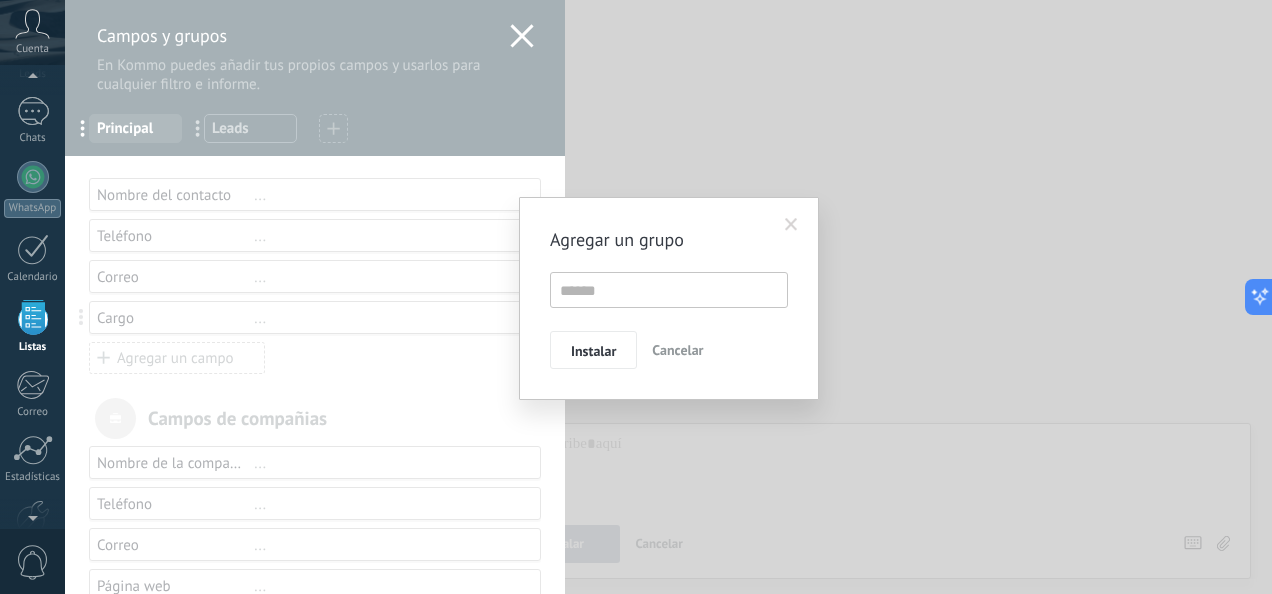 click at bounding box center (791, 225) 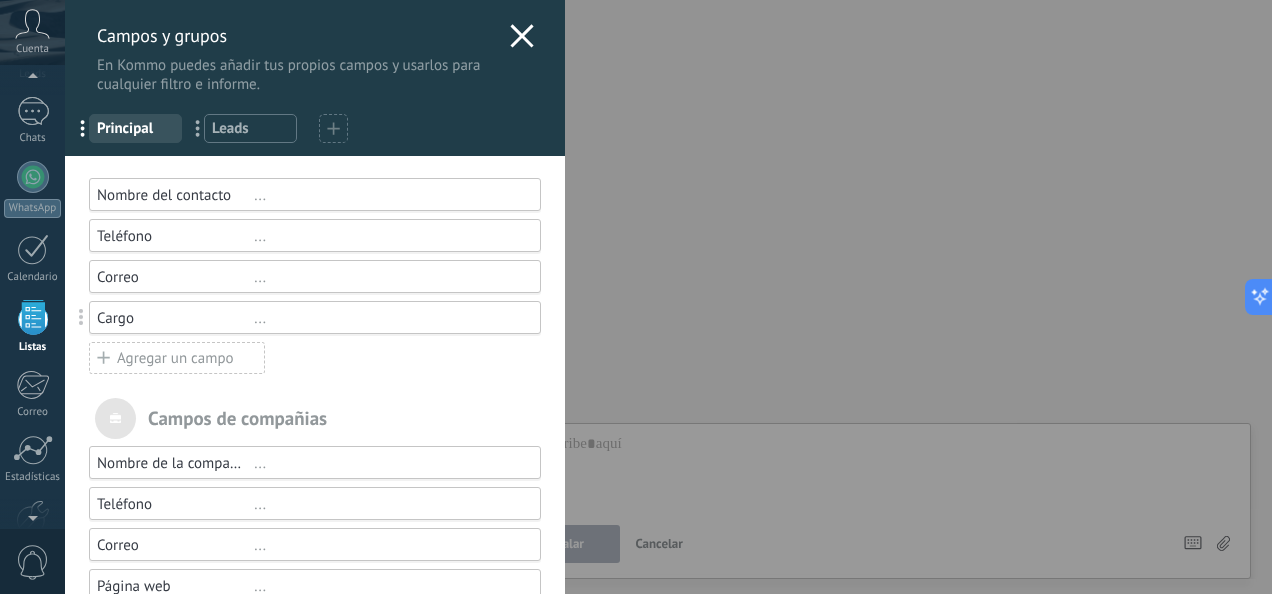 click 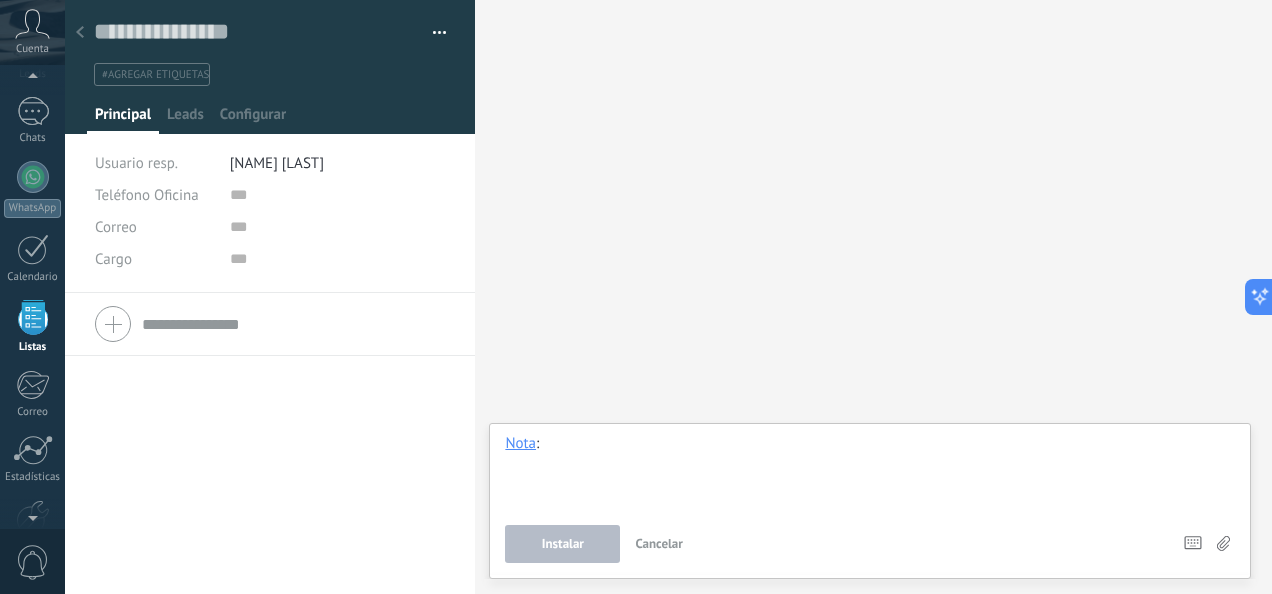 click at bounding box center (870, 472) 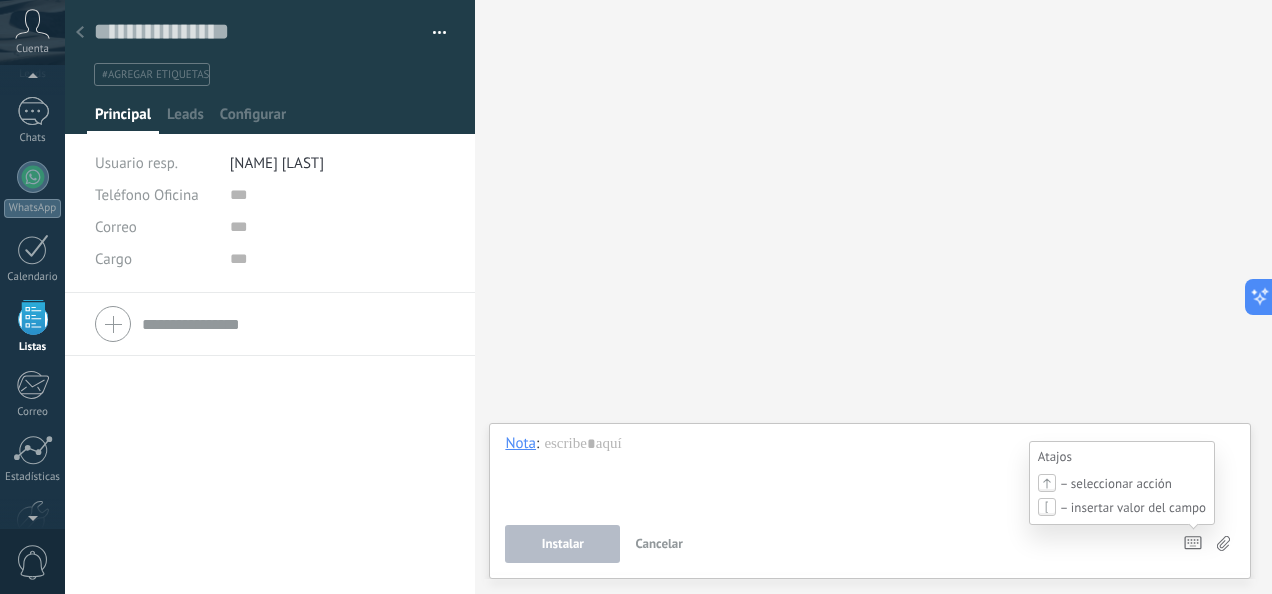 click 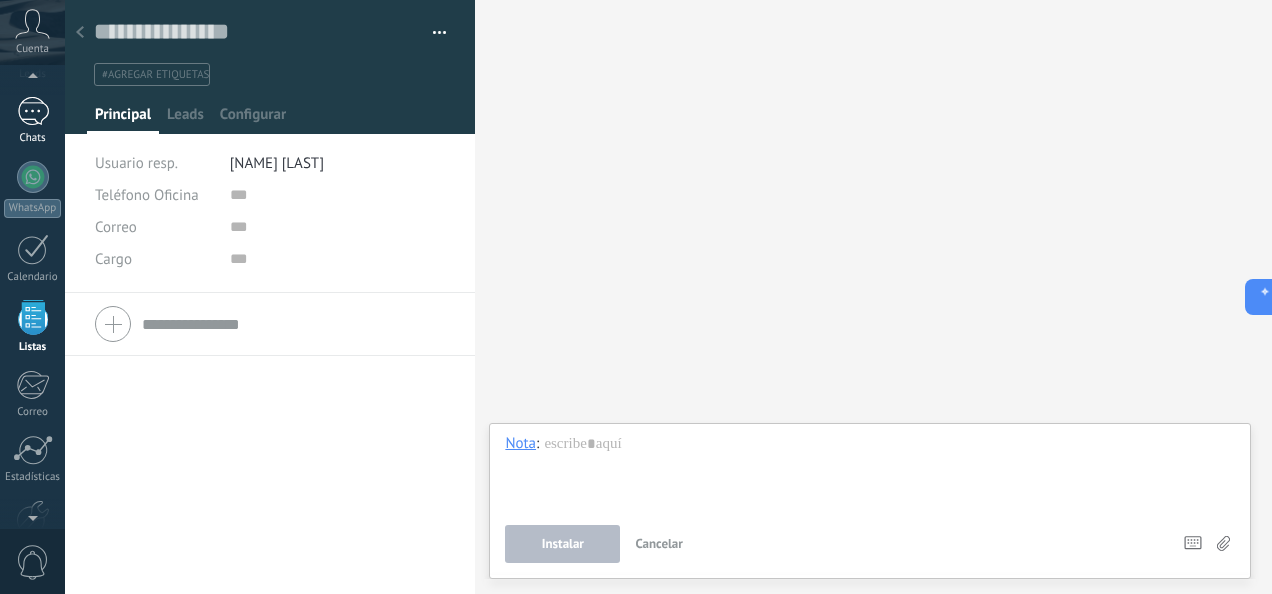click on "1" at bounding box center (33, 111) 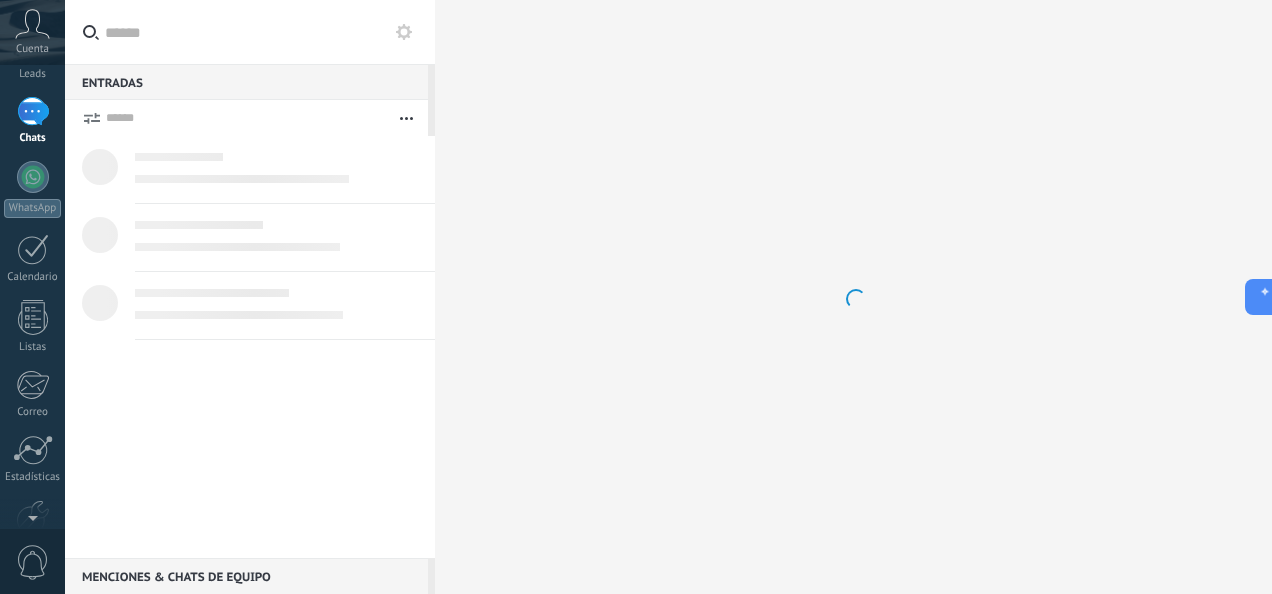 scroll, scrollTop: 0, scrollLeft: 0, axis: both 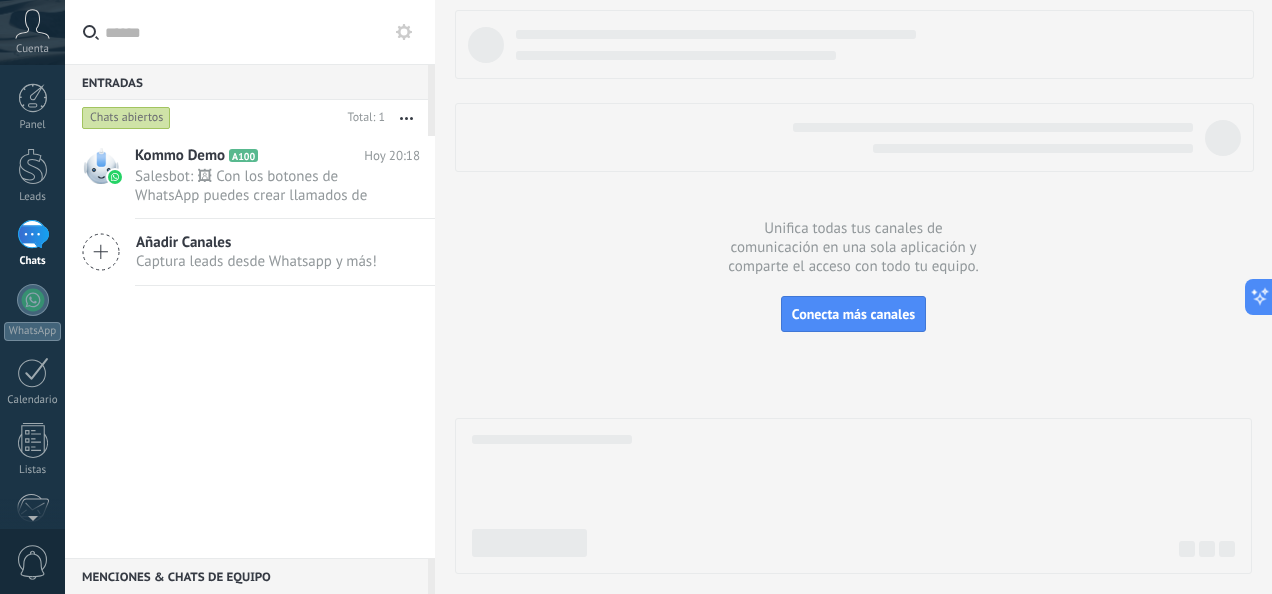 click on "Añadir Canales" at bounding box center [256, 242] 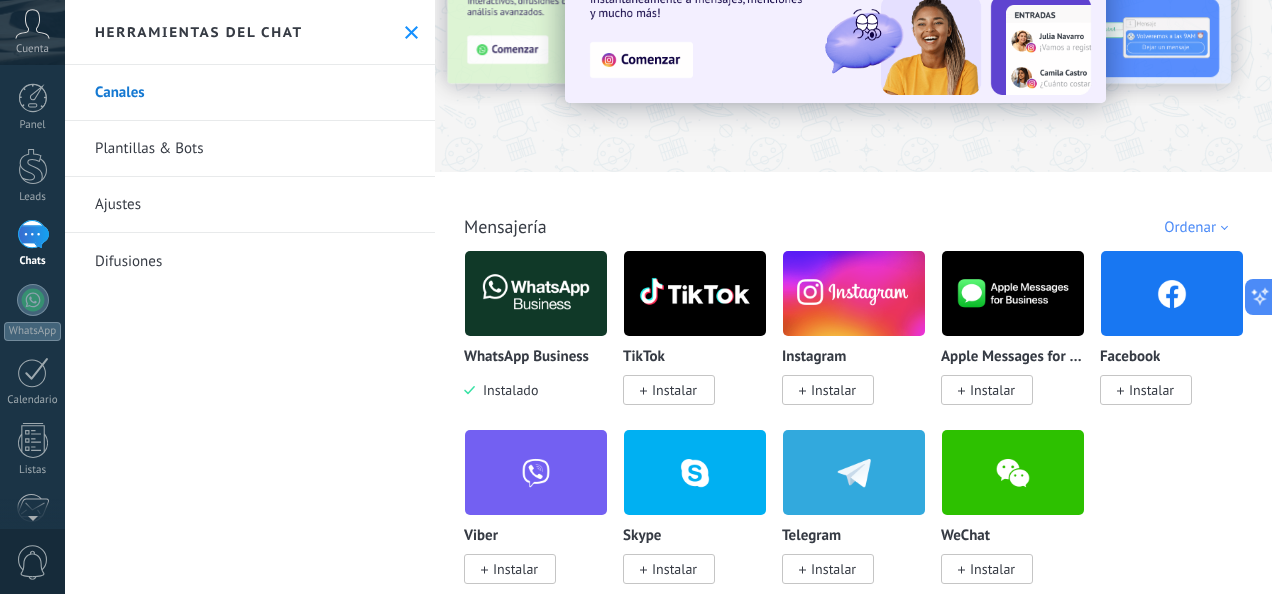 scroll, scrollTop: 166, scrollLeft: 0, axis: vertical 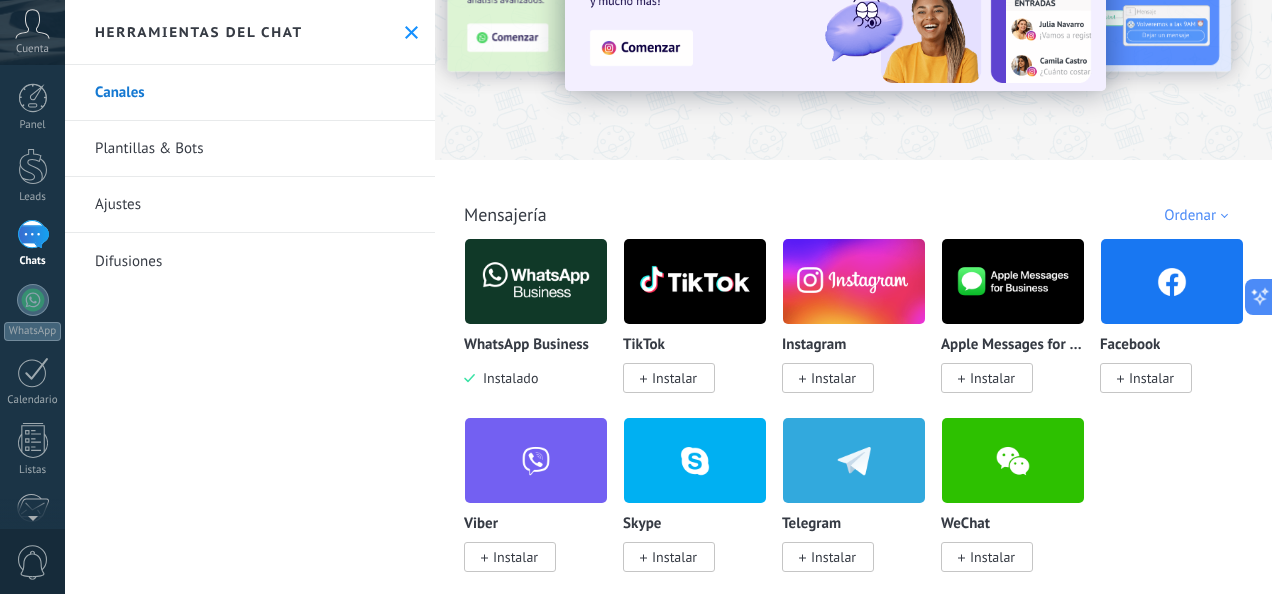 click at bounding box center (536, 281) 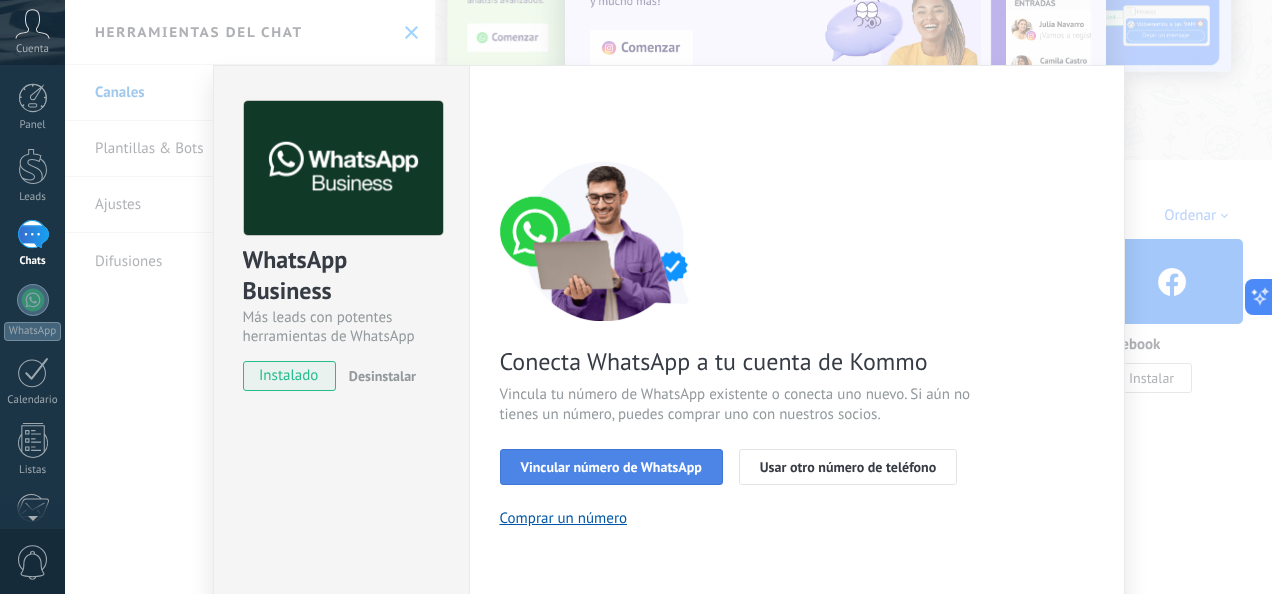 click on "Vincular número de WhatsApp" at bounding box center (611, 467) 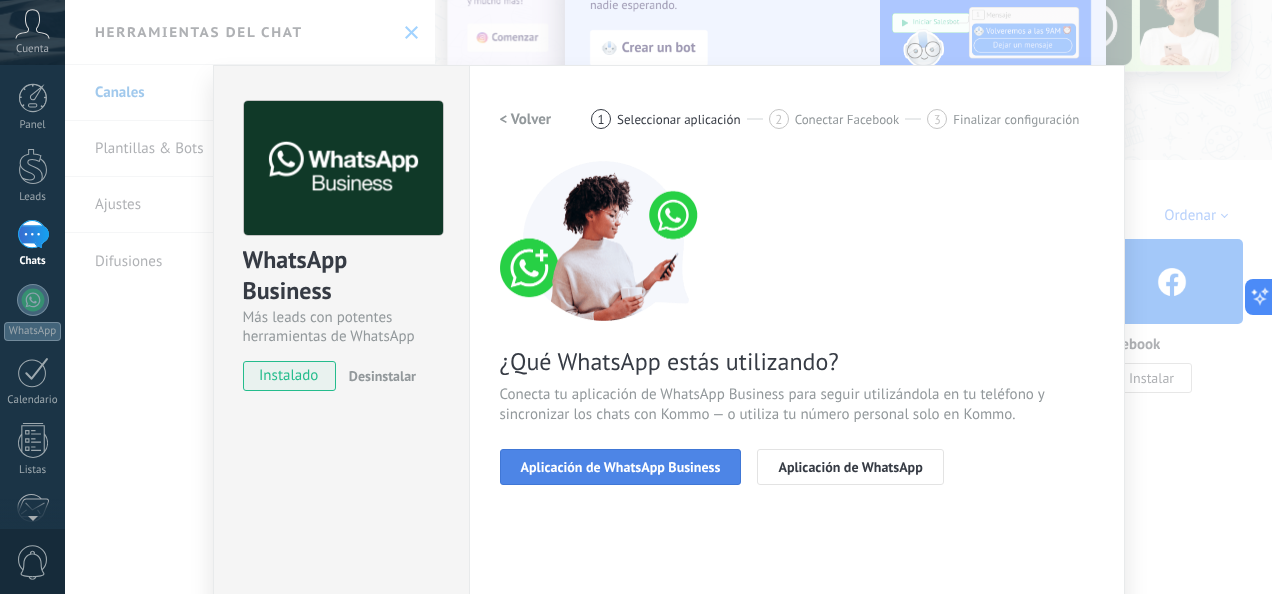 click on "Aplicación de WhatsApp Business" at bounding box center (621, 467) 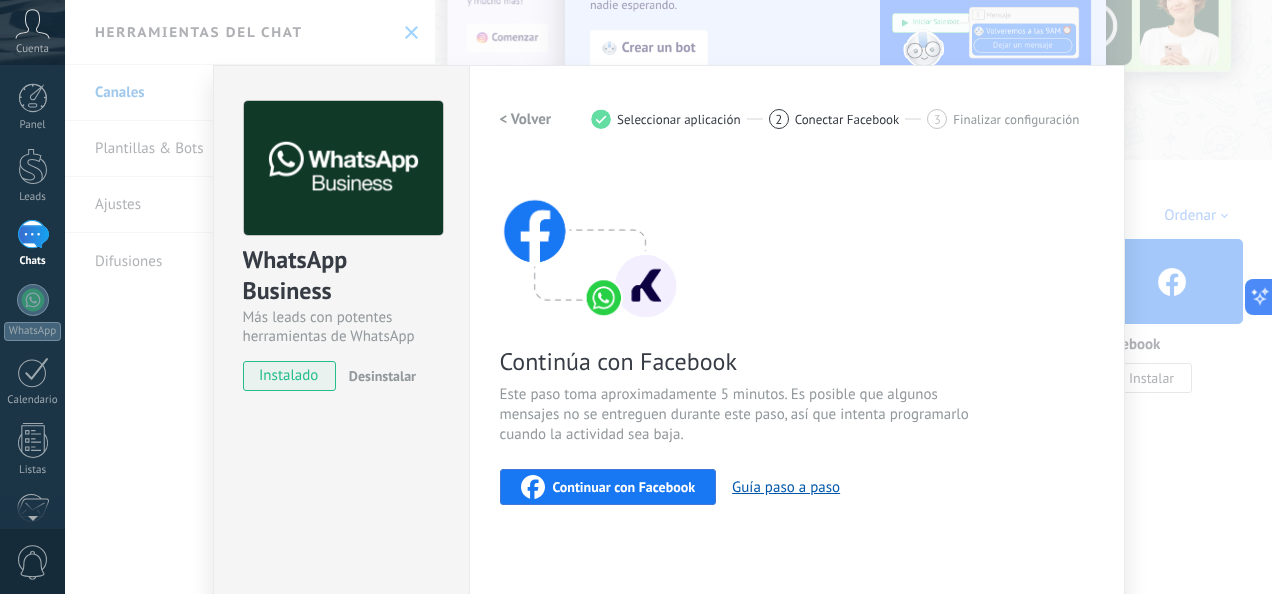 click on "Continuar con Facebook" at bounding box center (608, 487) 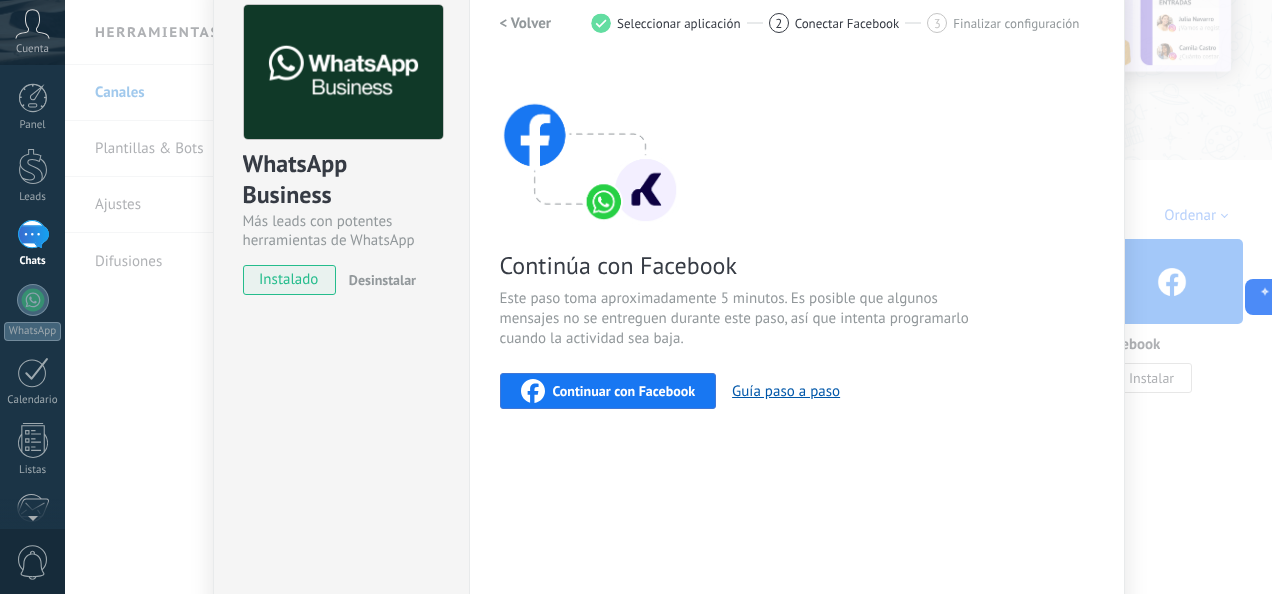 scroll, scrollTop: 133, scrollLeft: 0, axis: vertical 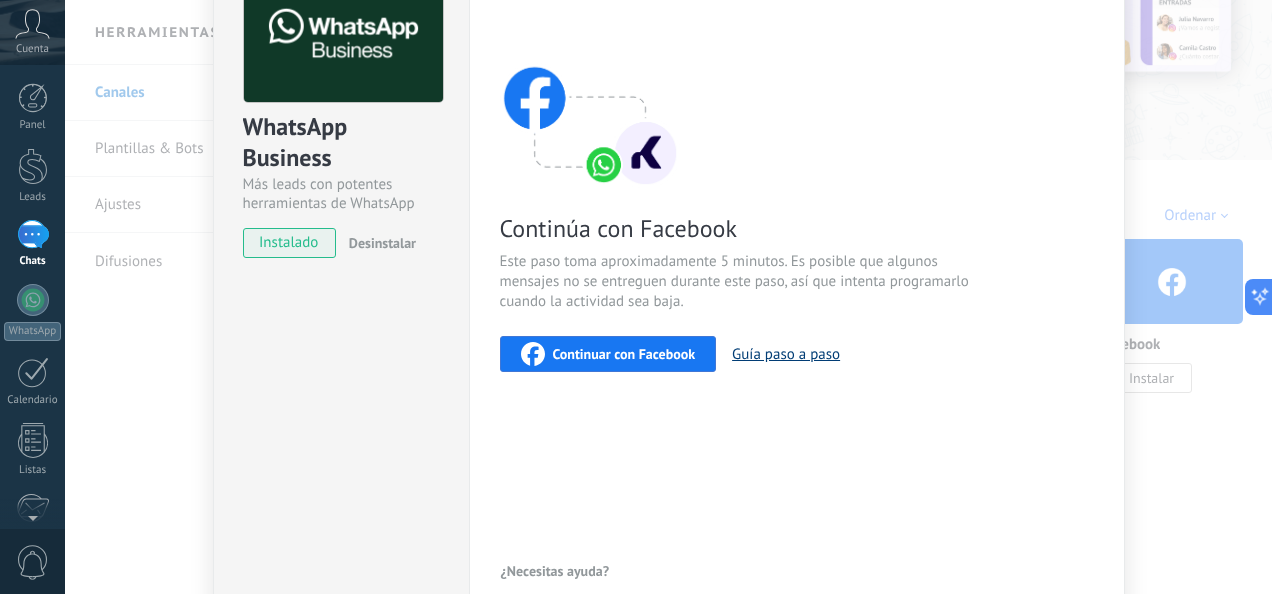 click on "Guía paso a paso" at bounding box center (786, 354) 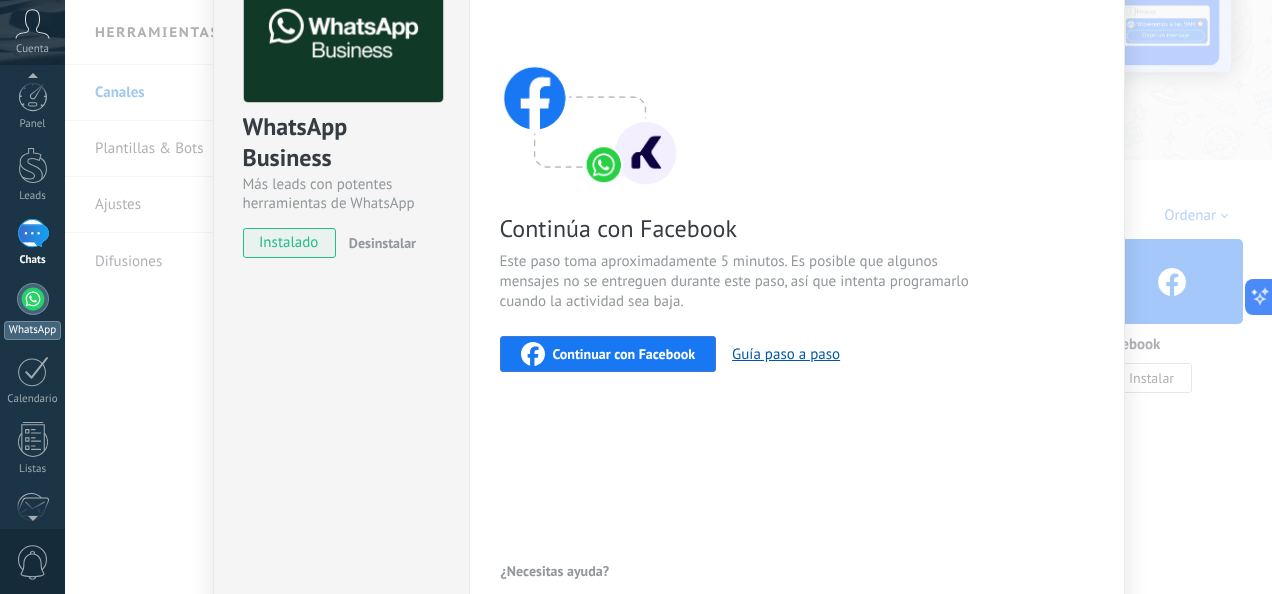 scroll, scrollTop: 0, scrollLeft: 0, axis: both 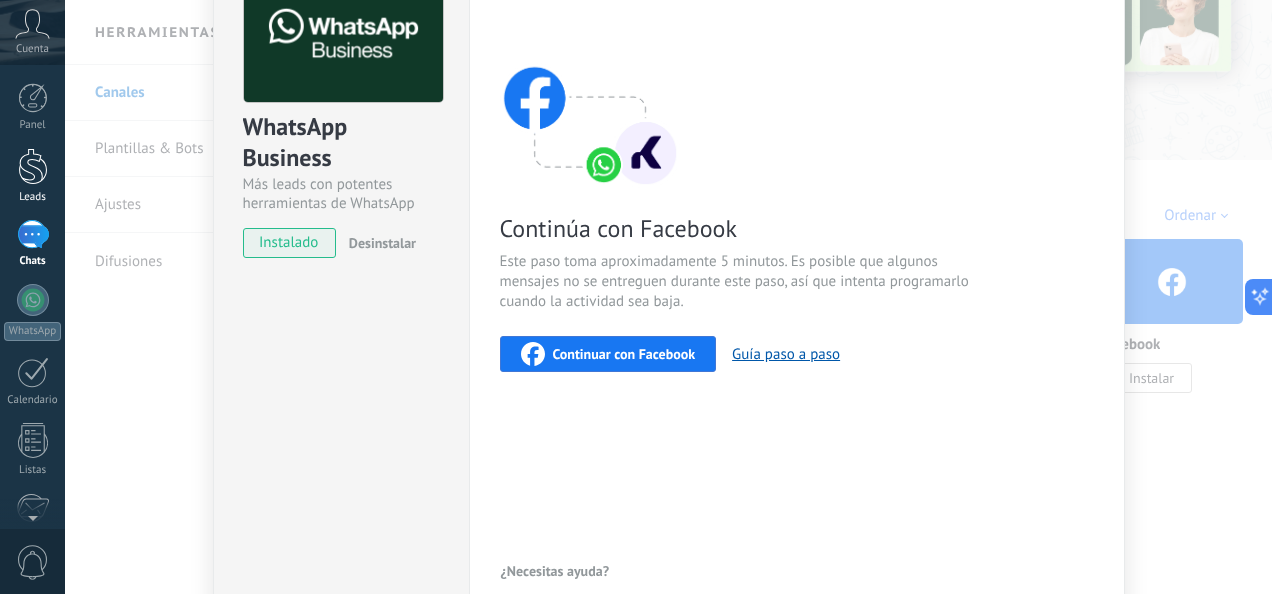 click at bounding box center (33, 166) 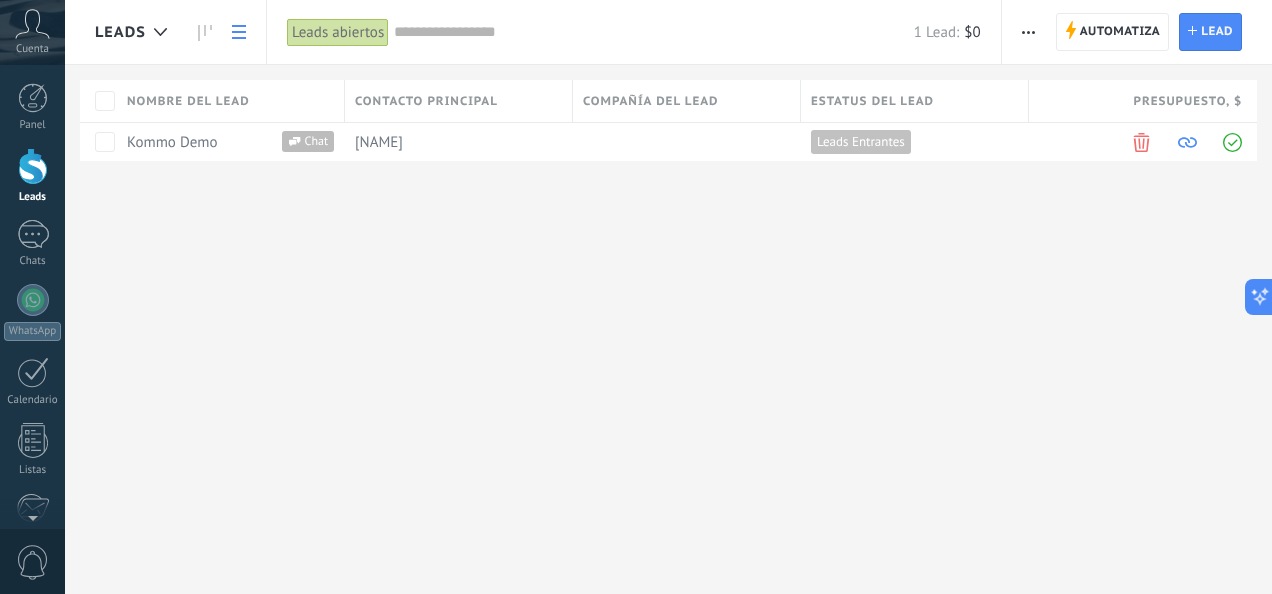 click 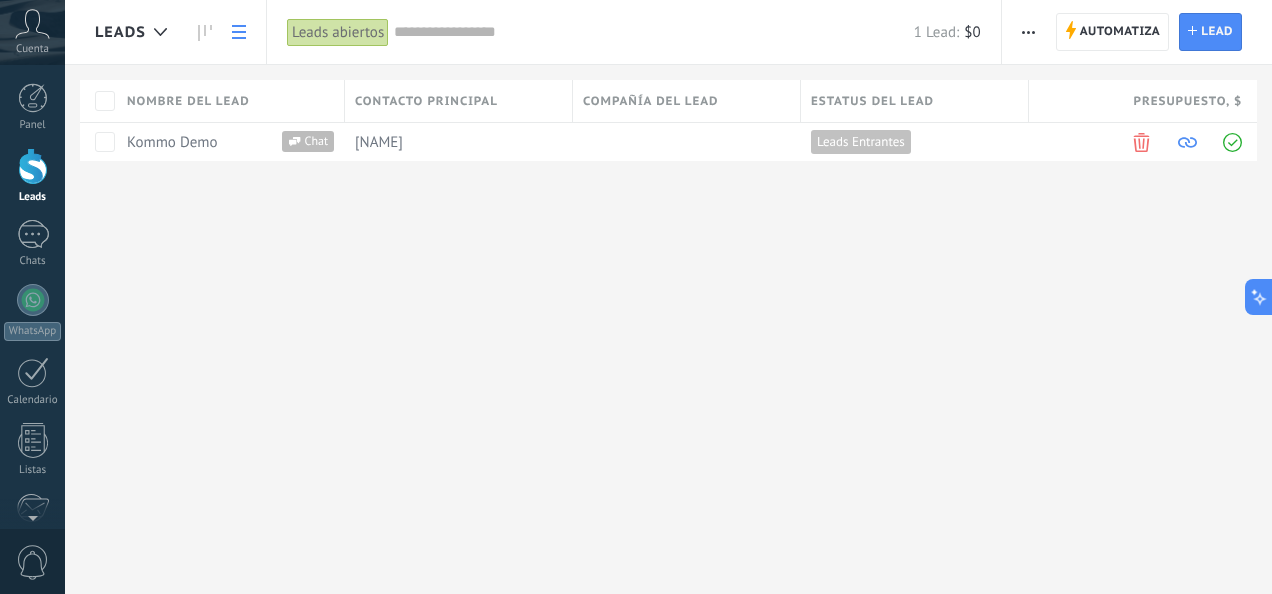click 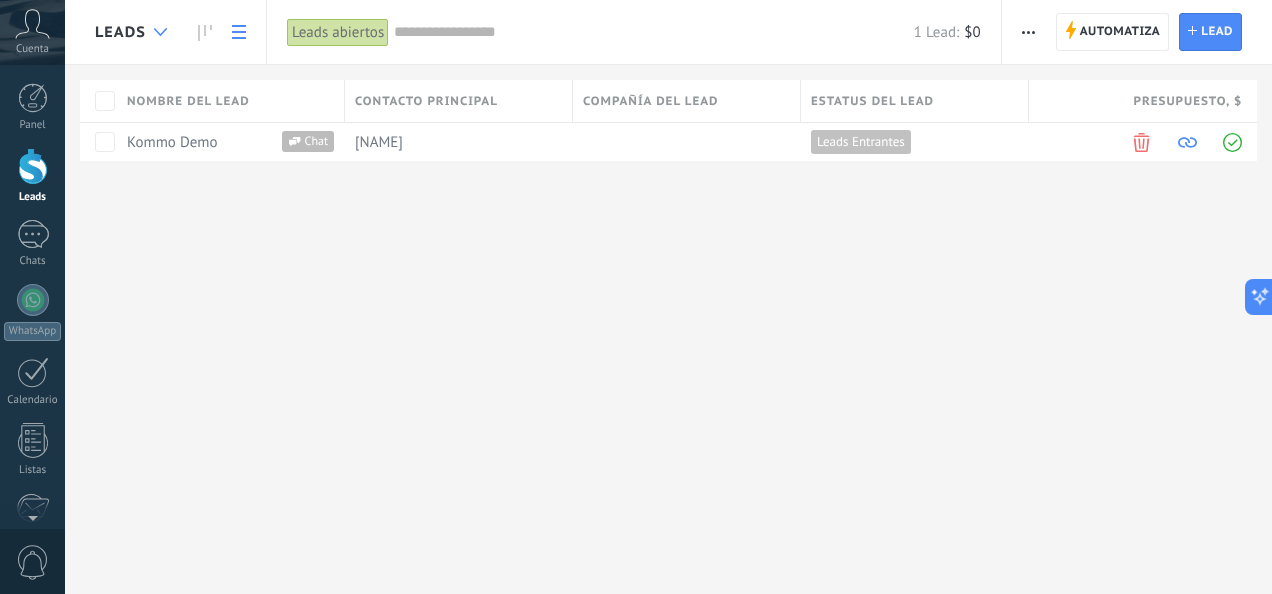 click 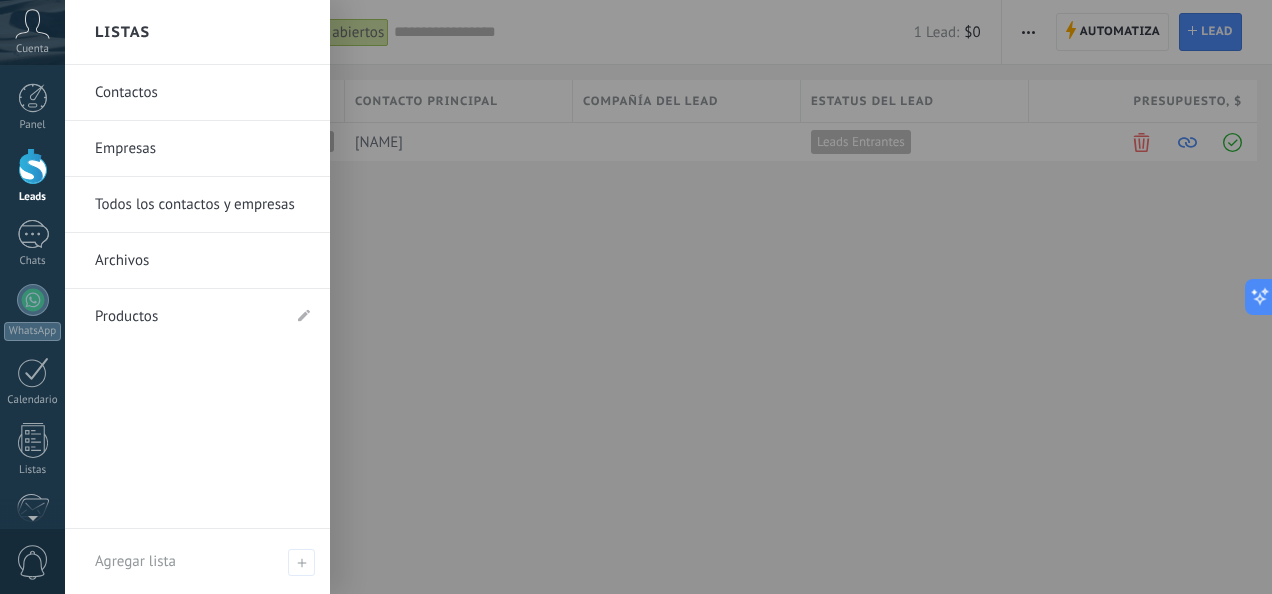 click on "Contactos" at bounding box center (202, 93) 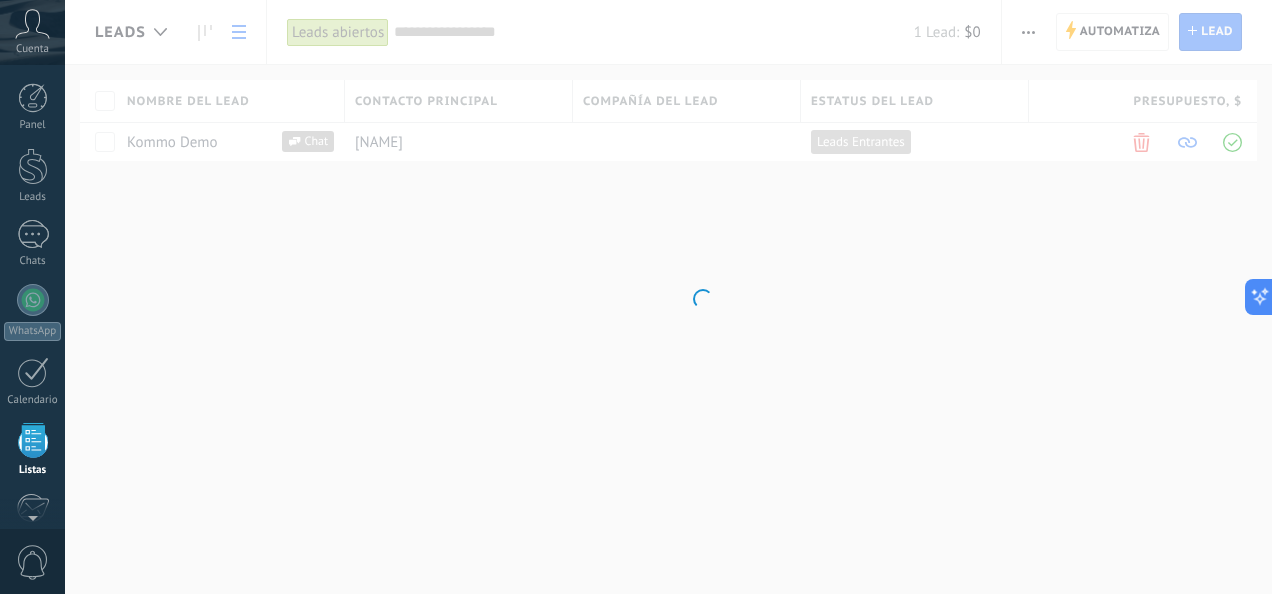 scroll, scrollTop: 123, scrollLeft: 0, axis: vertical 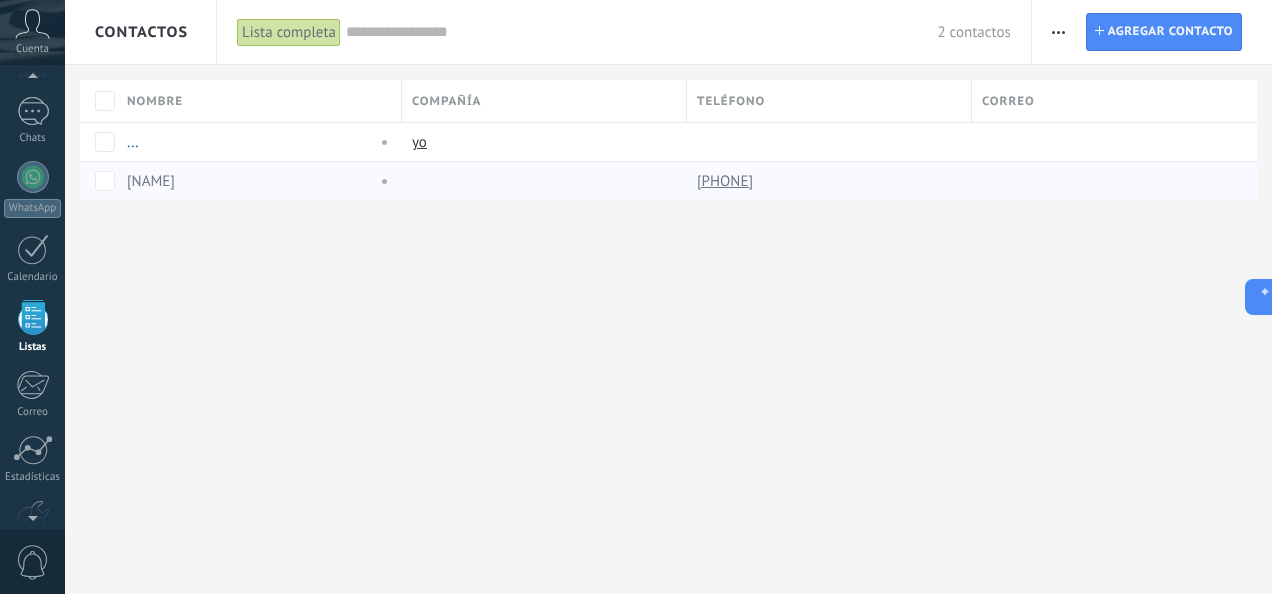 click on "[PHONE]" at bounding box center (727, 181) 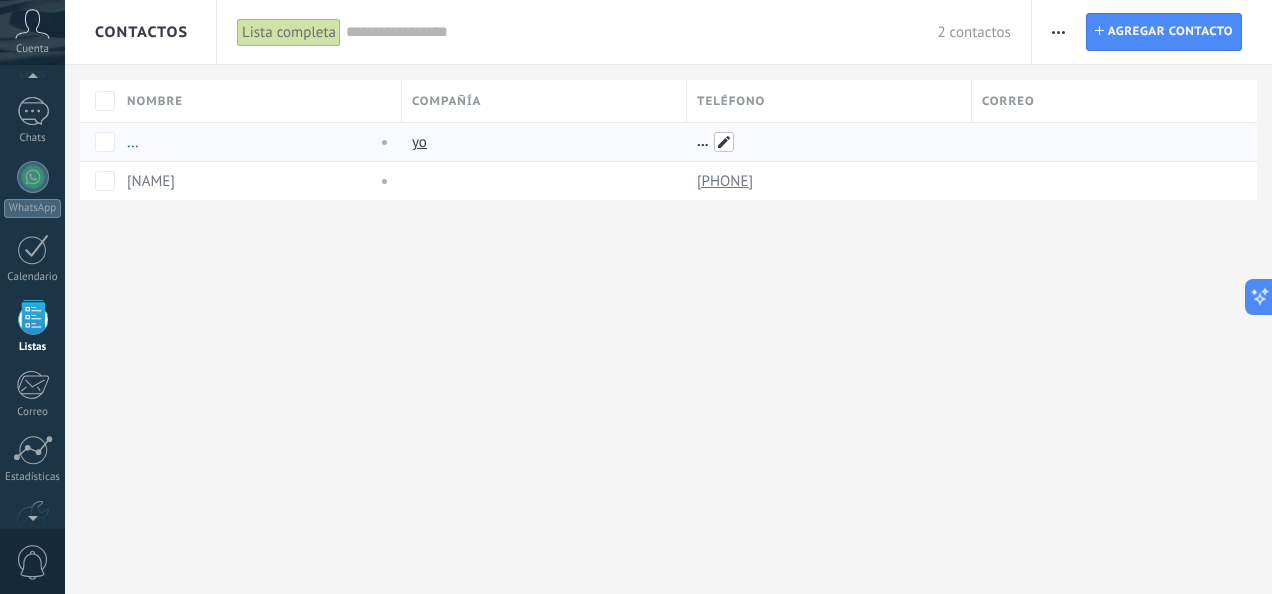 click at bounding box center [724, 142] 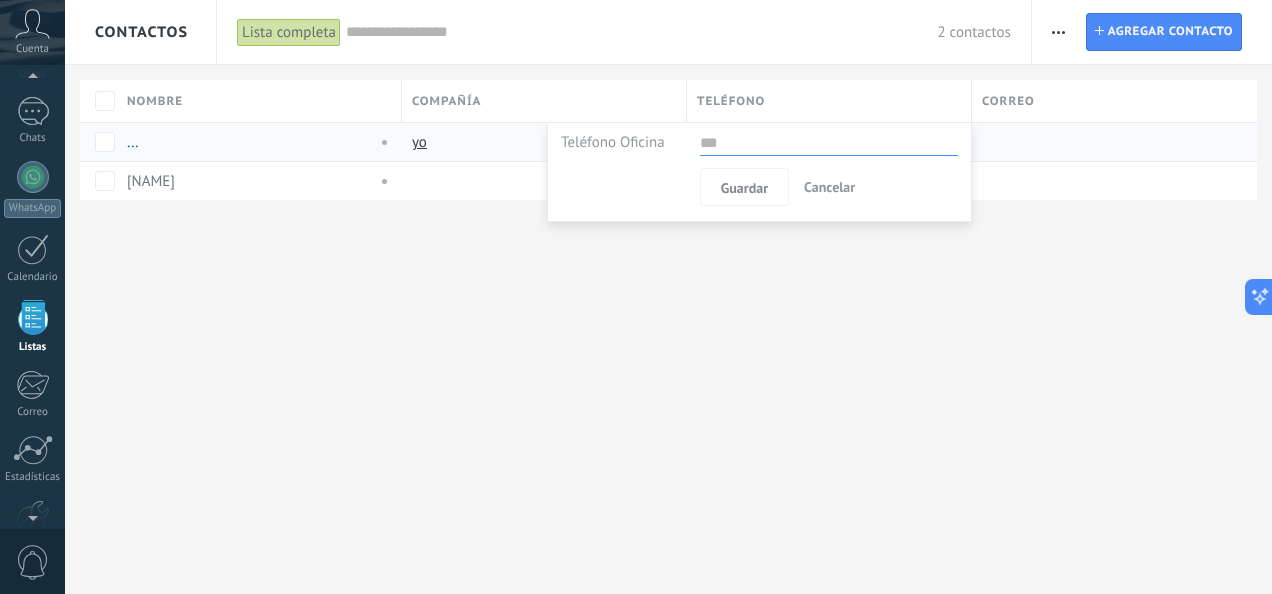 click on "Cancelar" at bounding box center (829, 187) 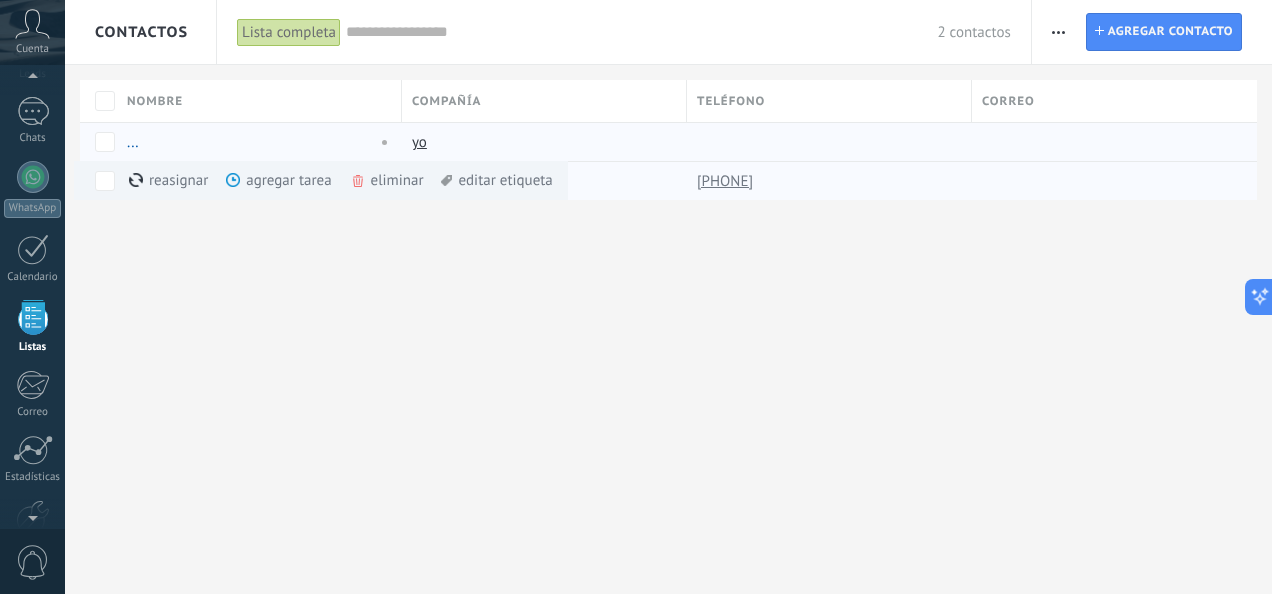 click on "eliminar màs" at bounding box center (421, 180) 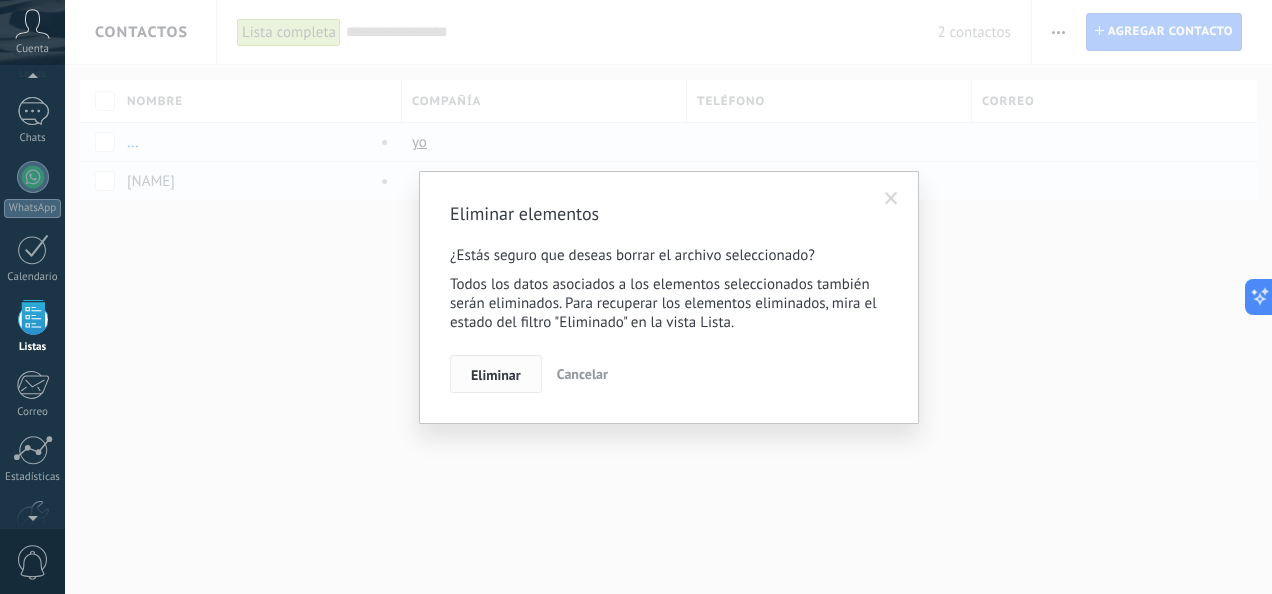 click on "Eliminar" at bounding box center [496, 375] 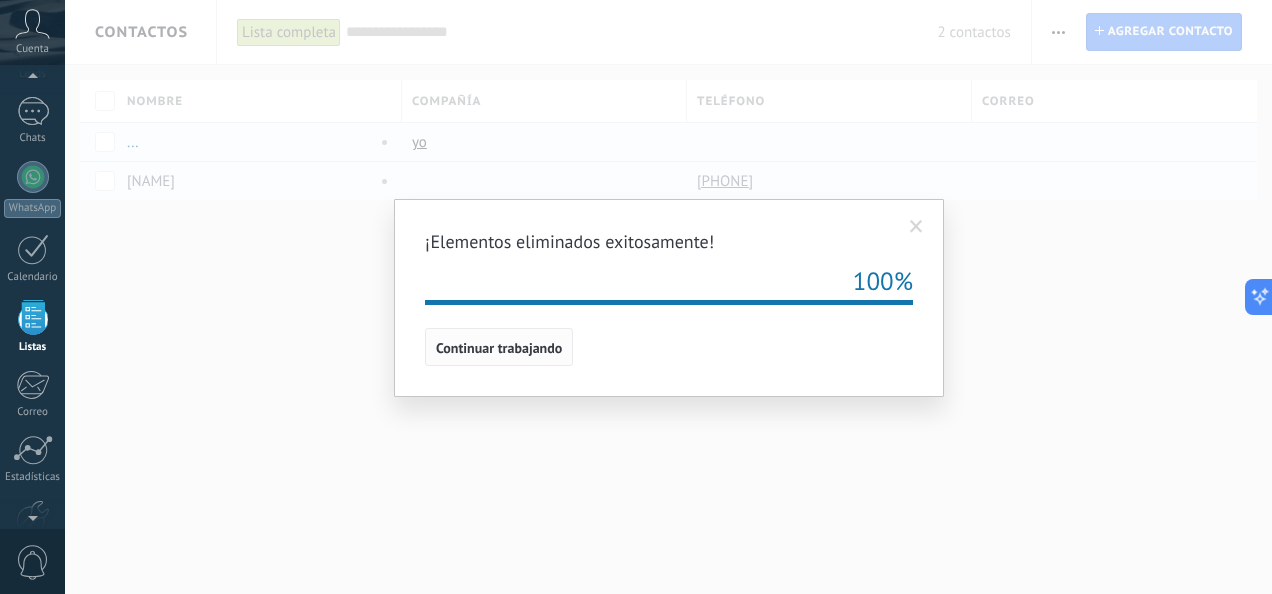click on "Continuar trabajando" at bounding box center (499, 348) 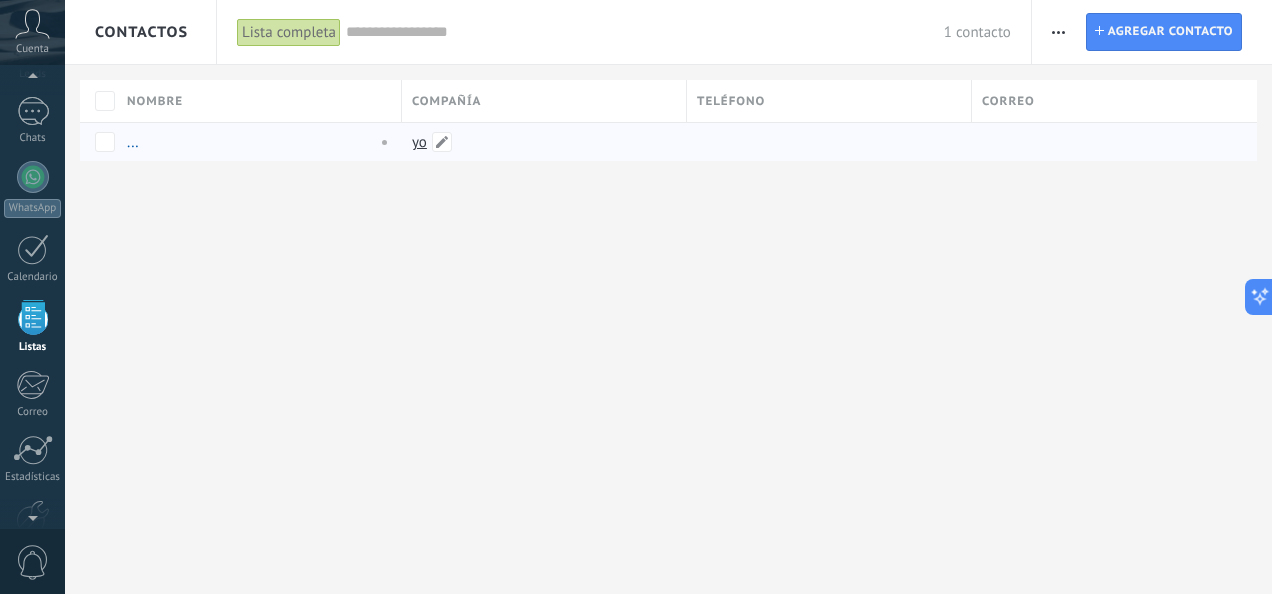click on "yo" at bounding box center [419, 142] 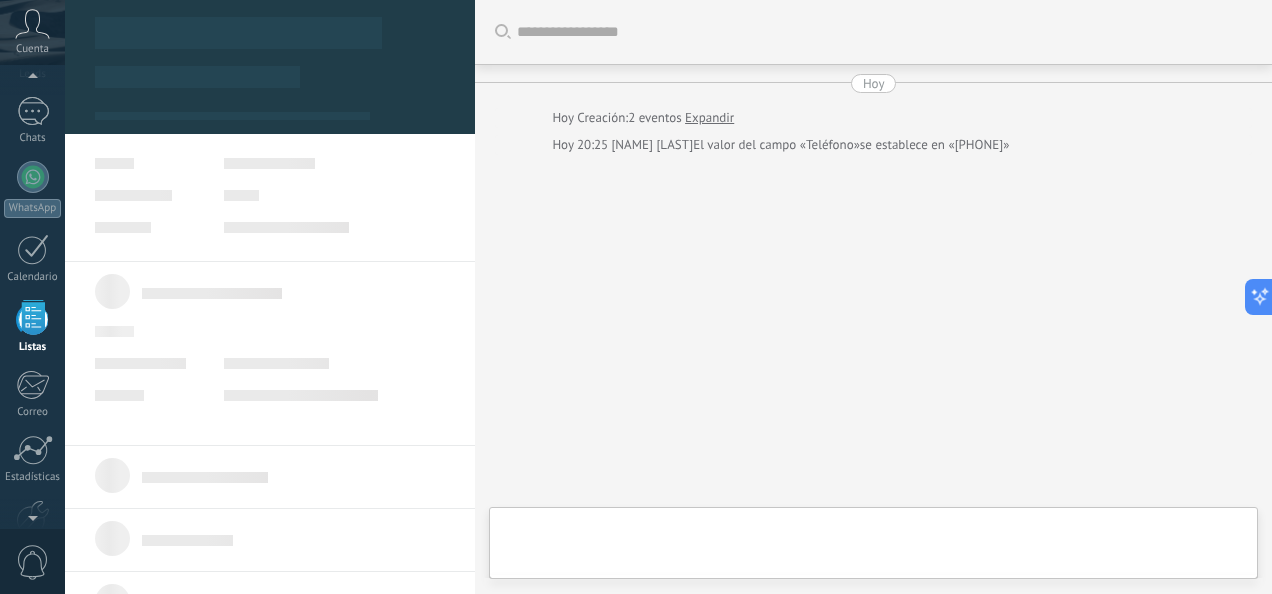 type on "***" 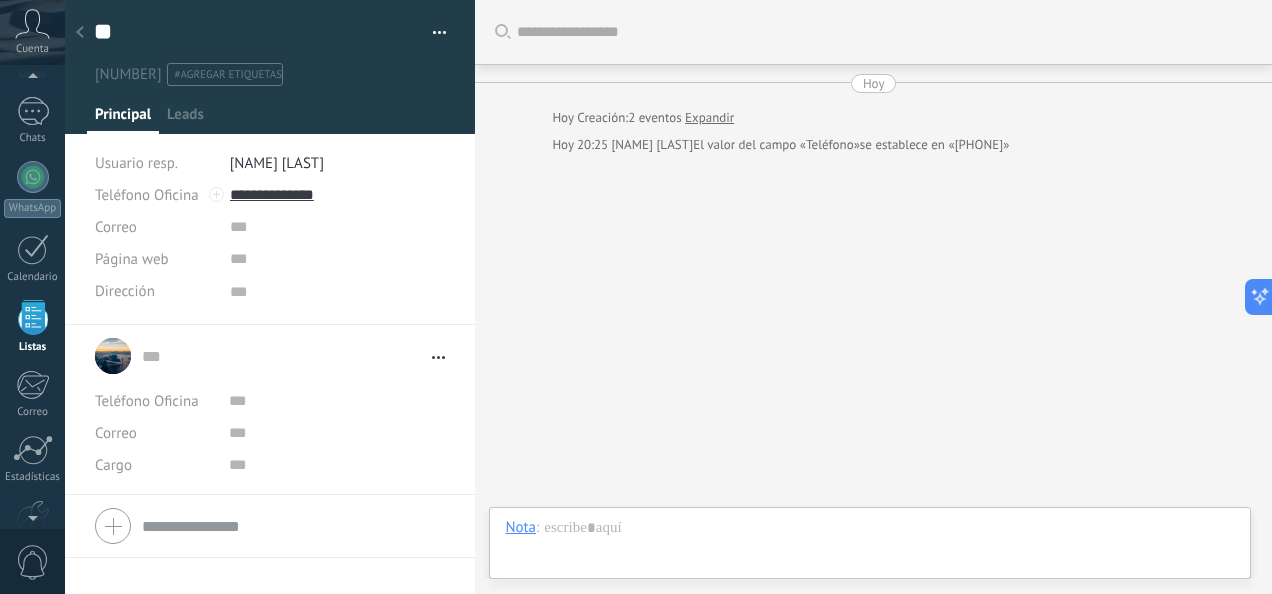 scroll, scrollTop: 20, scrollLeft: 0, axis: vertical 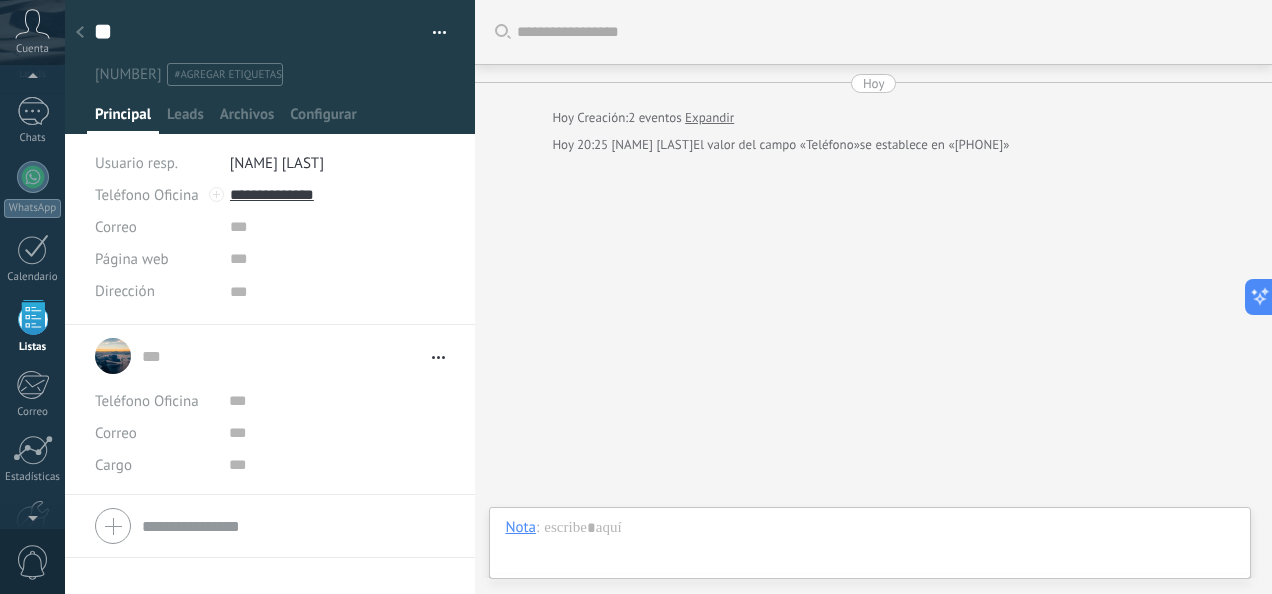 click at bounding box center [440, 36] 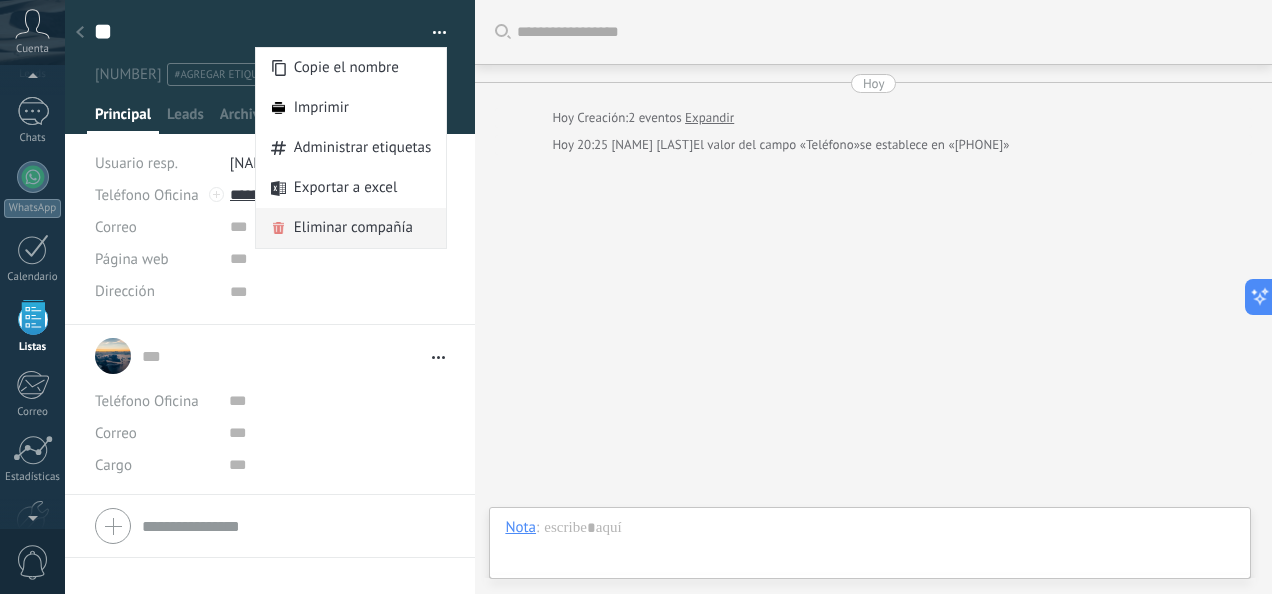 click on "Eliminar compañía" at bounding box center (353, 228) 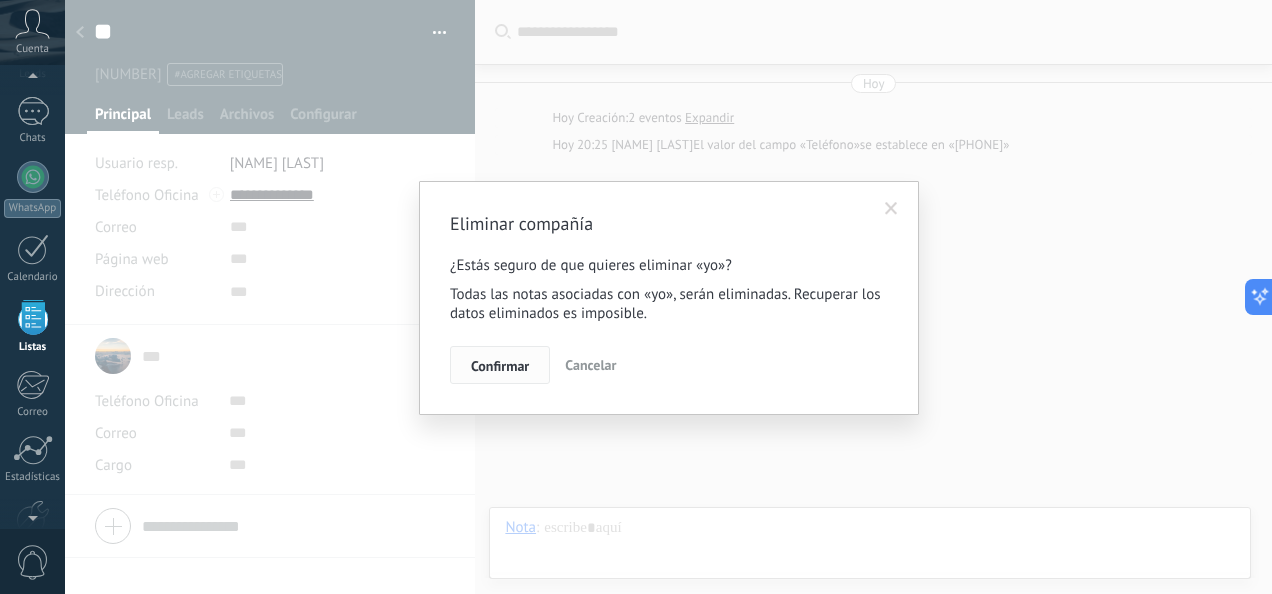 click on "Confirmar" at bounding box center (500, 366) 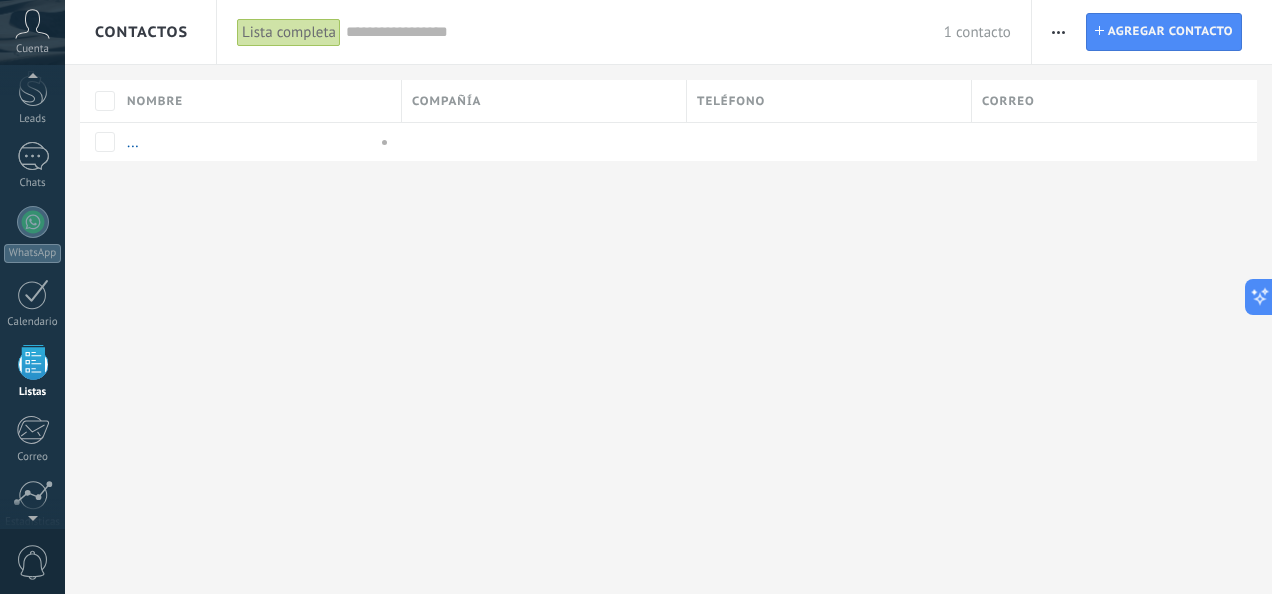 scroll, scrollTop: 123, scrollLeft: 0, axis: vertical 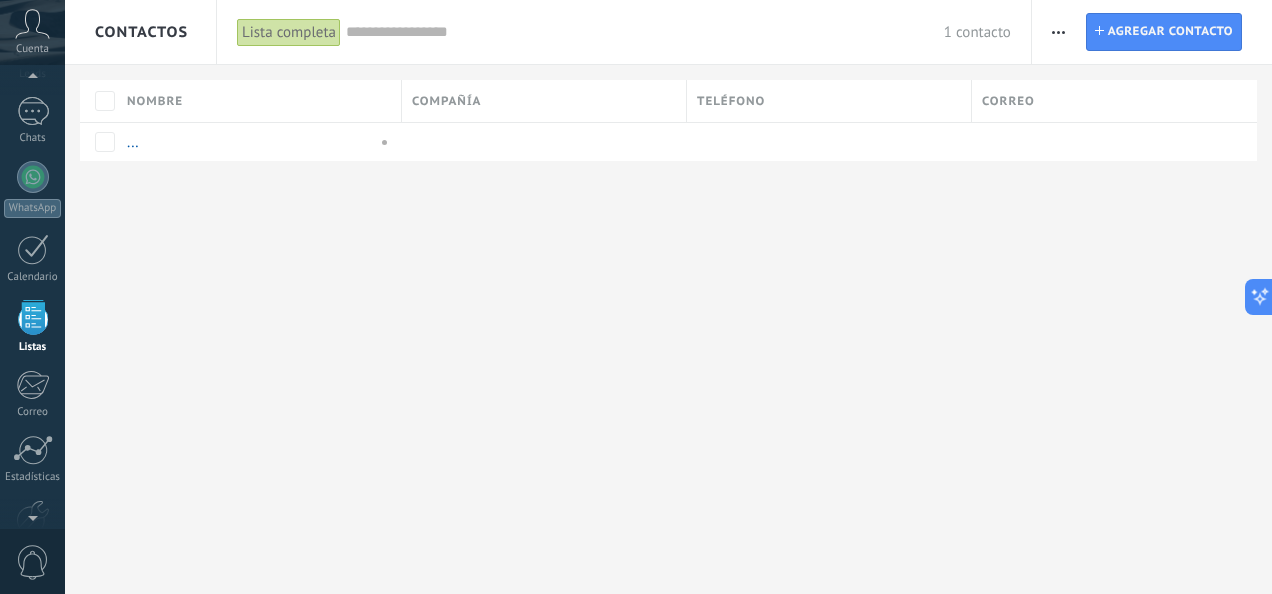click on "Contactos" at bounding box center [141, 32] 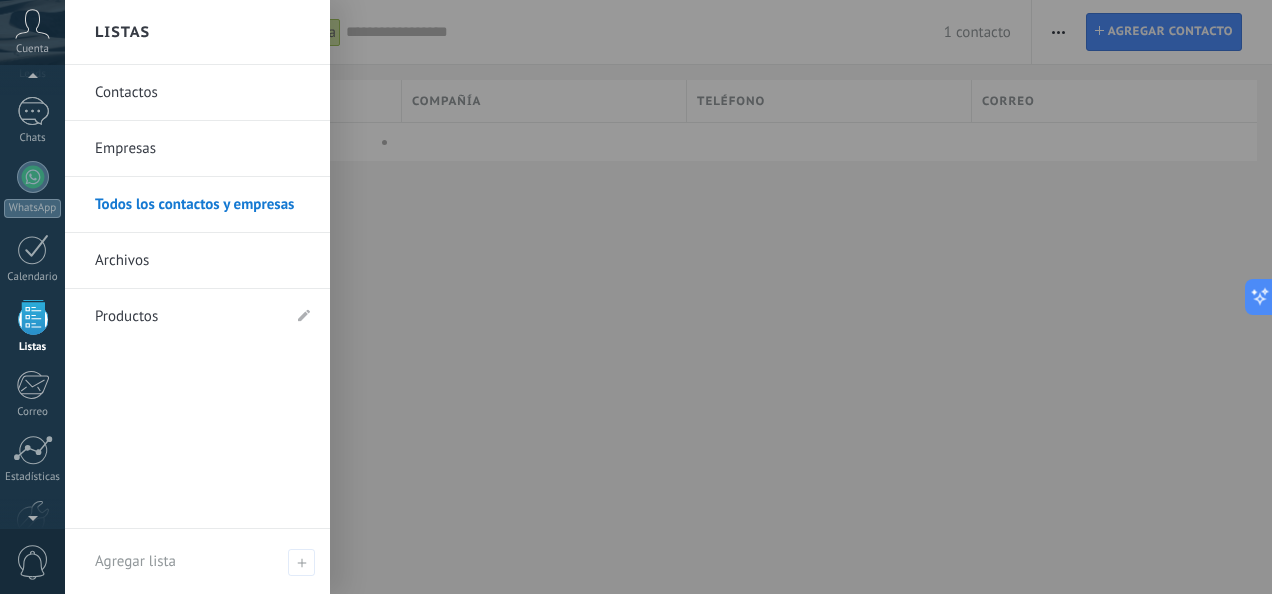 click on "Contactos" at bounding box center [202, 93] 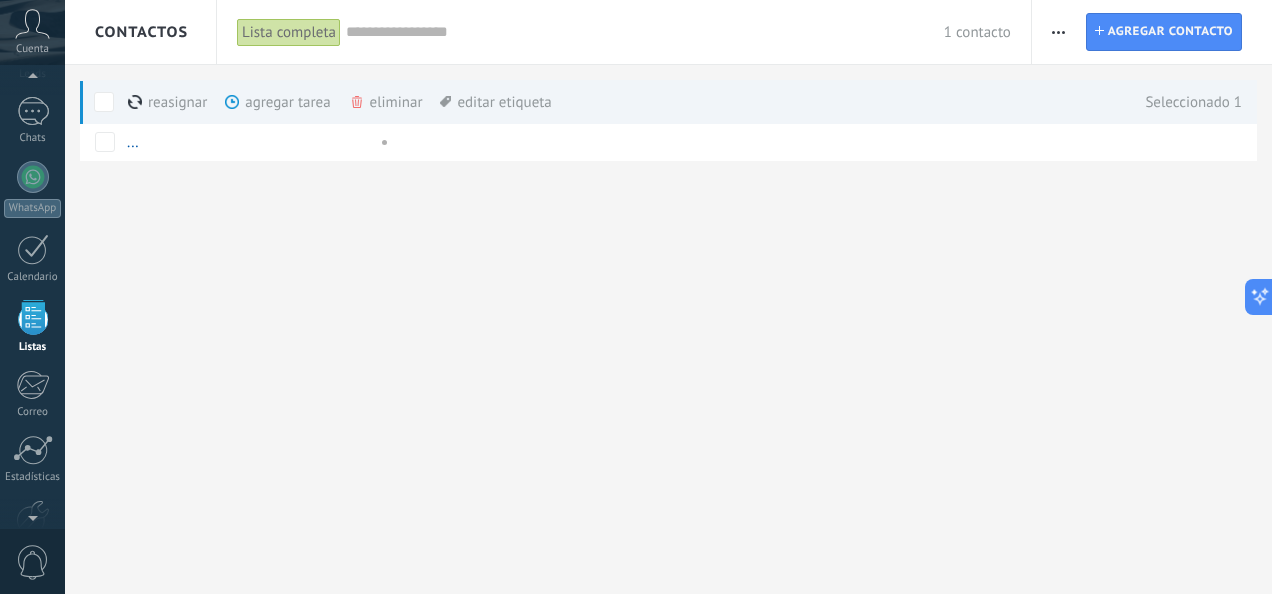 click at bounding box center [135, 102] 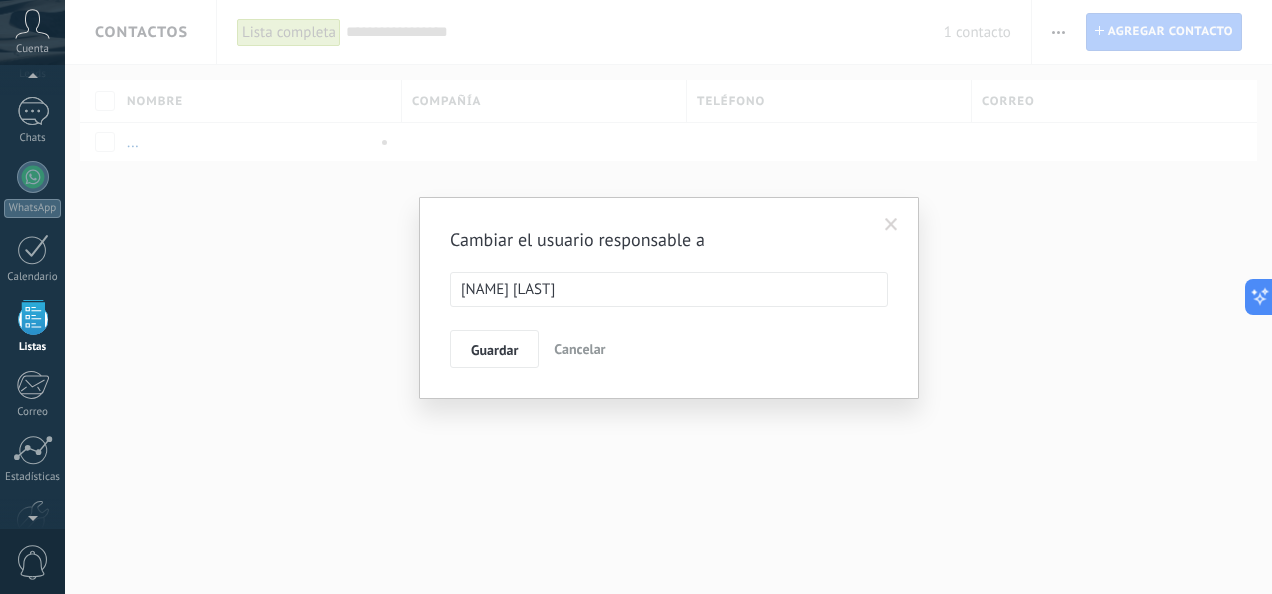 click on "Cancelar" at bounding box center (579, 349) 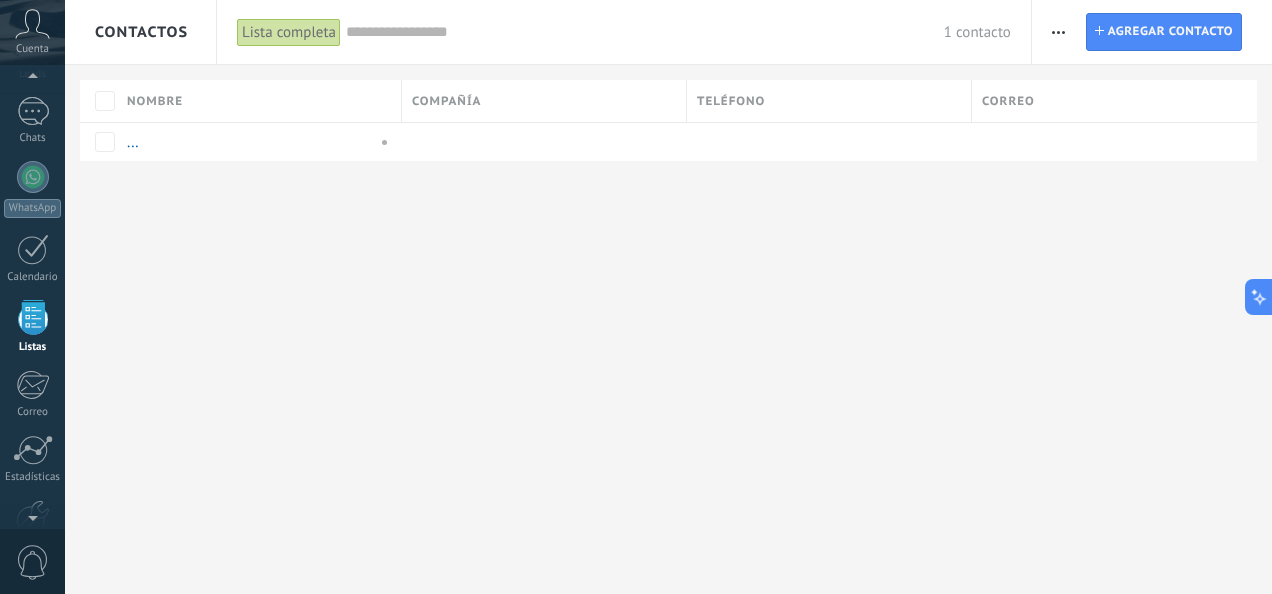 click at bounding box center [645, 32] 